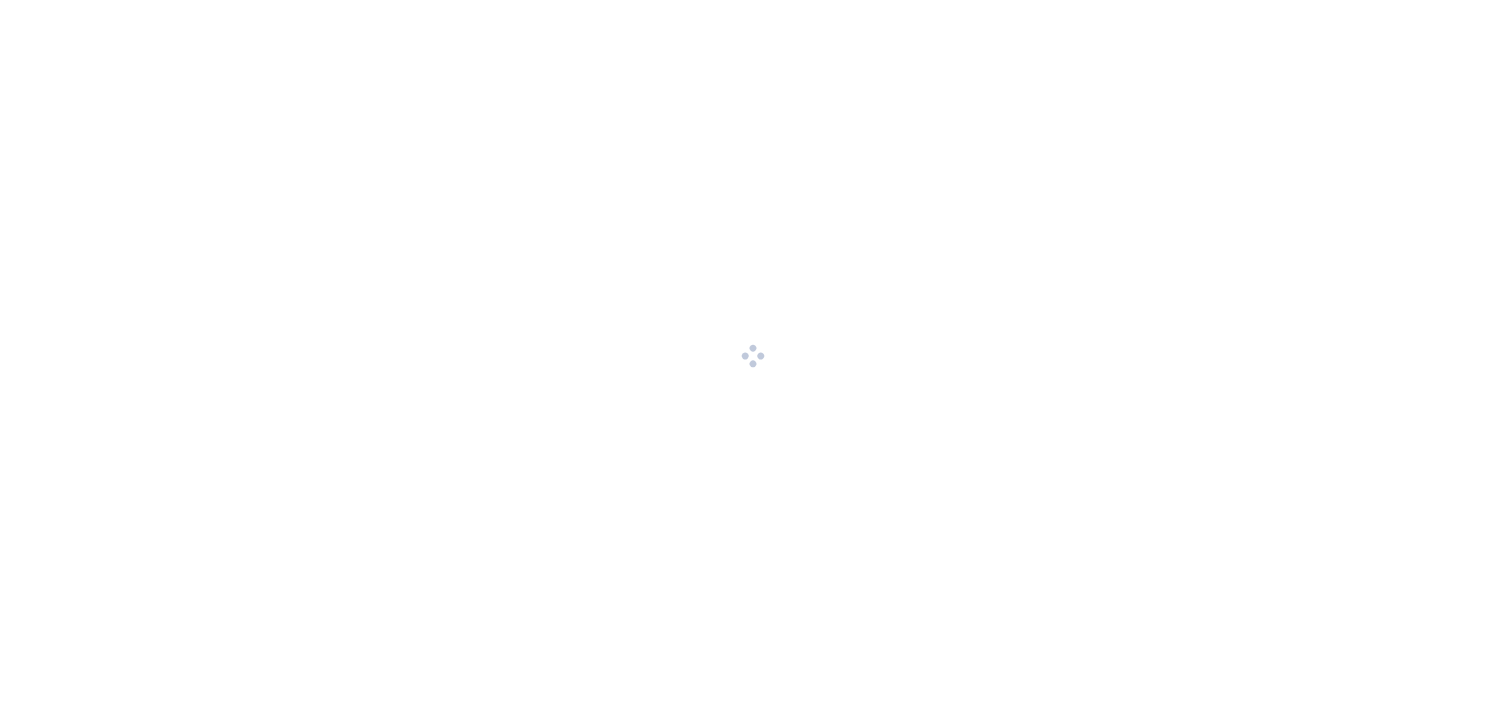 scroll, scrollTop: 0, scrollLeft: 0, axis: both 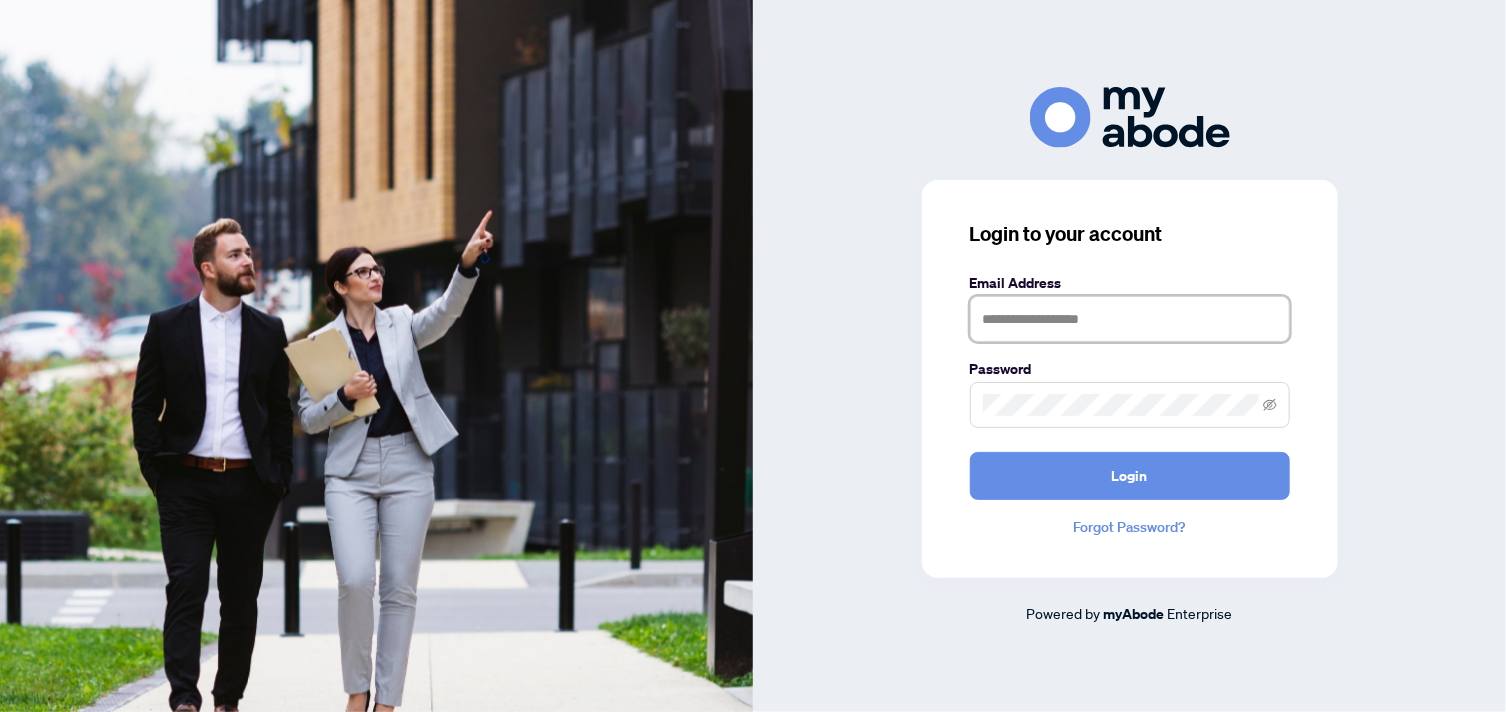 click at bounding box center (1130, 319) 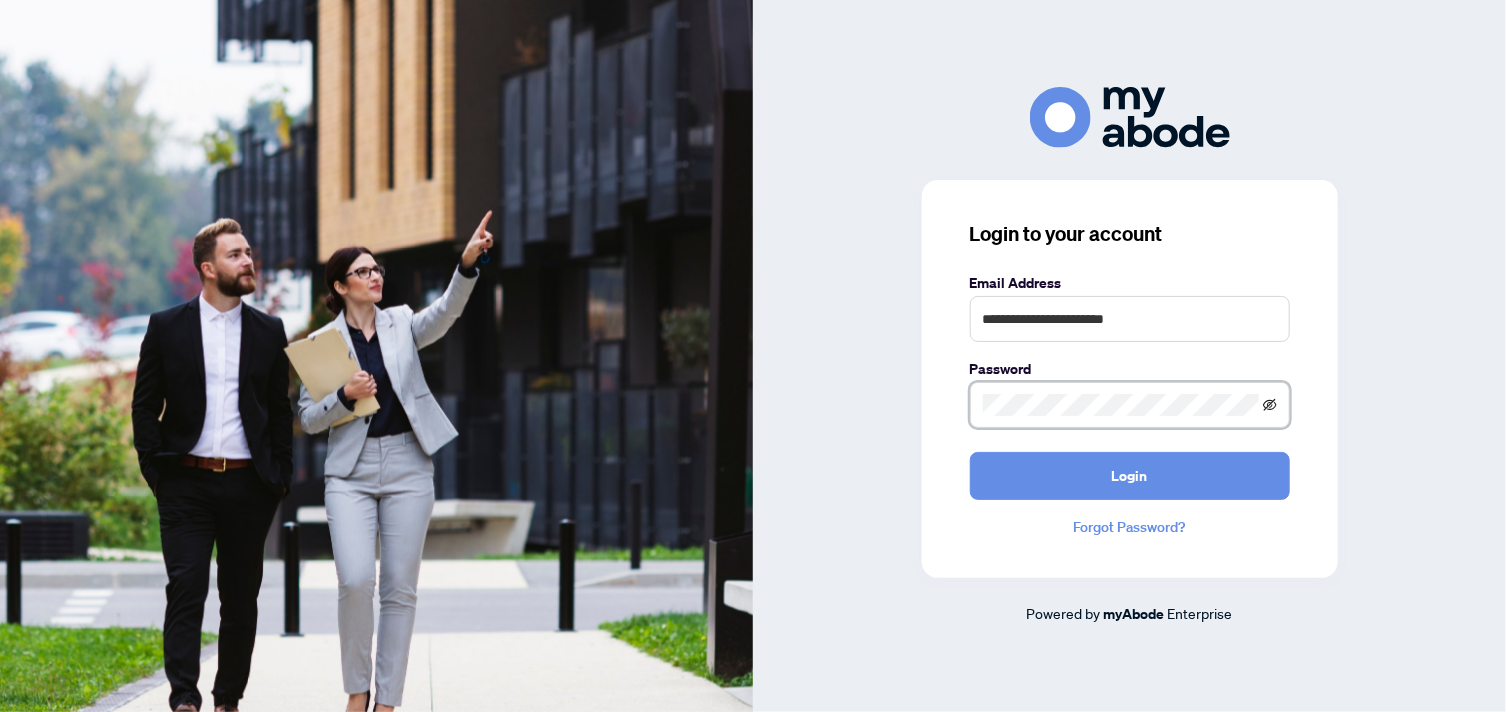 click 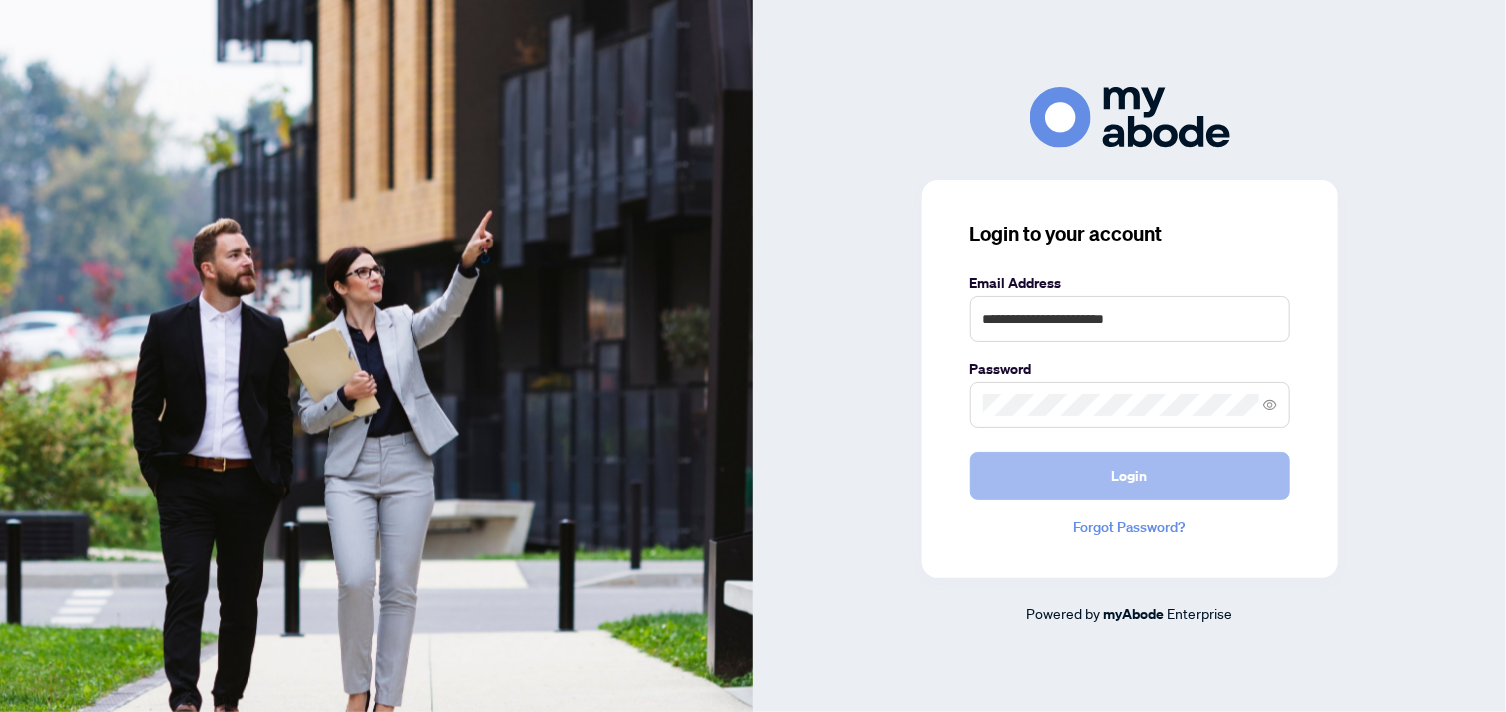 click on "Login" at bounding box center (1130, 476) 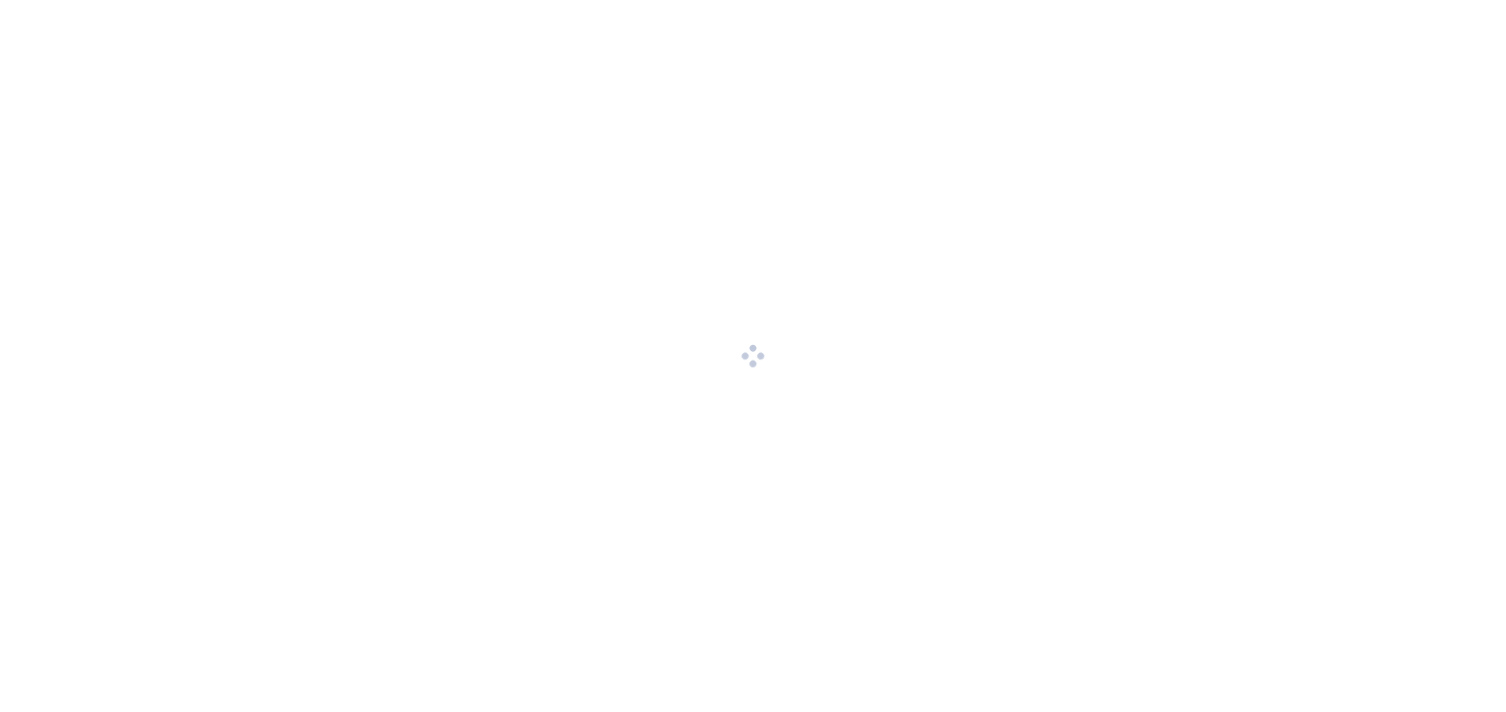 scroll, scrollTop: 0, scrollLeft: 0, axis: both 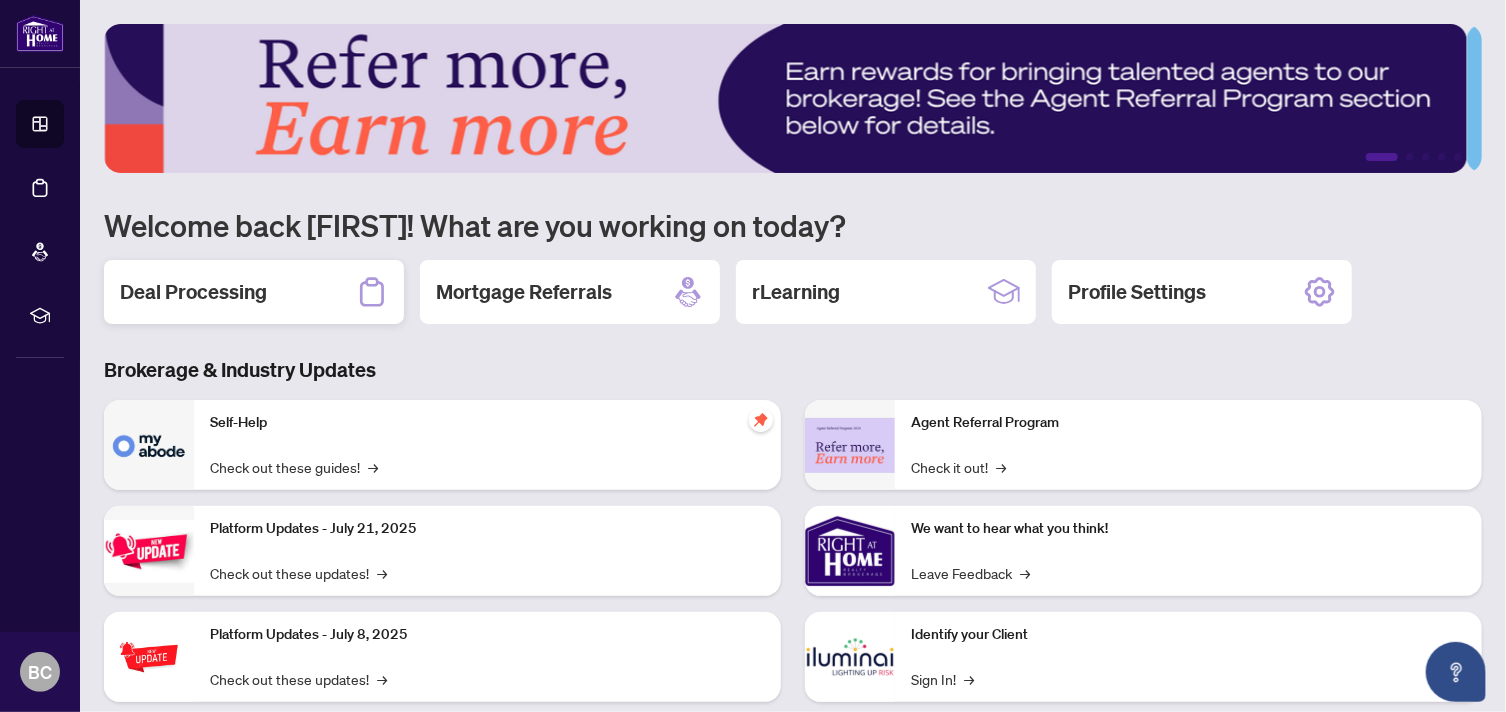 click on "Deal Processing" at bounding box center [254, 292] 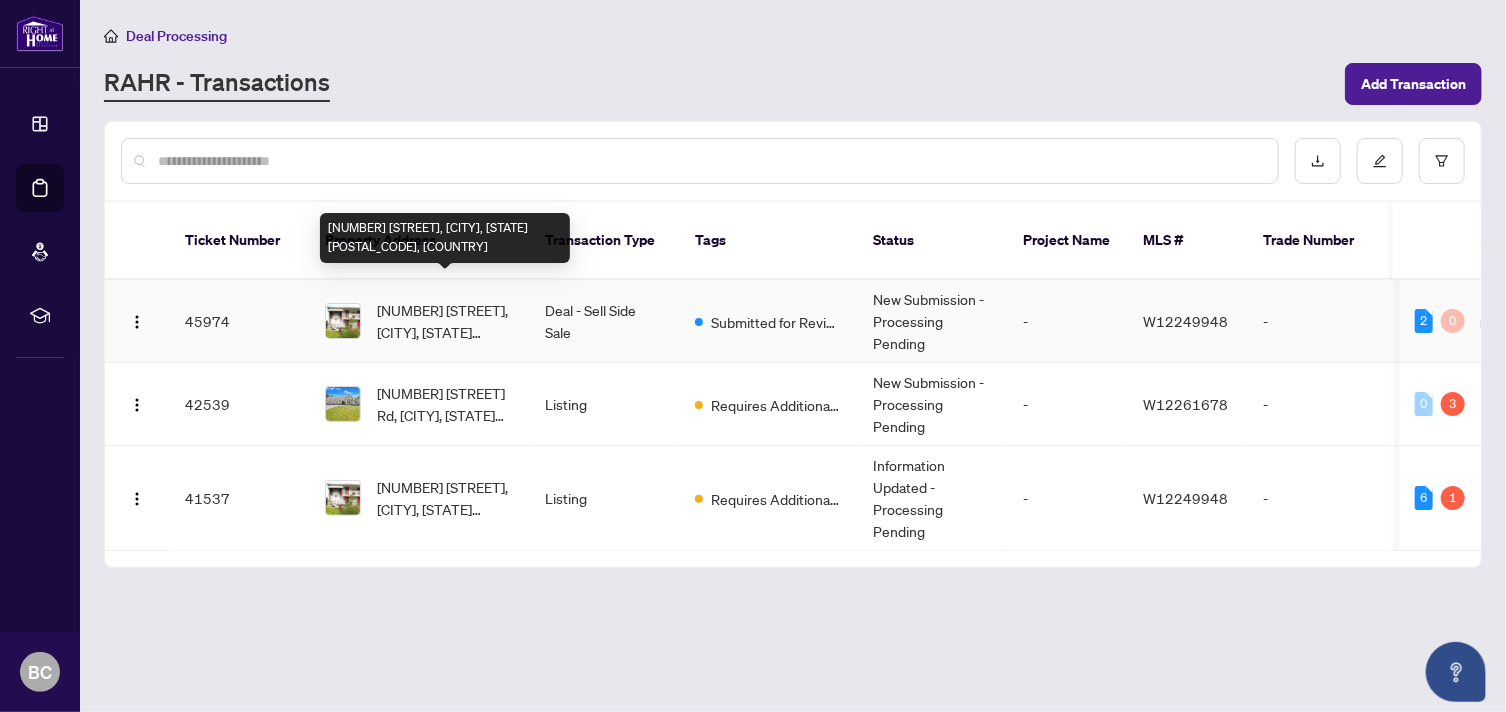 click on "65 Arthur Griffith Dr, Toronto, Ontario M3L 2J9, Canada" at bounding box center [445, 321] 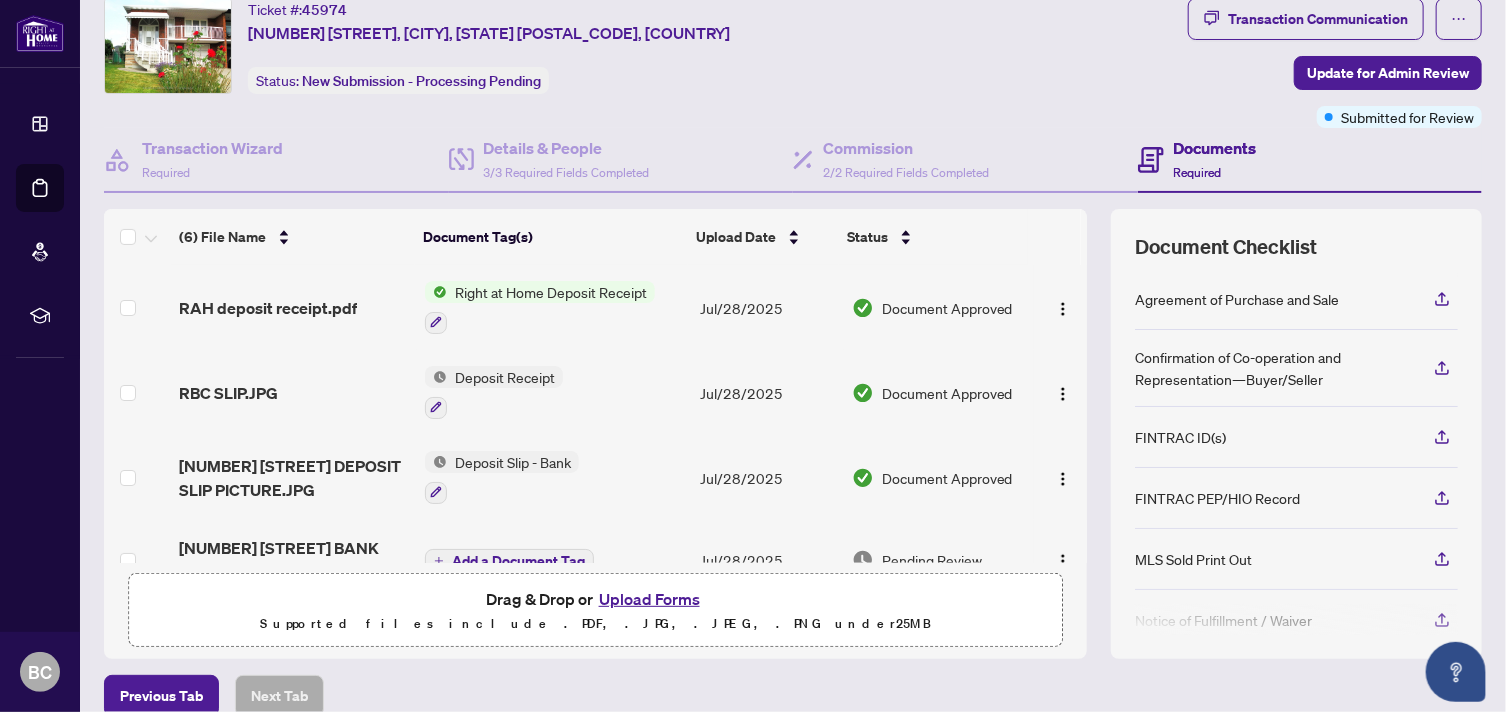 scroll, scrollTop: 80, scrollLeft: 0, axis: vertical 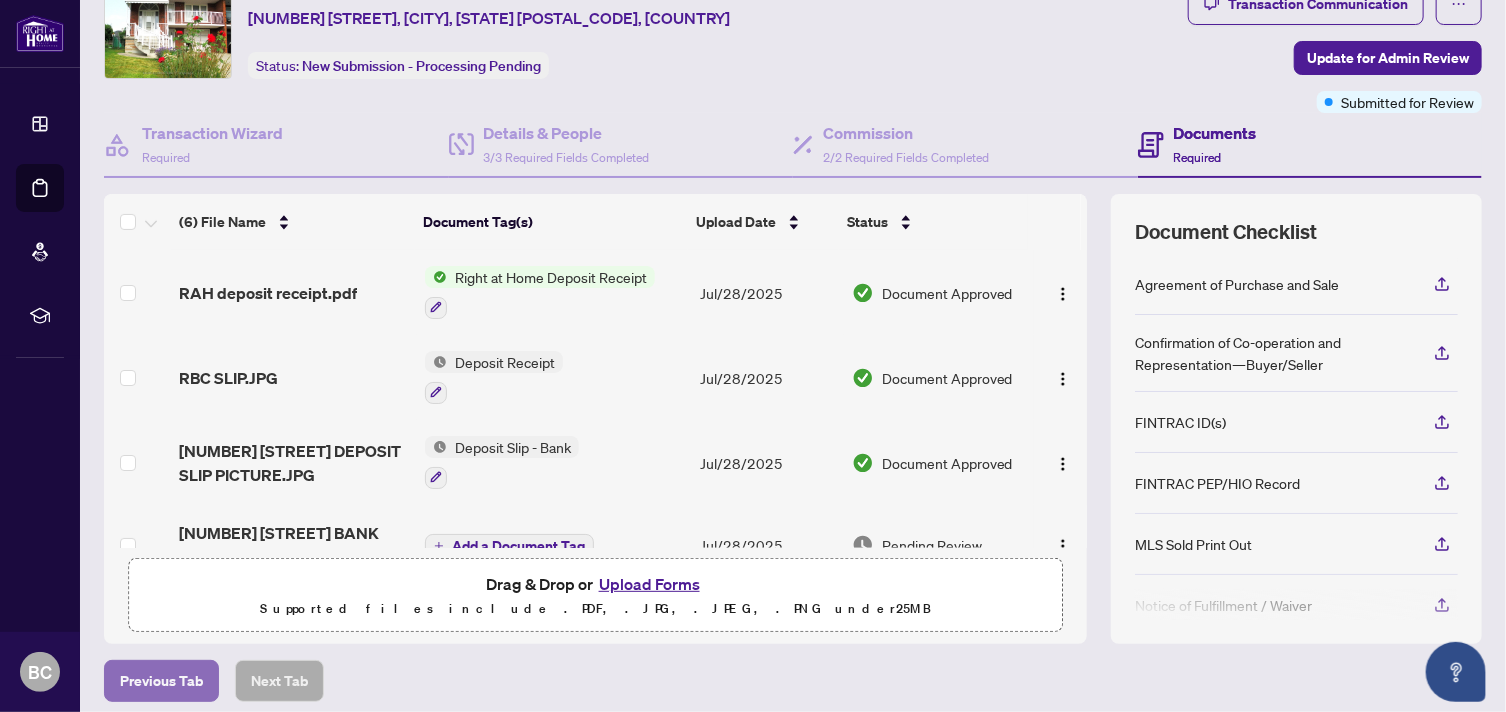 click on "Previous Tab" at bounding box center [161, 681] 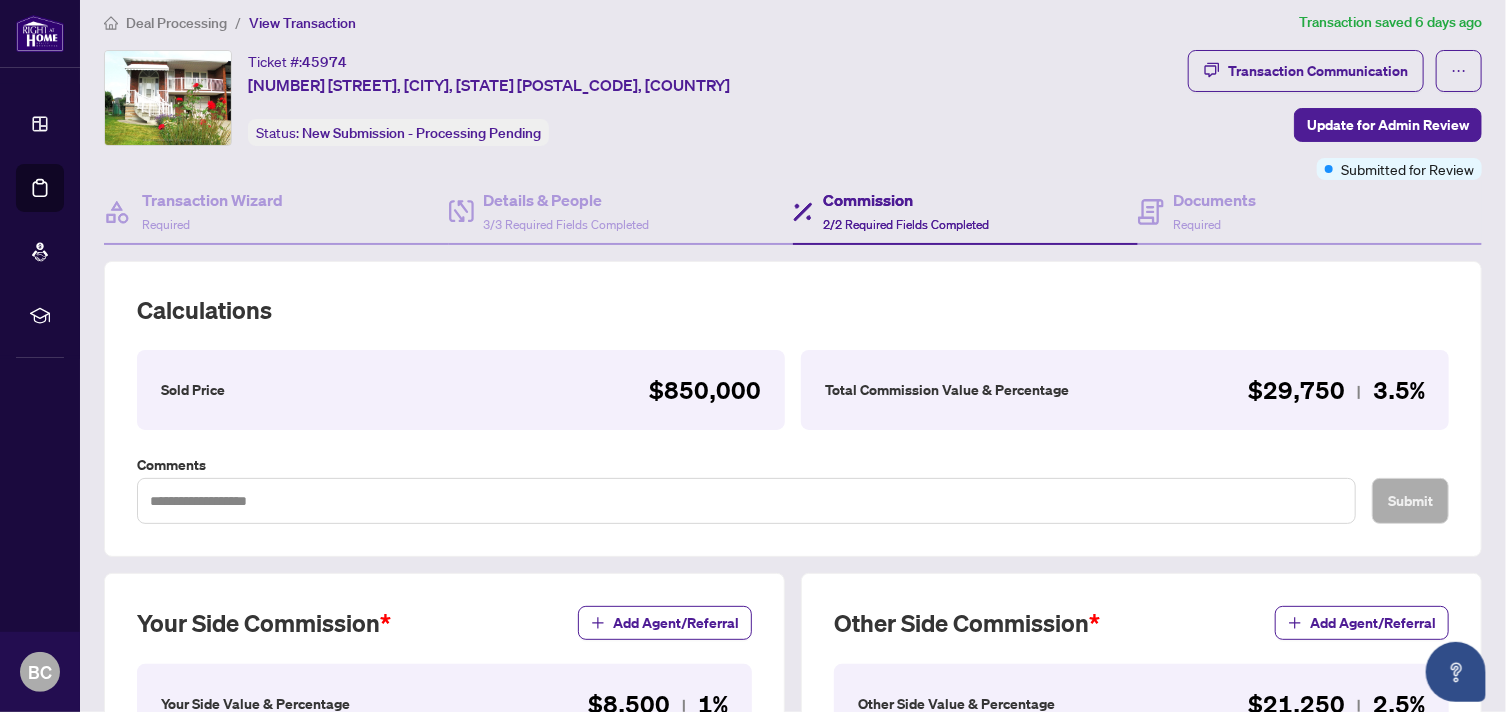 scroll, scrollTop: 80, scrollLeft: 0, axis: vertical 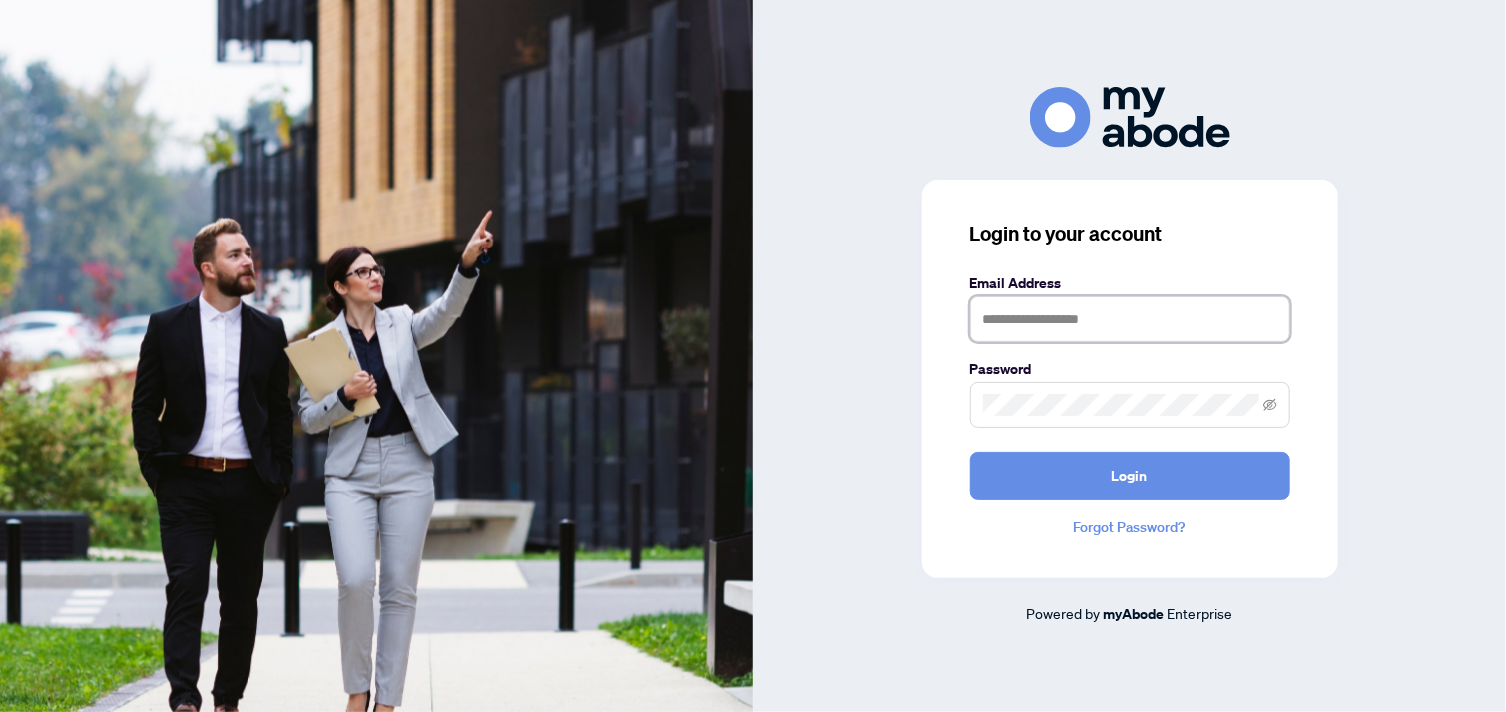 click at bounding box center [1130, 319] 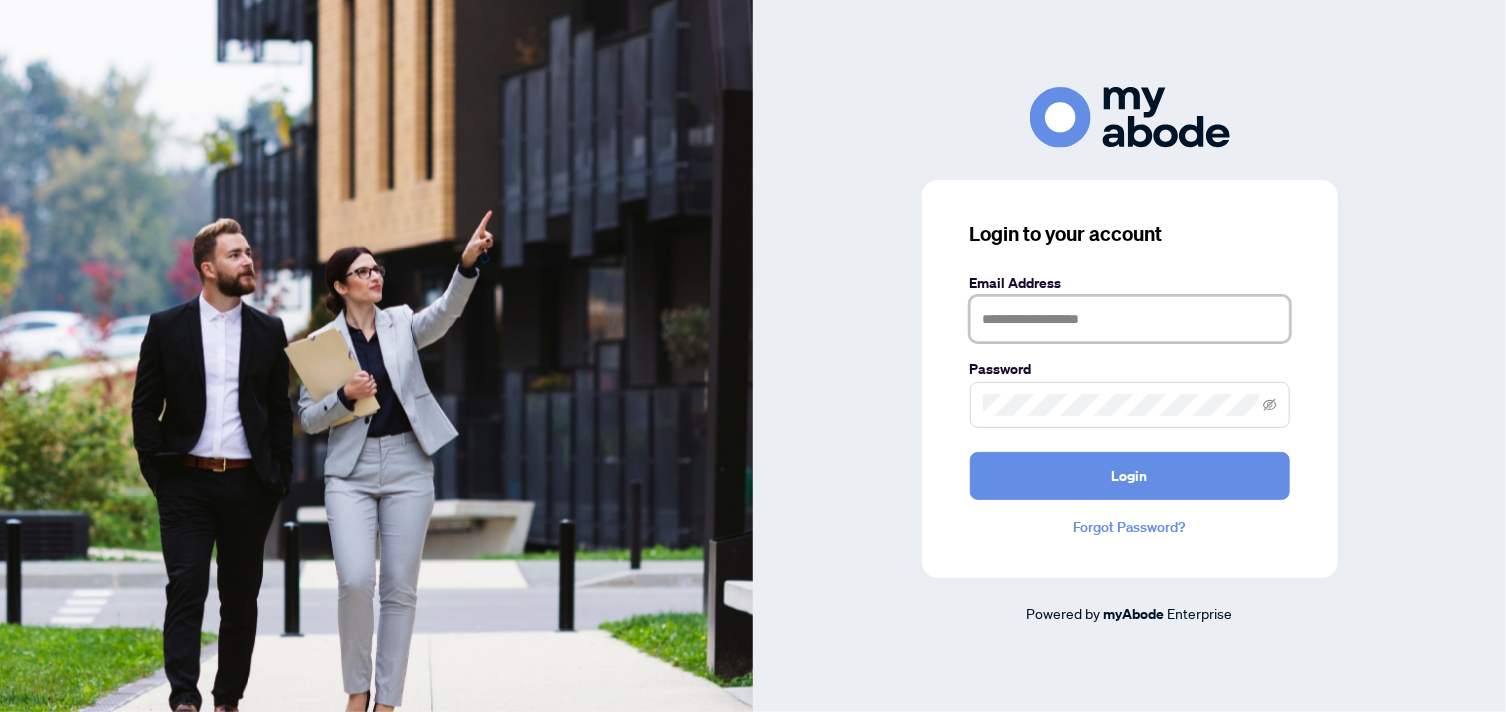 type on "**********" 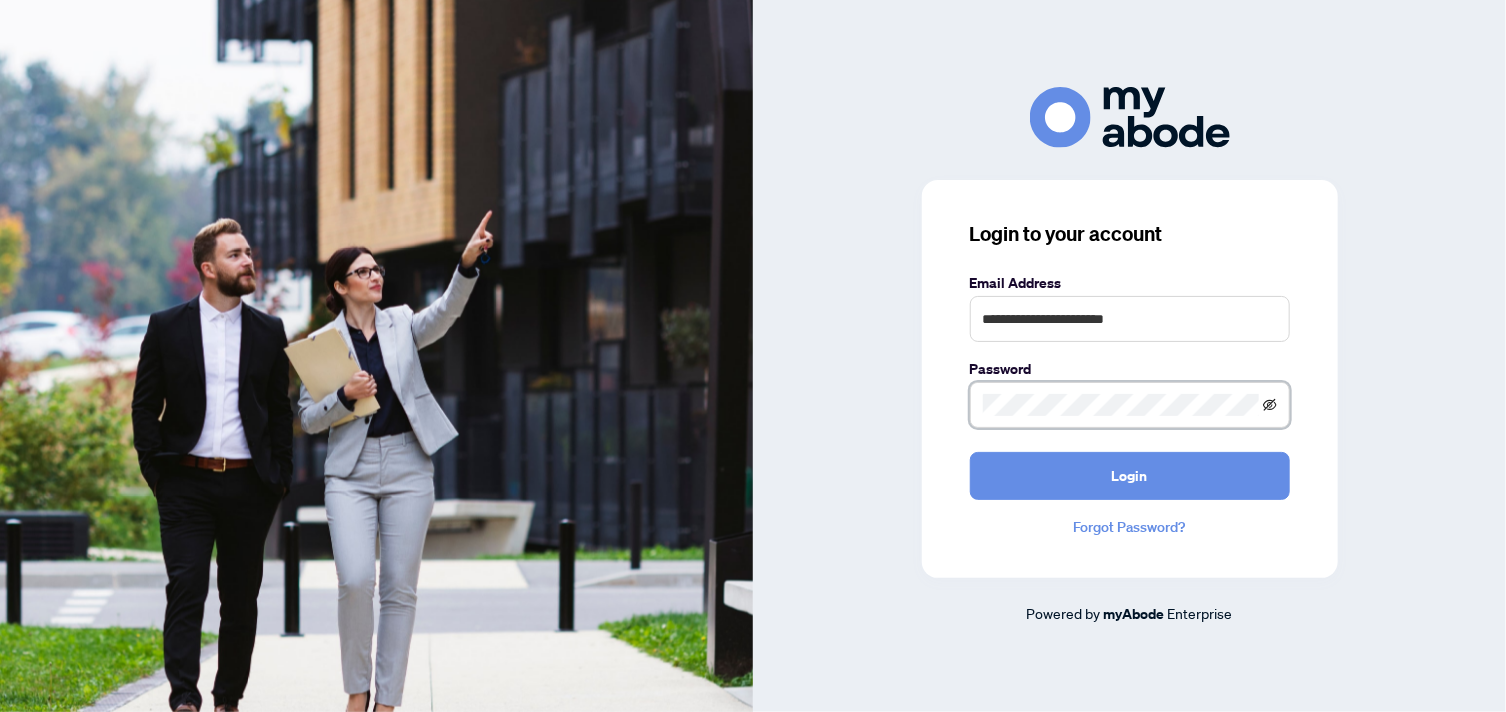 click 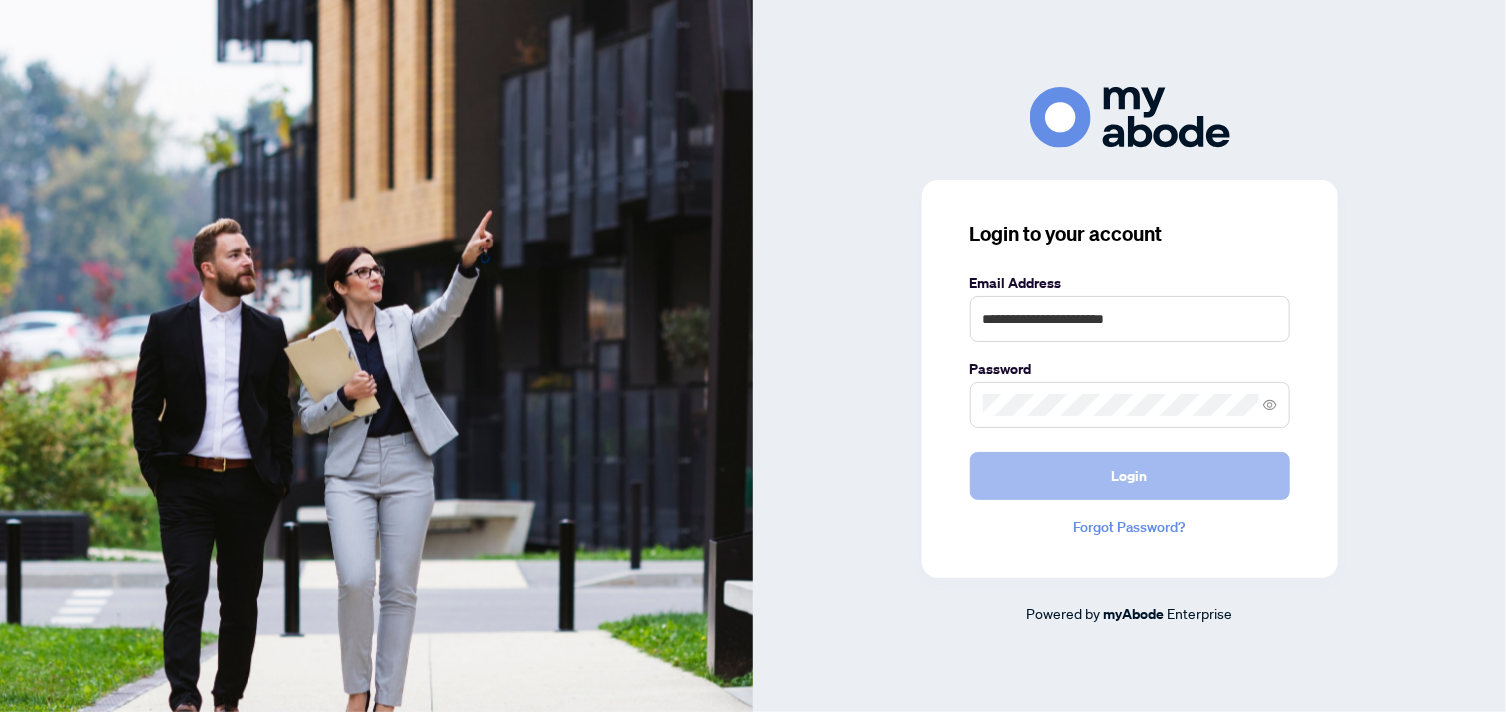 click on "Login" at bounding box center (1130, 476) 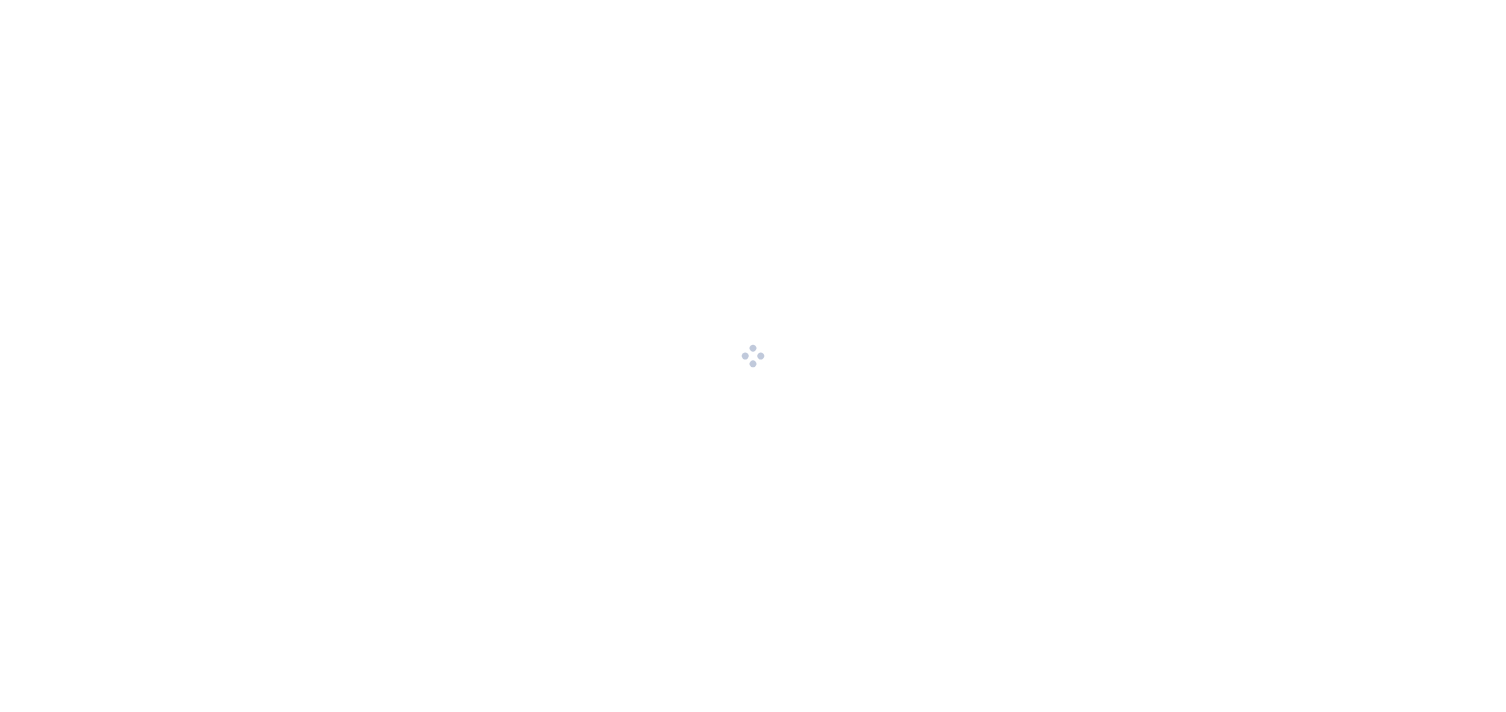 scroll, scrollTop: 0, scrollLeft: 0, axis: both 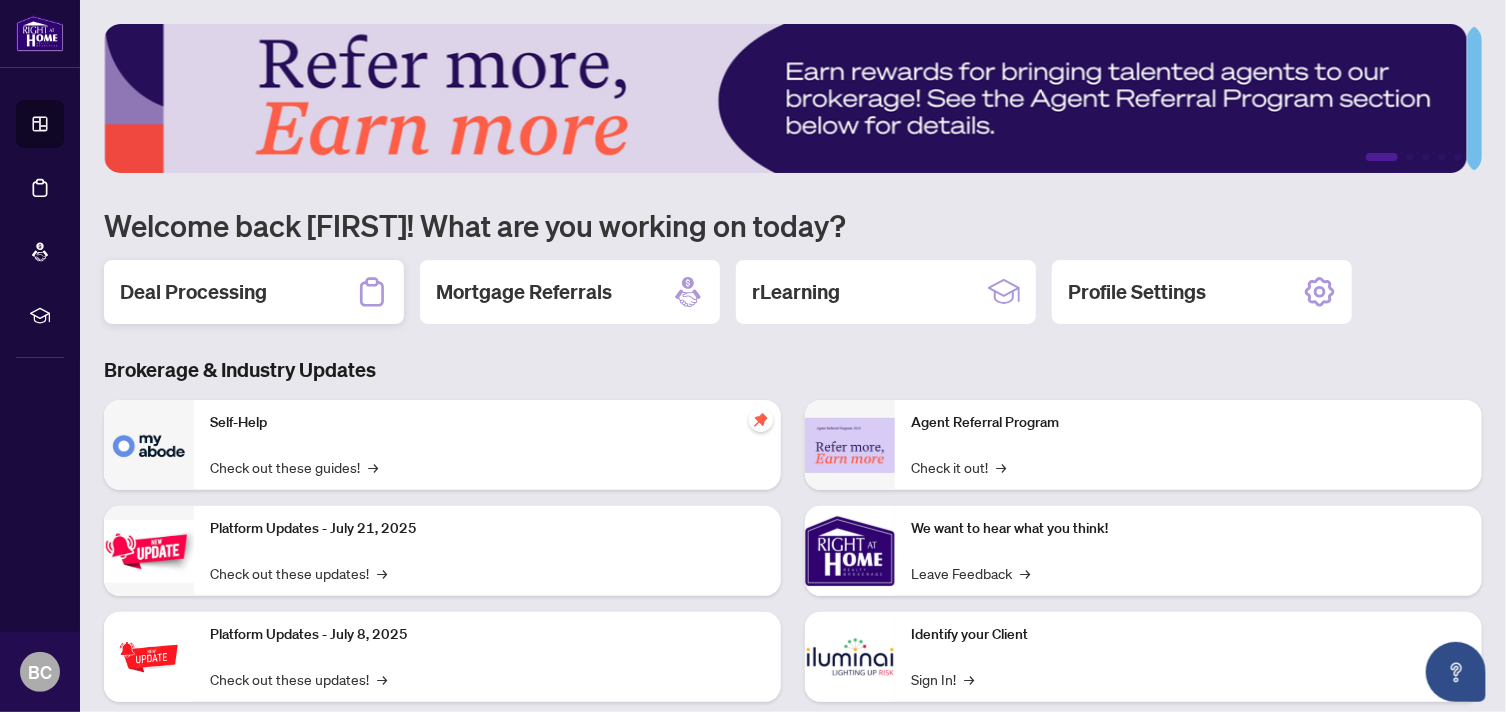 click on "Deal Processing" at bounding box center [254, 292] 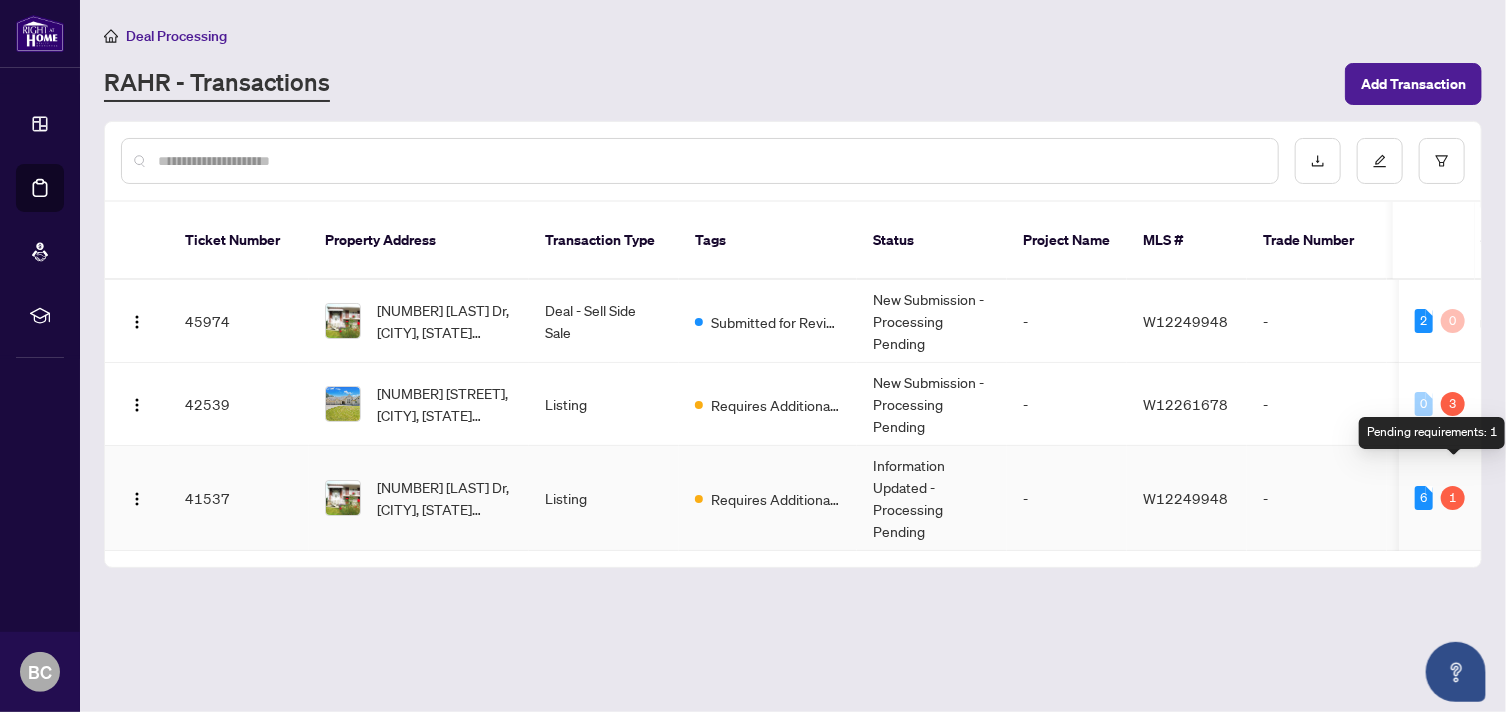 click on "1" at bounding box center [1453, 498] 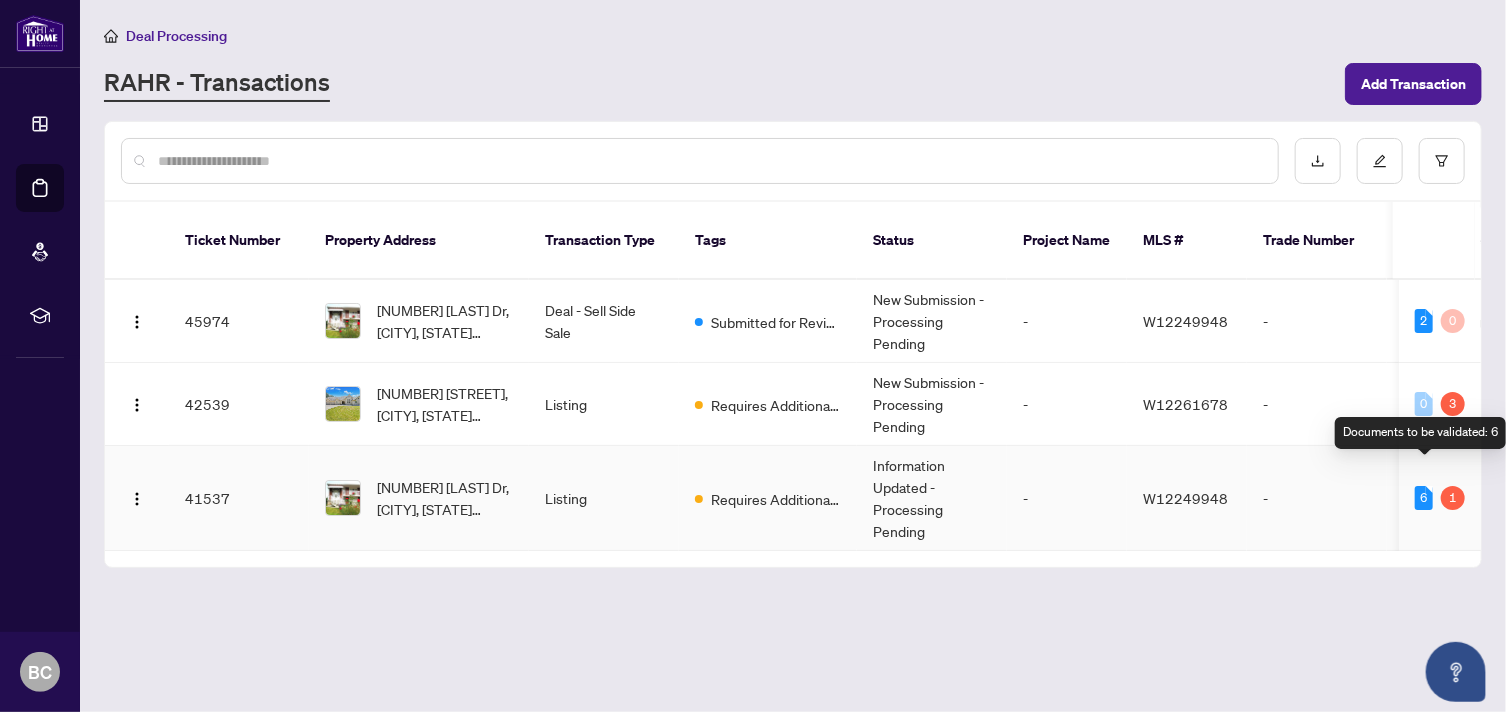 click on "6" at bounding box center (1424, 498) 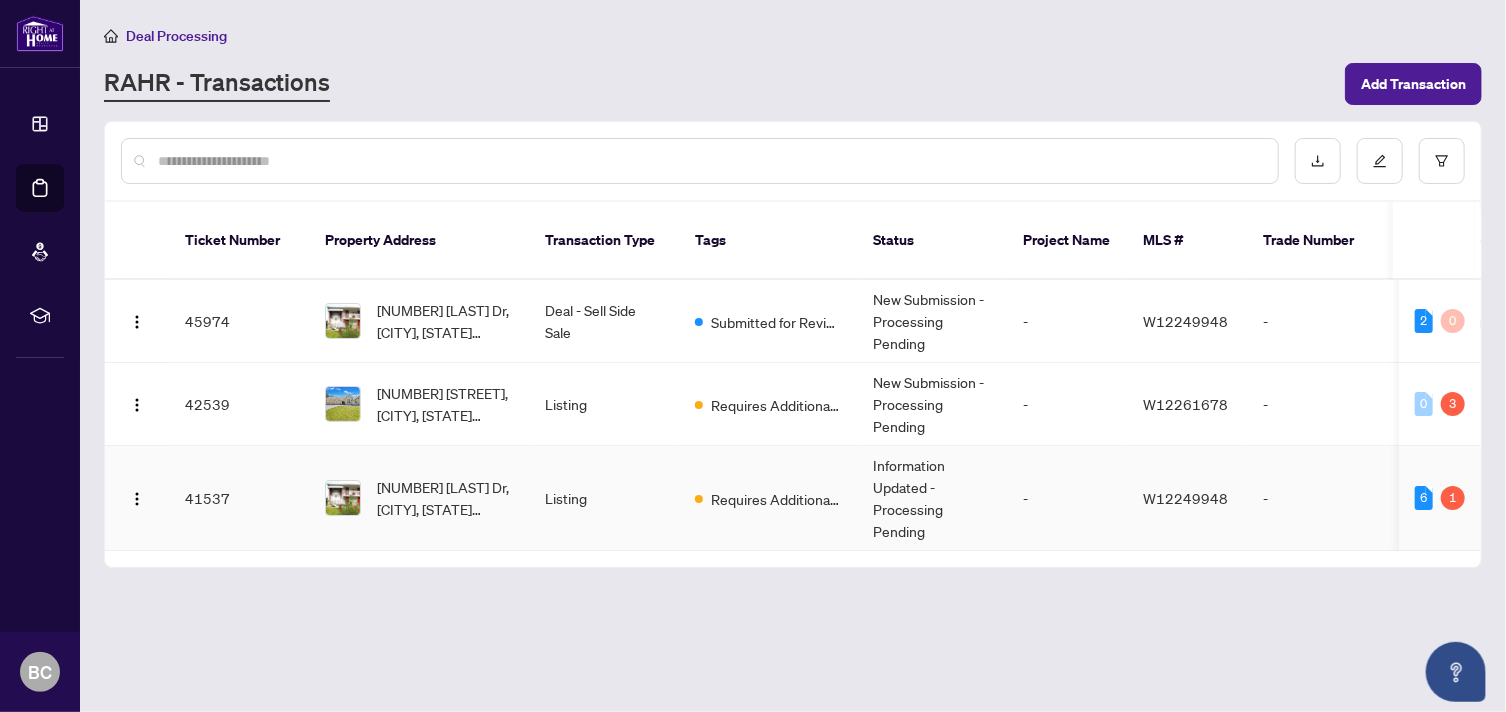 scroll, scrollTop: 0, scrollLeft: 40, axis: horizontal 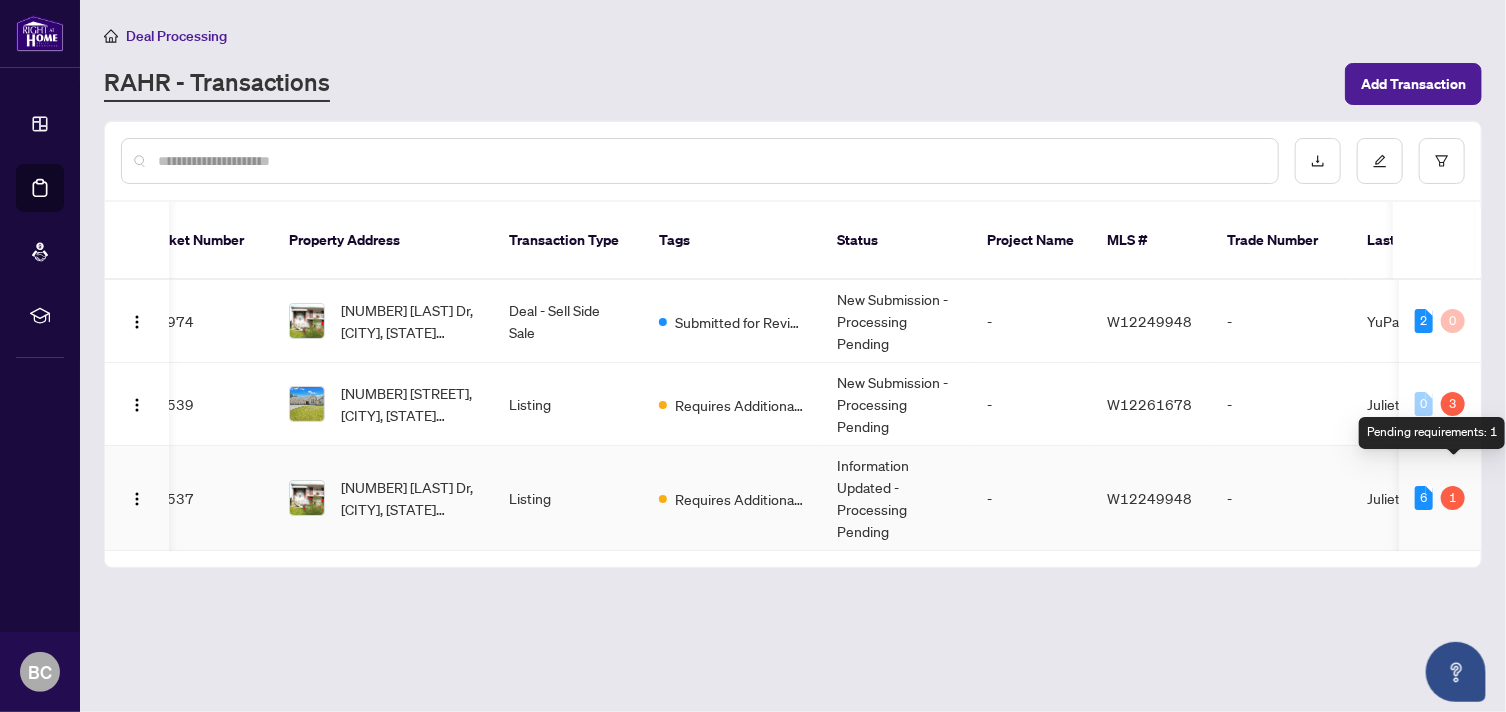 click on "1" at bounding box center (1453, 498) 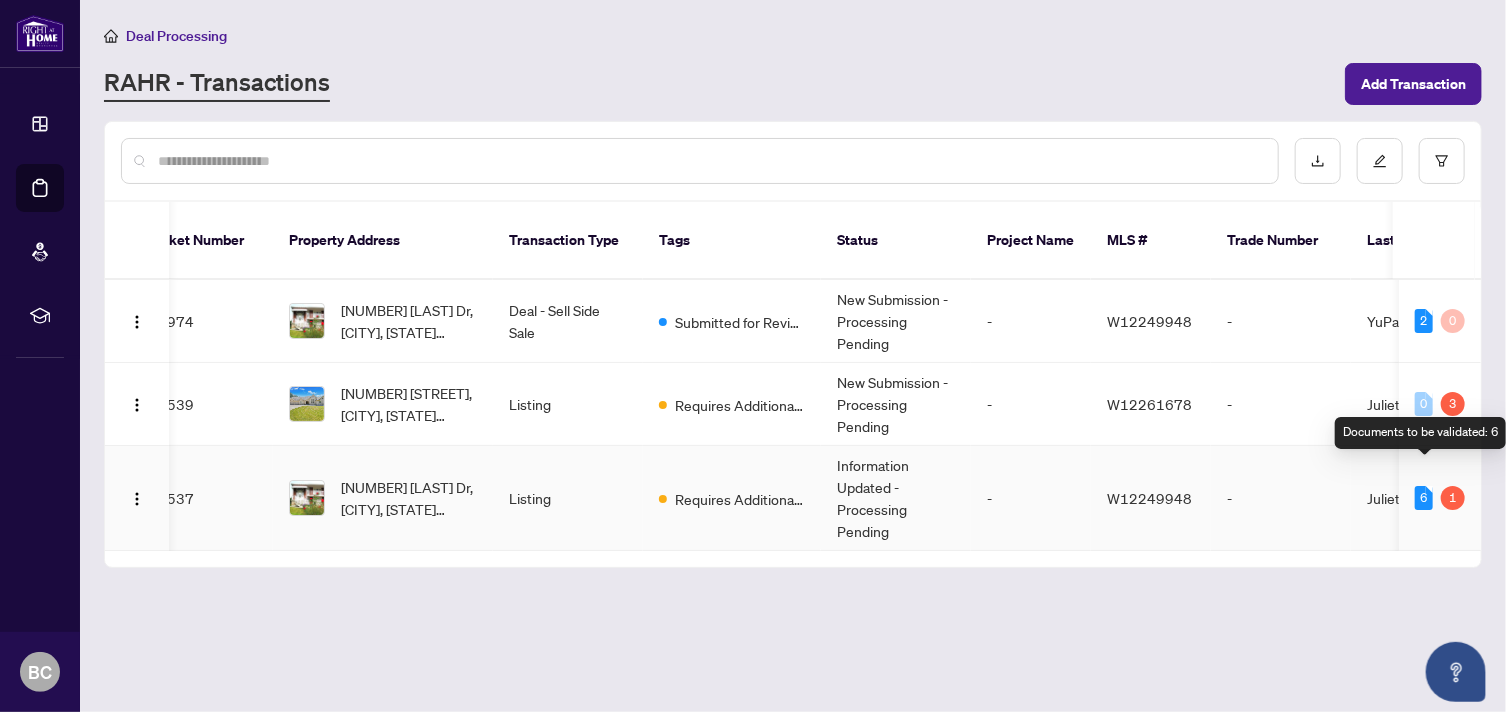 click on "6" at bounding box center (1424, 498) 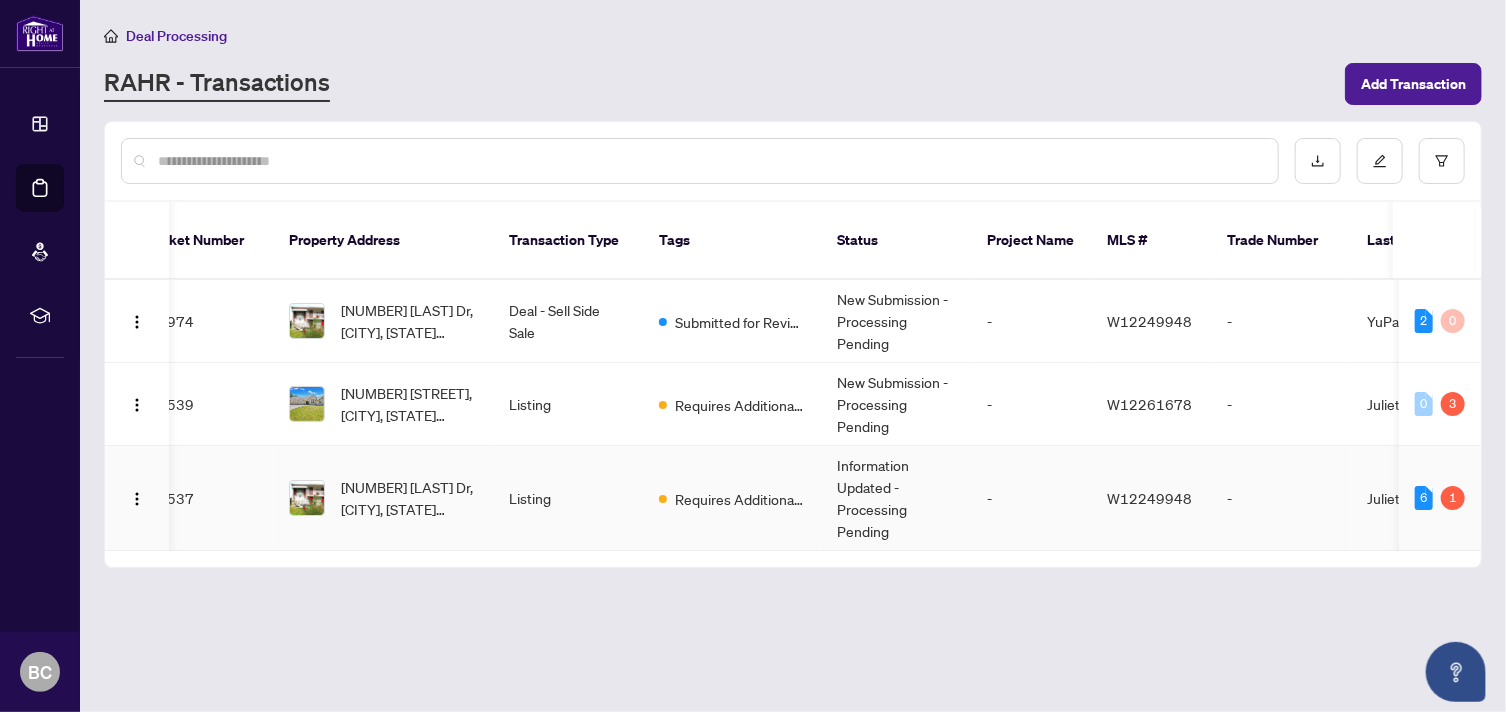 click on "Juliet Rego" at bounding box center (1426, 498) 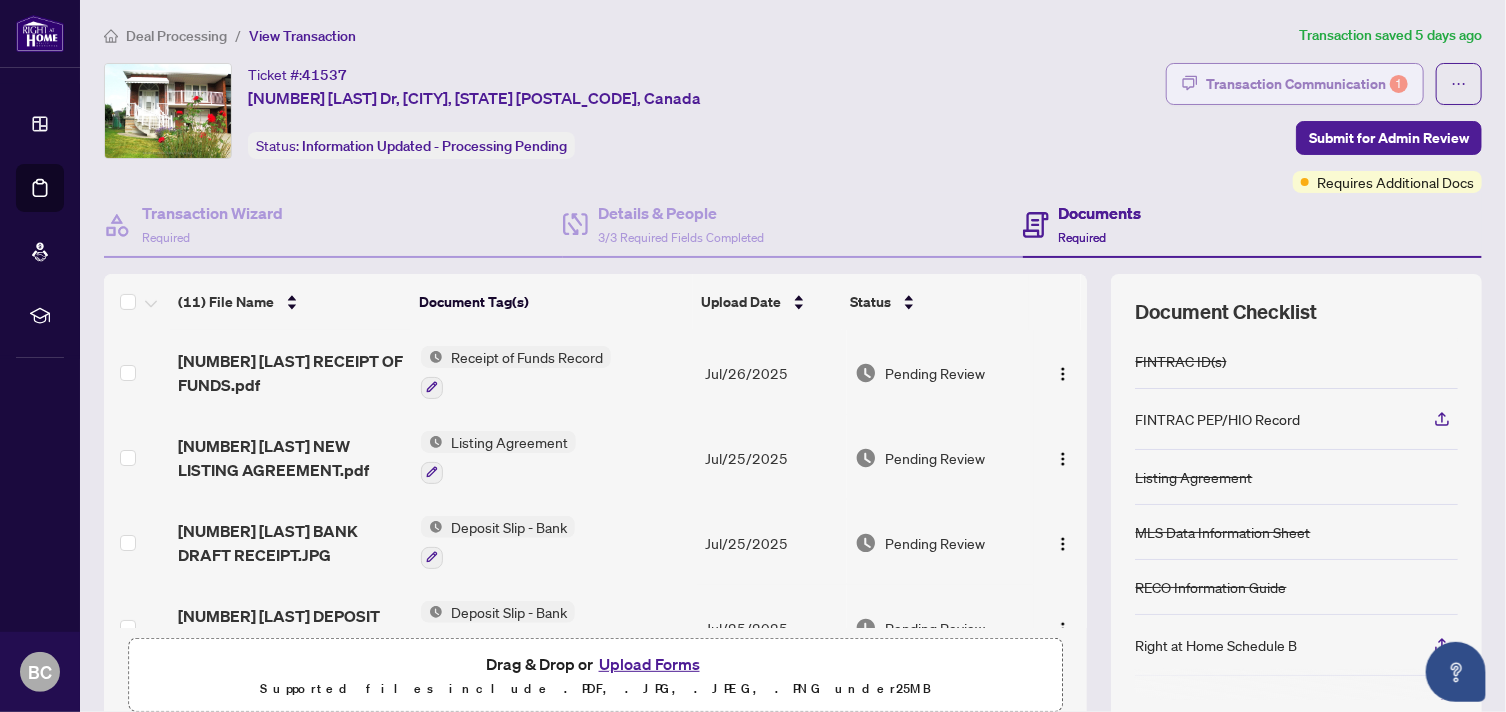 click on "Transaction Communication 1" at bounding box center (1307, 84) 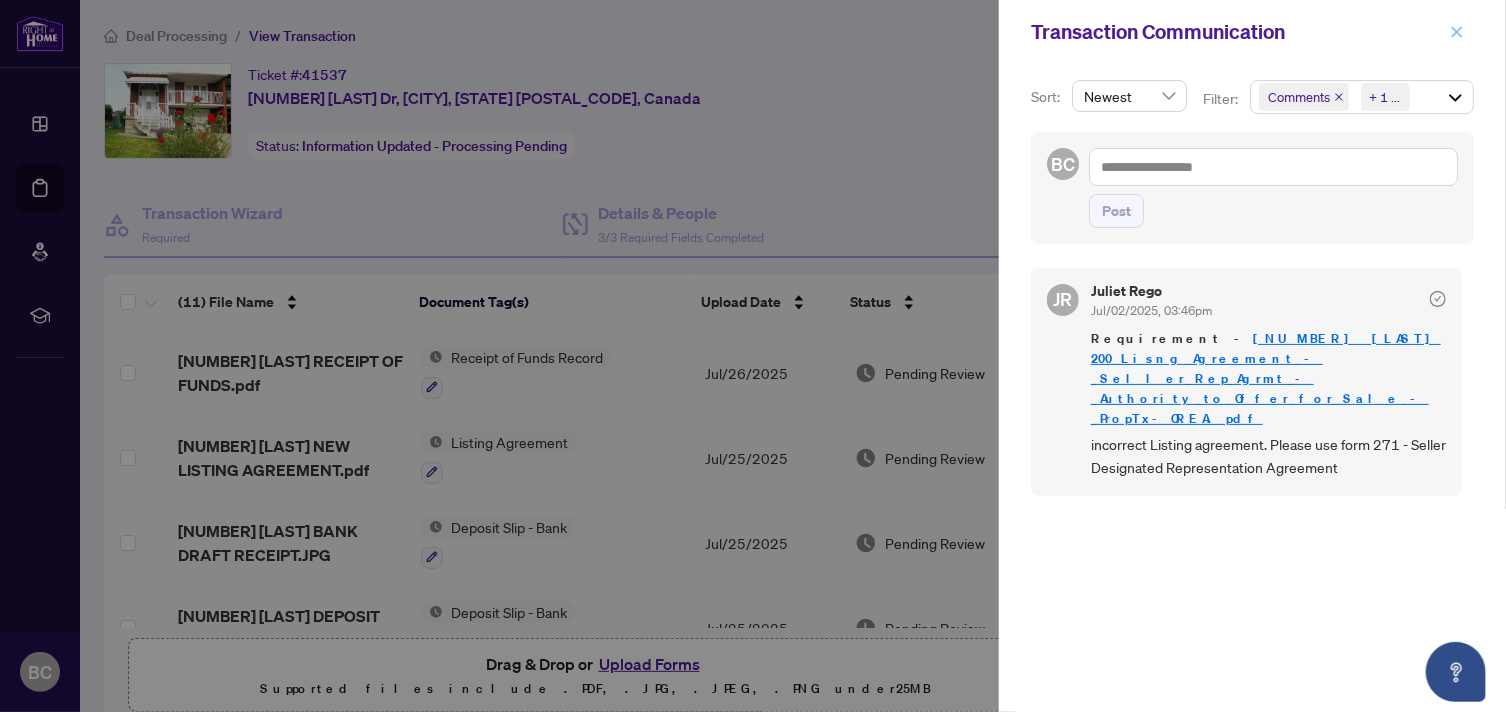 click 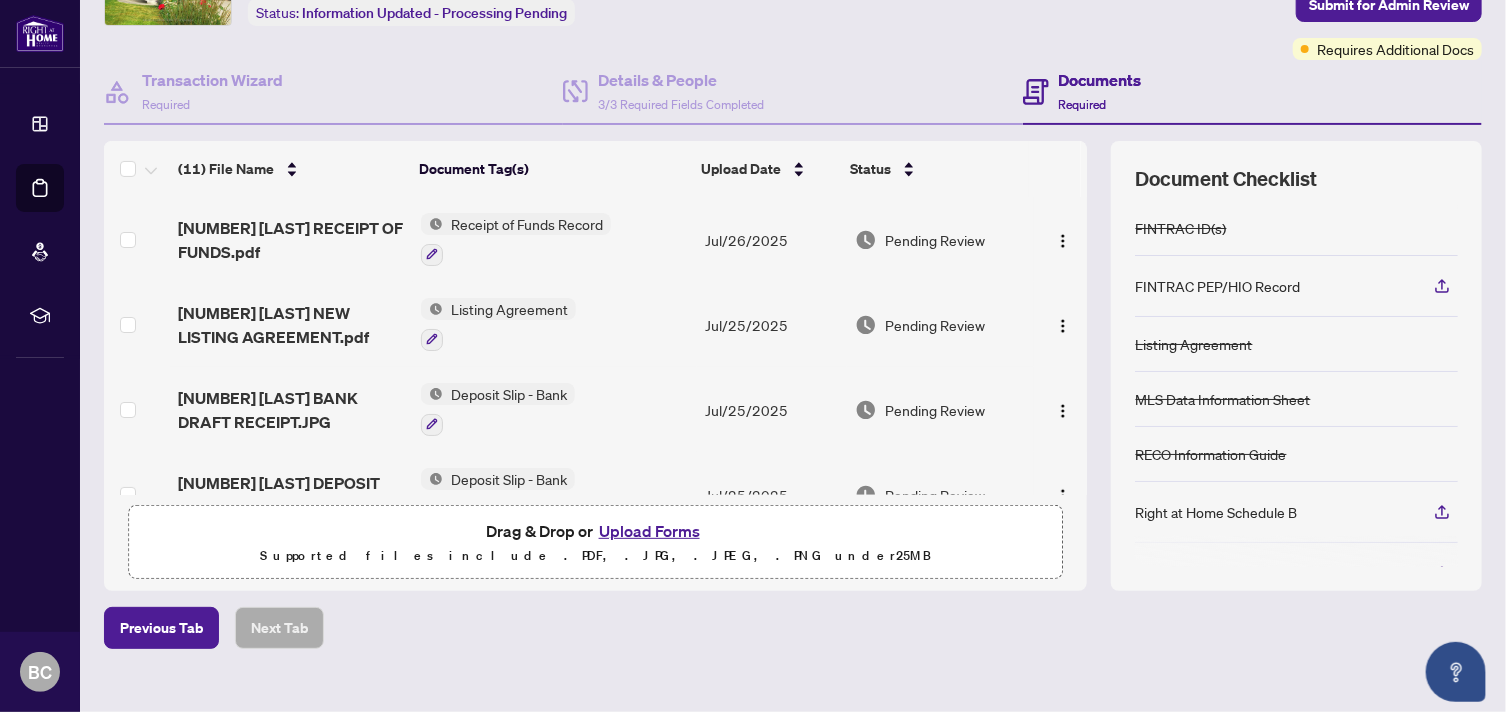 scroll, scrollTop: 160, scrollLeft: 0, axis: vertical 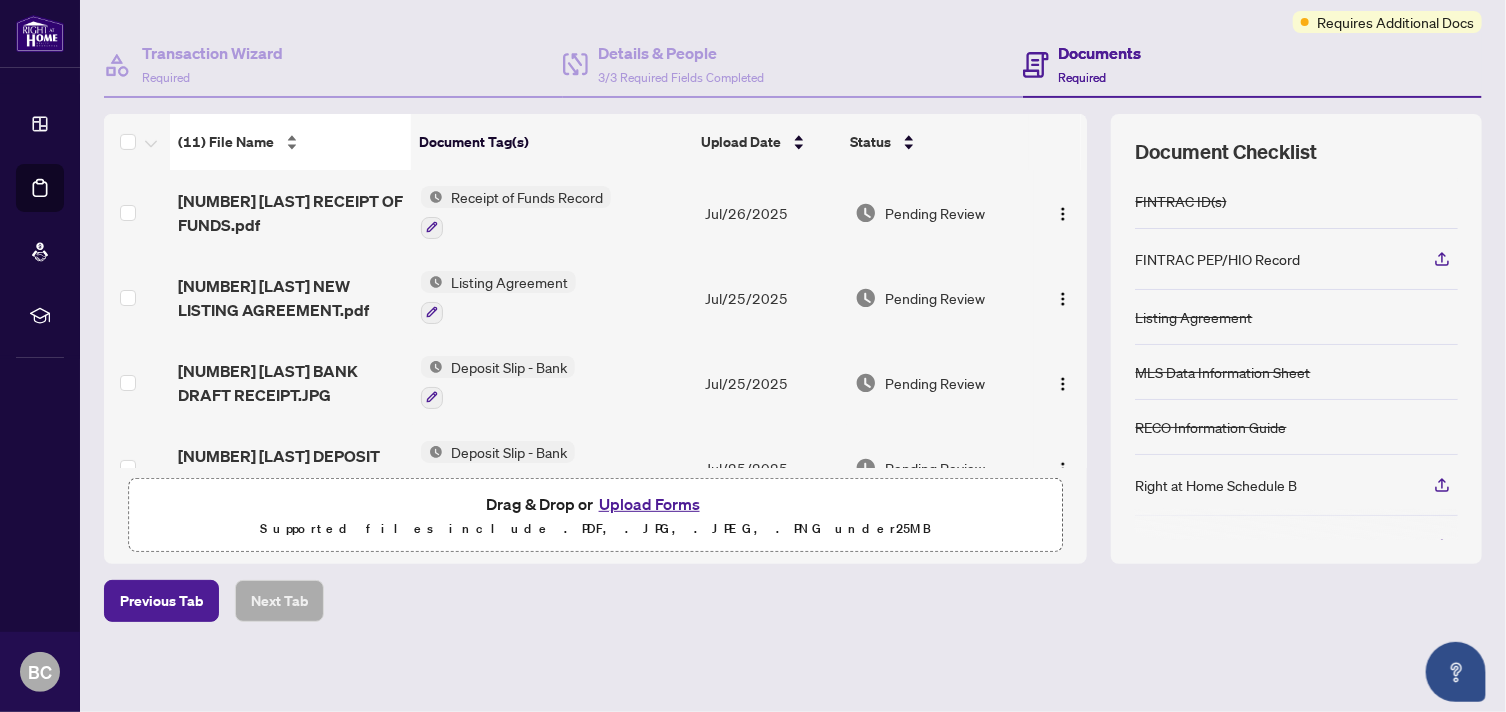 click on "(11) File Name" at bounding box center (290, 142) 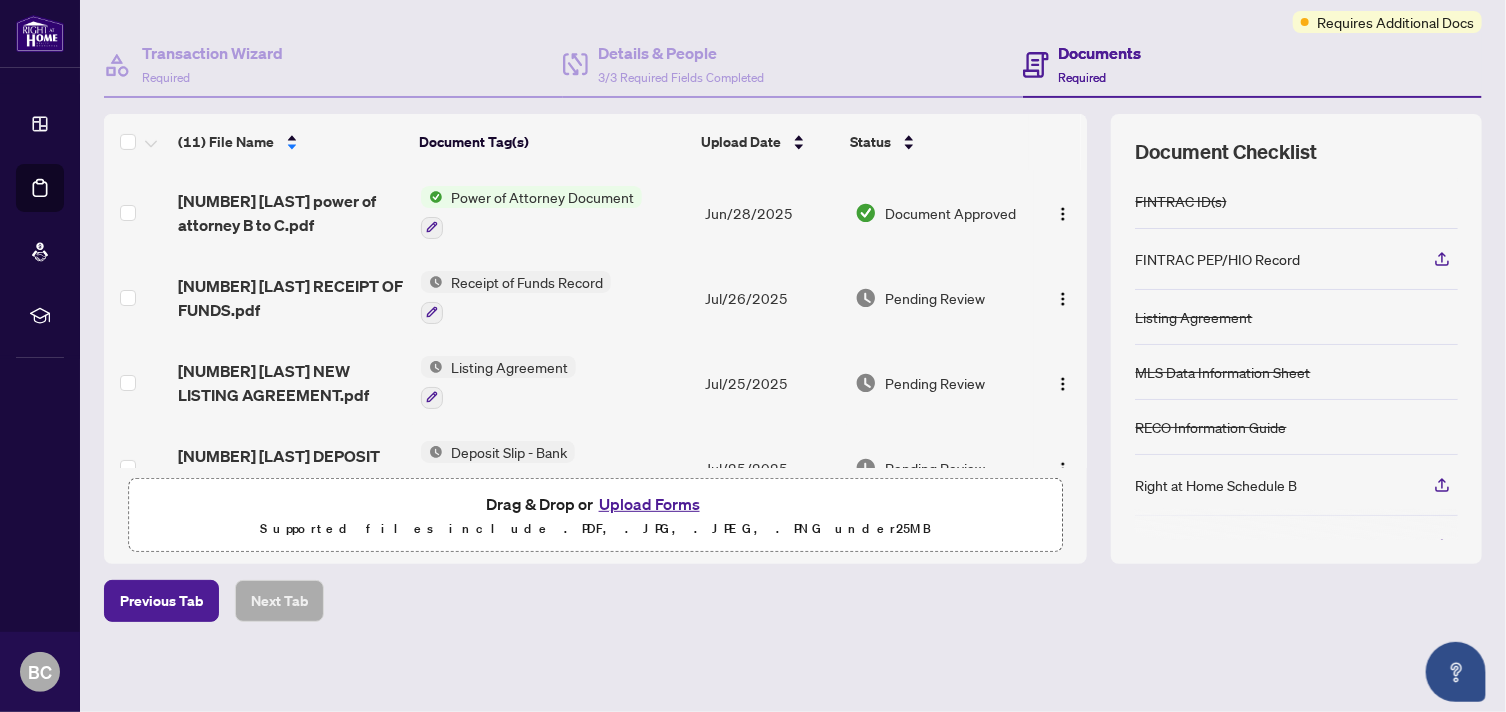 click on "(11) File Name" at bounding box center [290, 142] 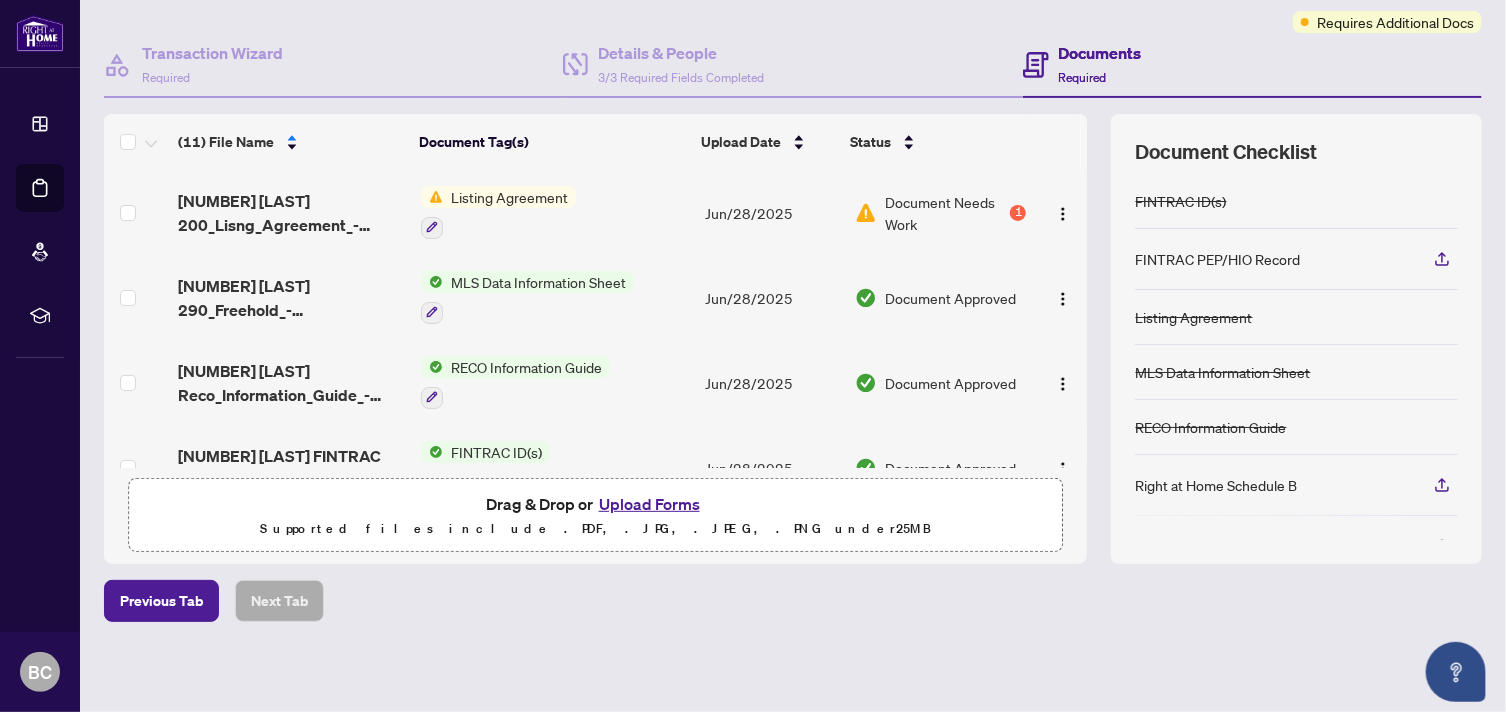 click on "Listing Agreement" at bounding box center (509, 197) 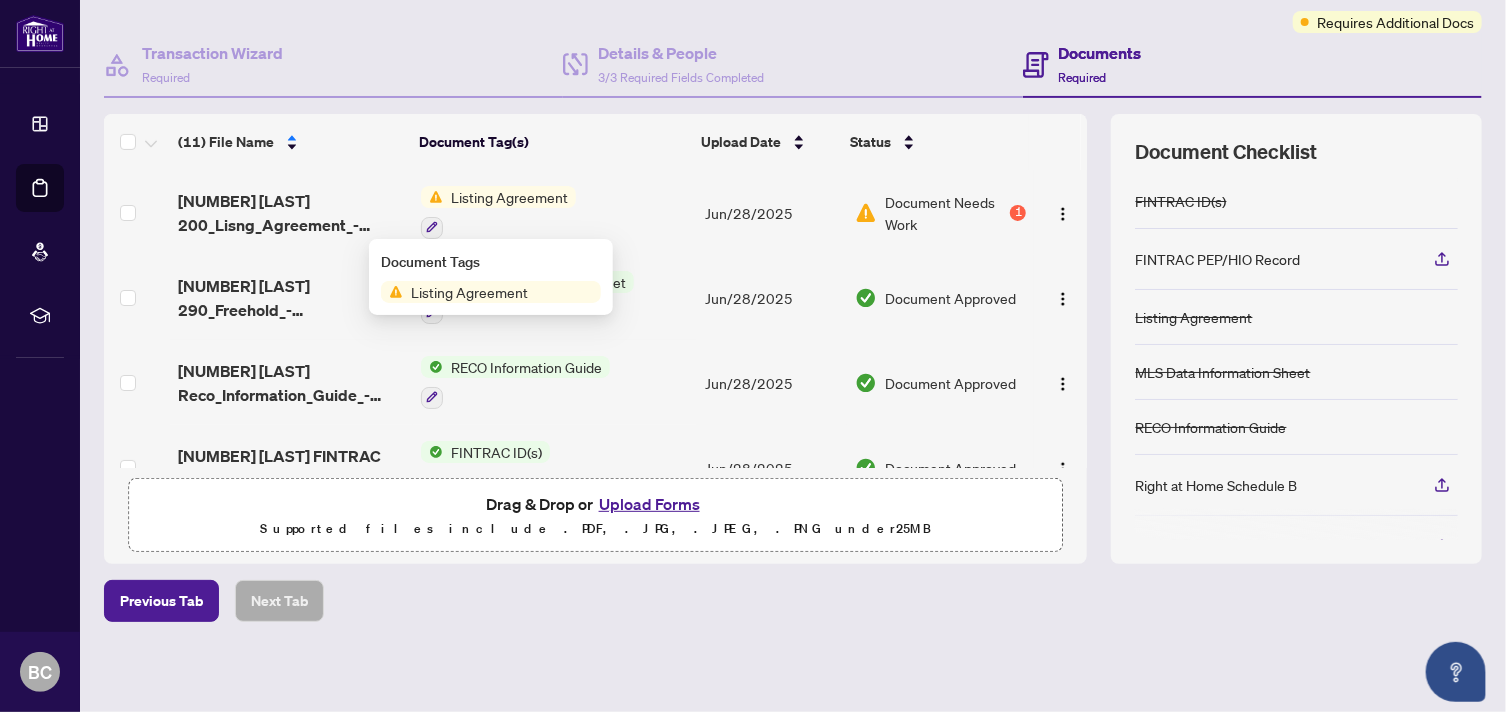 click on "Listing Agreement" at bounding box center (509, 197) 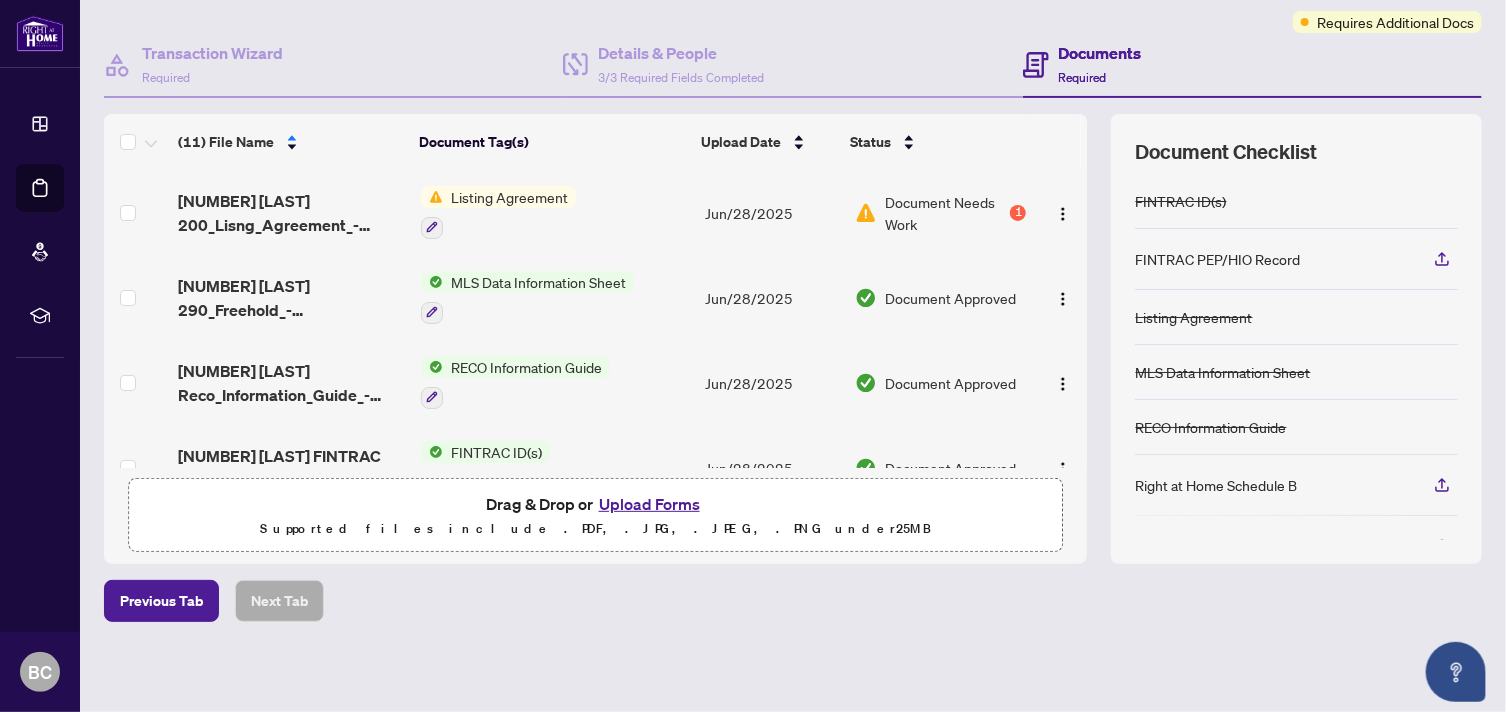 scroll, scrollTop: 11, scrollLeft: 0, axis: vertical 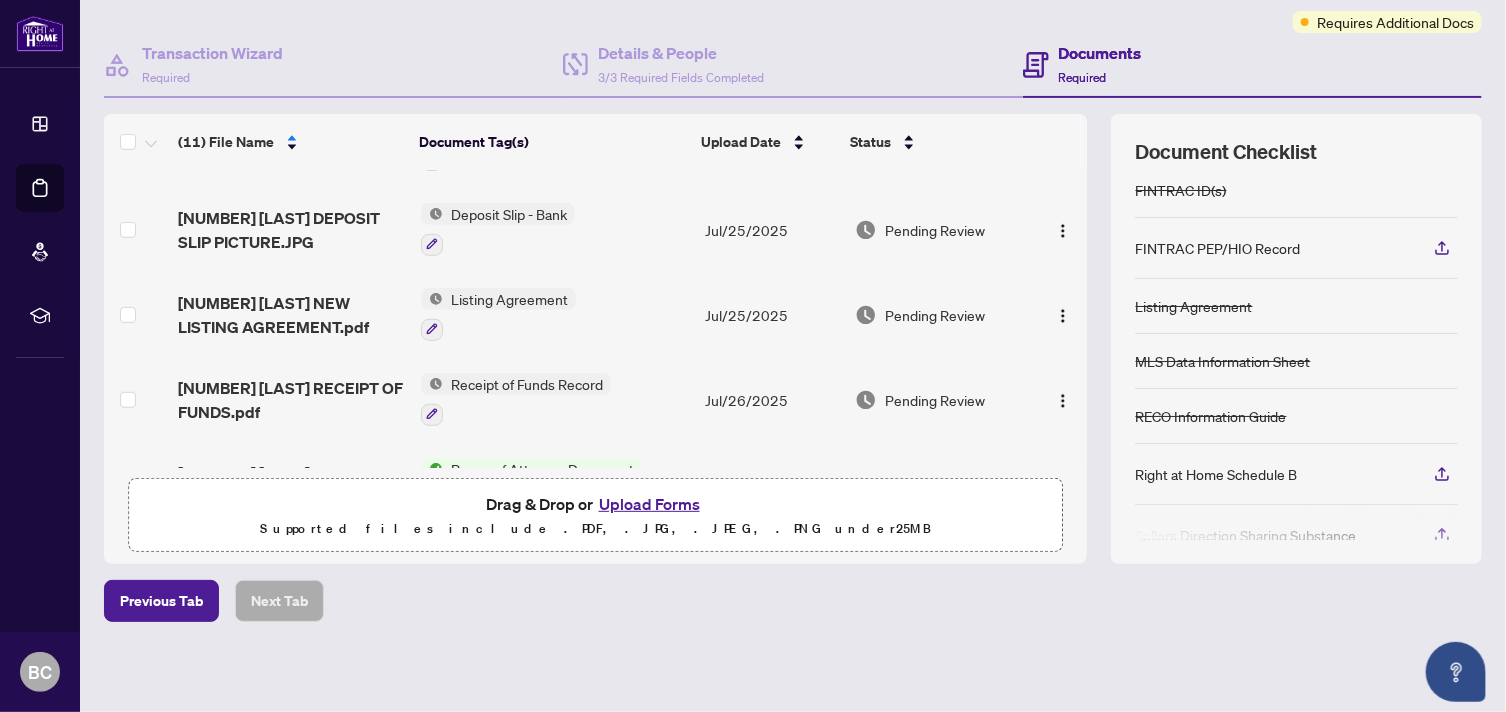 click on "Upload Forms" at bounding box center [649, 504] 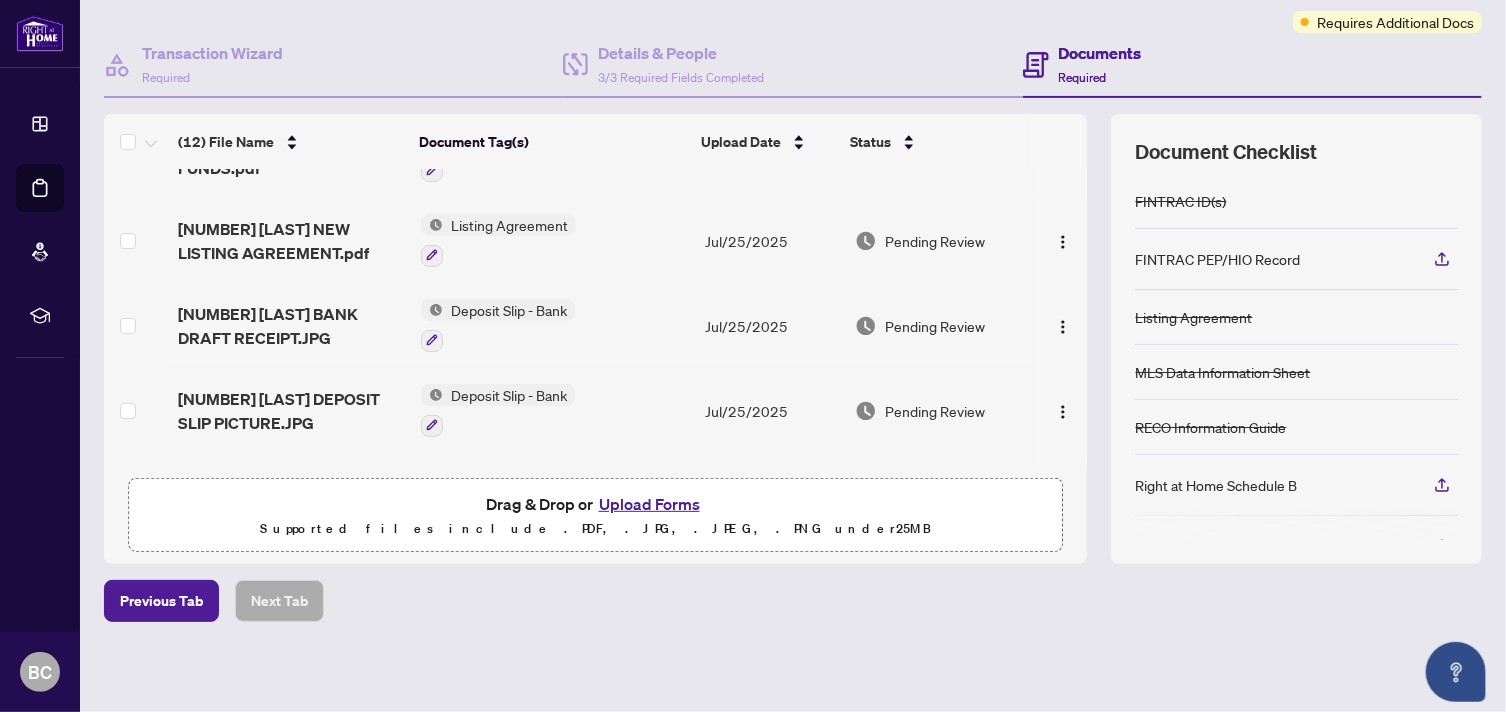 scroll, scrollTop: 0, scrollLeft: 0, axis: both 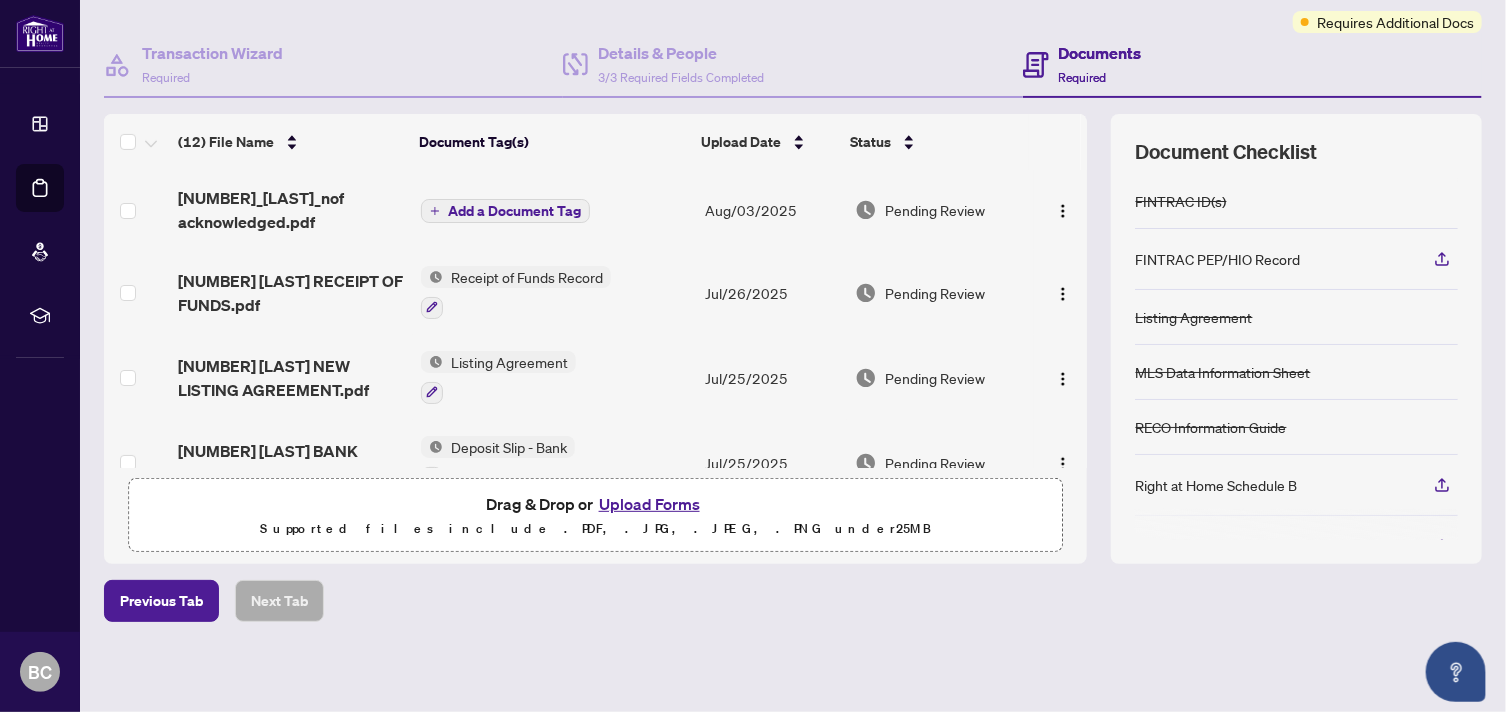 click on "Add a Document Tag" at bounding box center (514, 211) 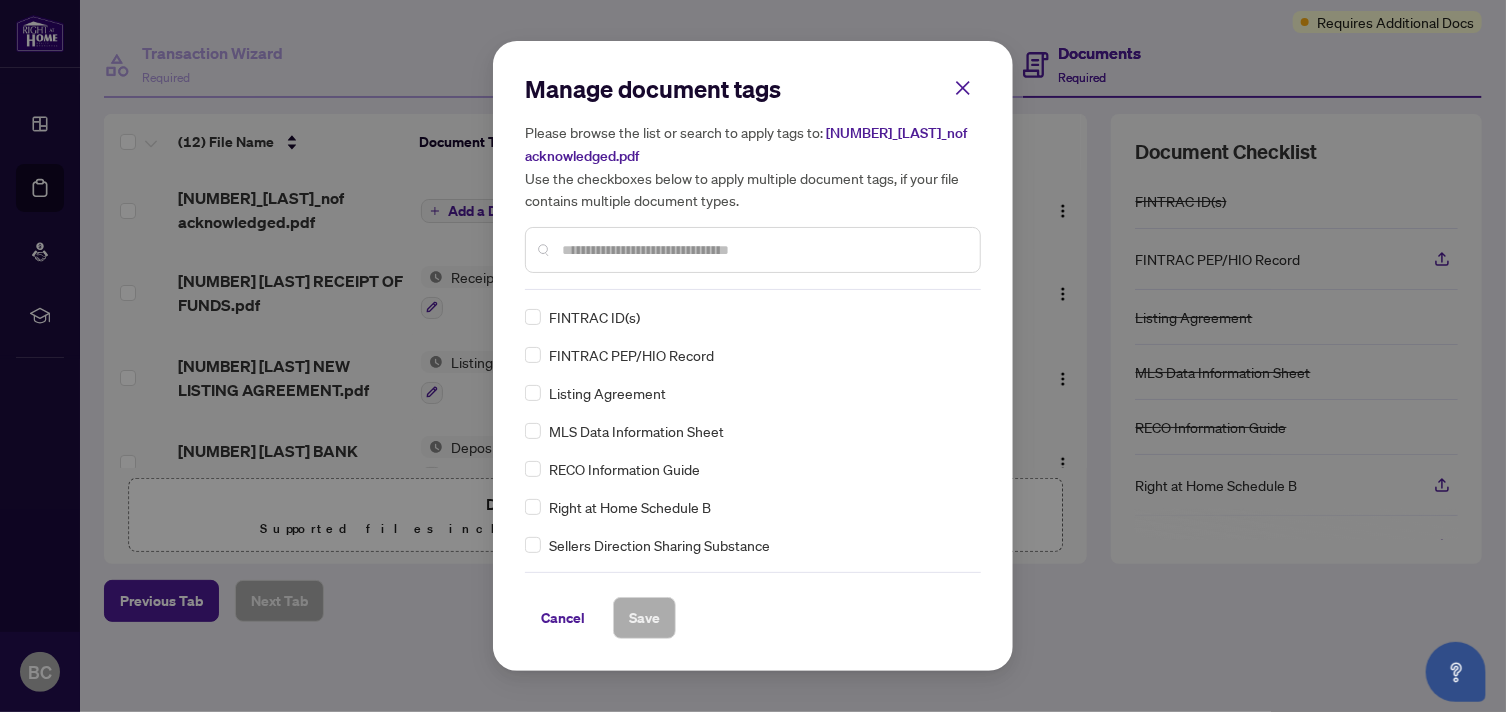 click on "Manage document tags Please browse the list or search to apply tags to:   65_arthur_griffith_nof acknowledged.pdf   Use the checkboxes below to apply multiple document tags, if your file contains multiple document types.   FINTRAC ID(s) FINTRAC PEP/HIO Record Listing Agreement MLS Data Information Sheet RECO Information Guide Right at Home Schedule B Sellers Direction Sharing Substance 208 Entry/Access to Property Seller Acknowledgement 244 Seller’s Direction re: Property/Offers 1st Page of the APS Advance Paperwork Agent Correspondence Agreement of Assignment of Purchase and Sale Agreement of Purchase and Sale Agreement to Cooperate /Broker Referral Agreement to Lease Articles of Incorporation Back to Vendor Letter Belongs to Another Transaction Builder's Consent Buyer Designated Representation Agreement Buyer Designated Representation Agreement Buyers Lawyer Information Certificate of Estate Trustee(s) Client Refused to Sign Closing Date Change Co-op Brokerage Commission Statement Co-op EFT Correspondence" at bounding box center (753, 356) 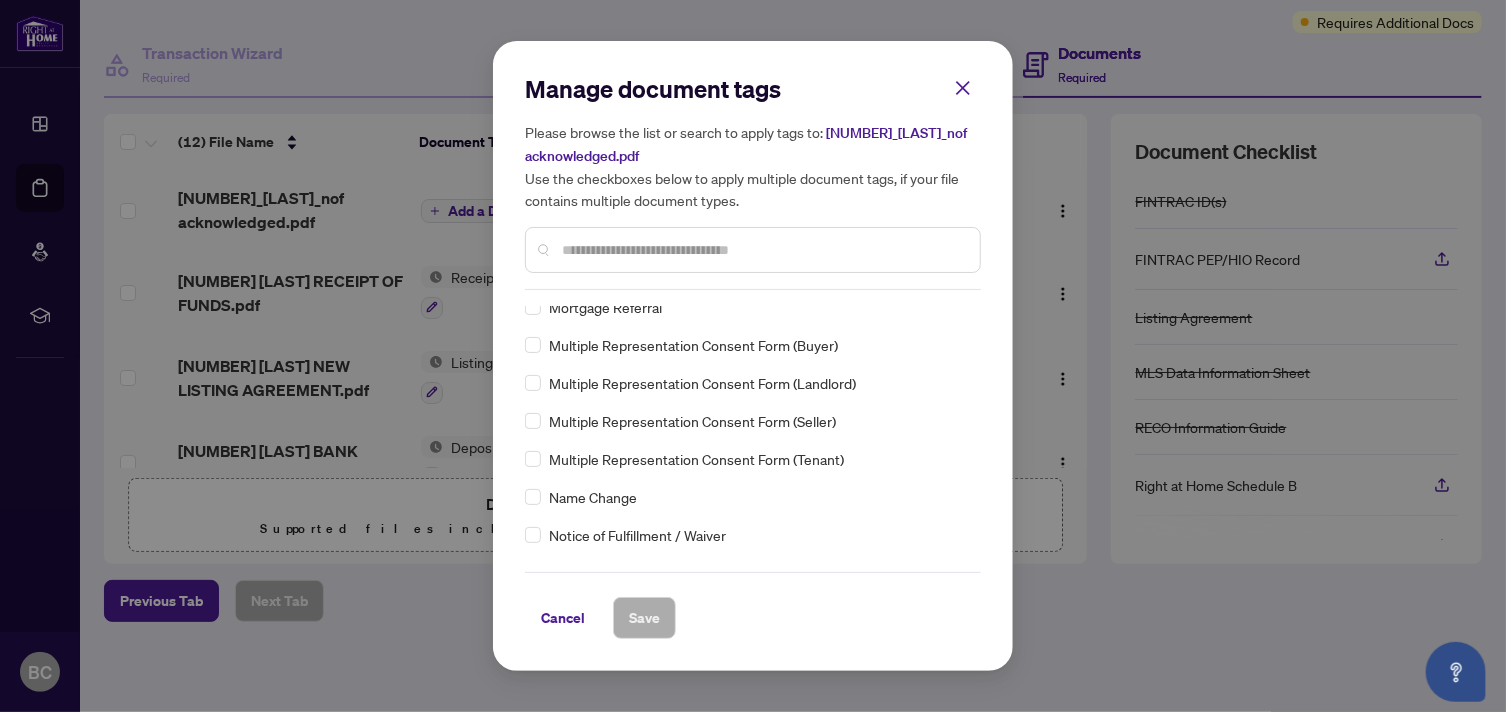 scroll, scrollTop: 3060, scrollLeft: 0, axis: vertical 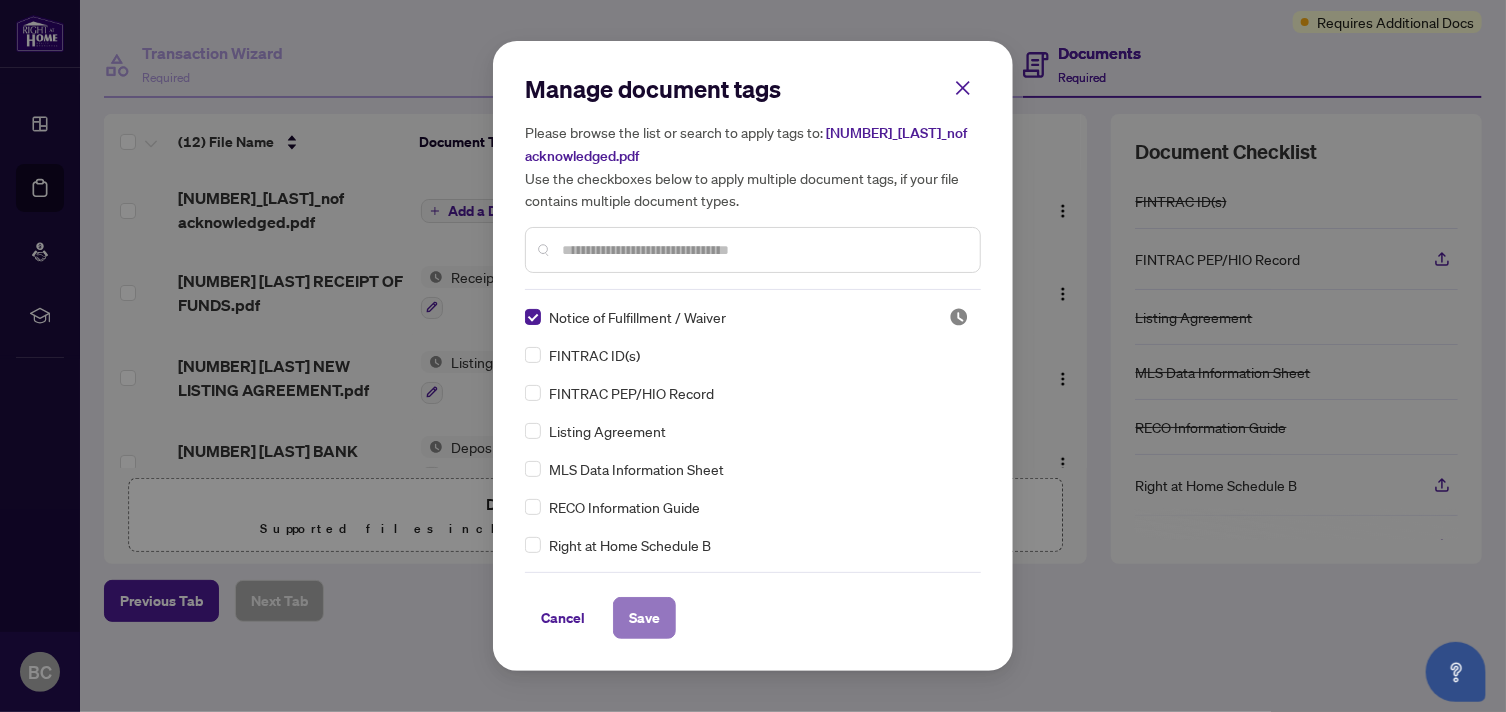 click on "Save" at bounding box center [644, 618] 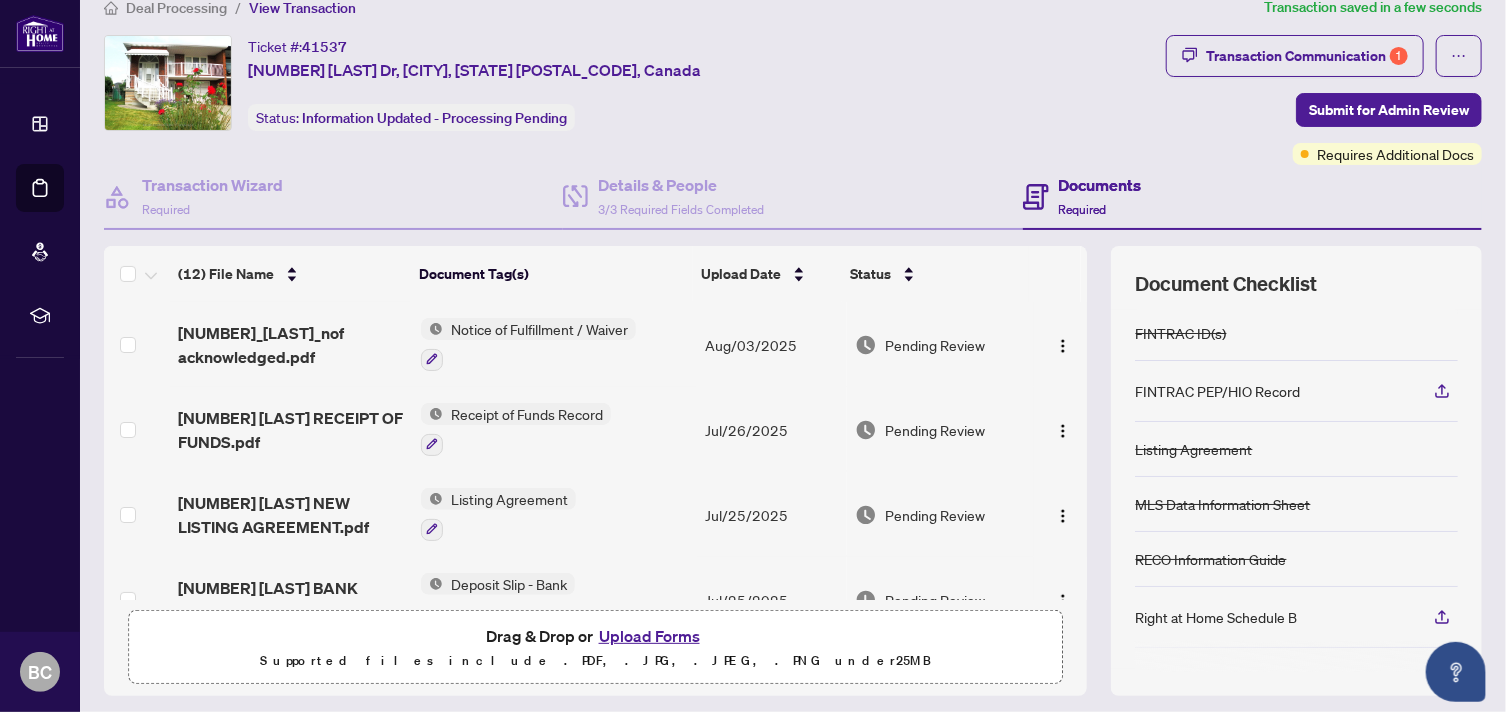 scroll, scrollTop: 27, scrollLeft: 0, axis: vertical 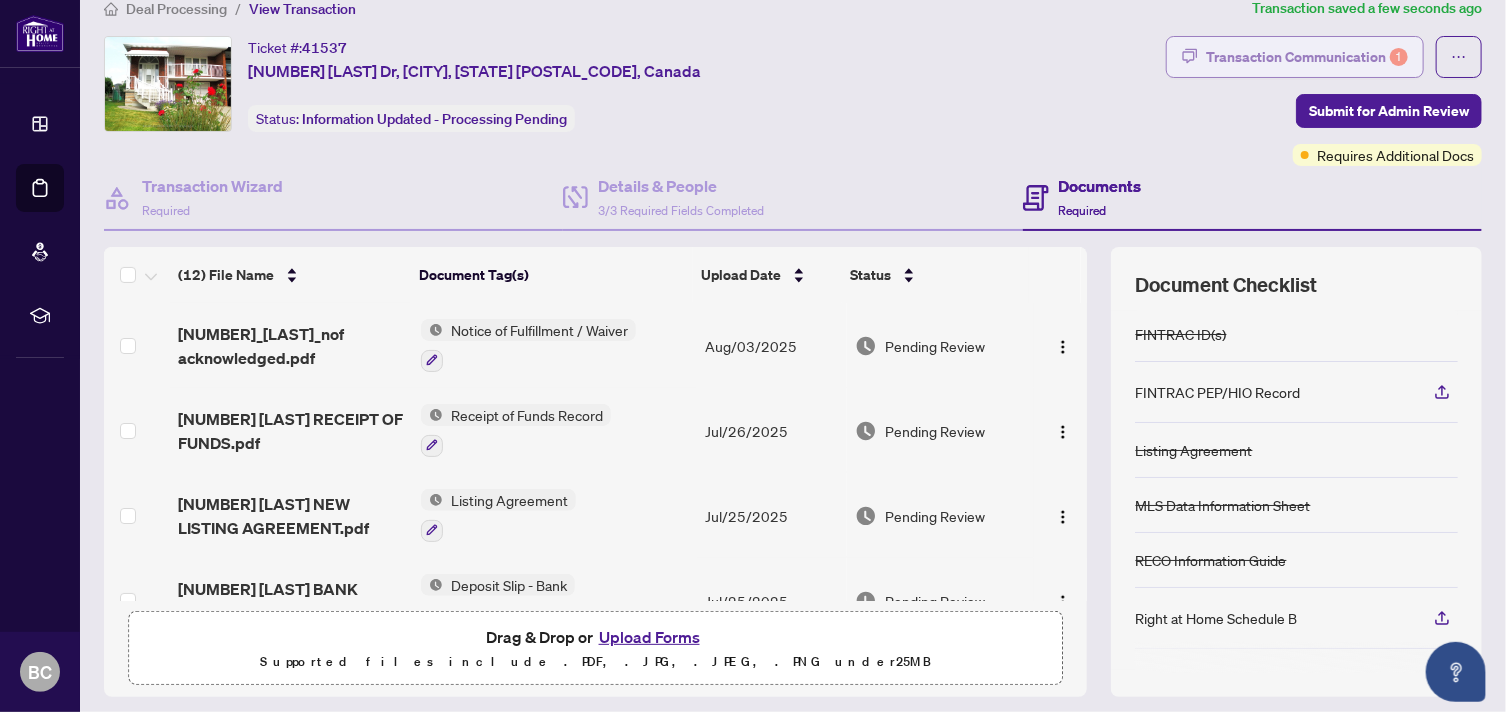 click on "Transaction Communication 1" at bounding box center [1307, 57] 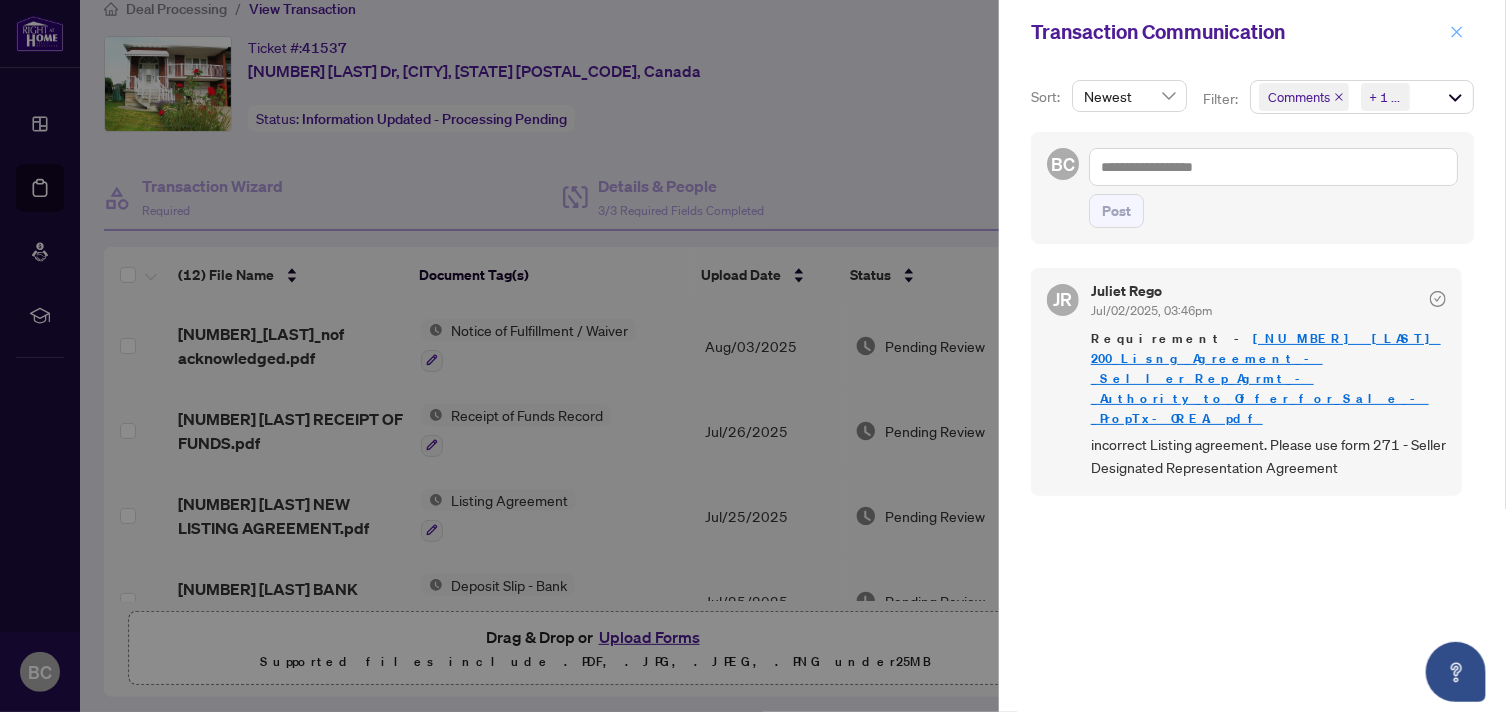 click 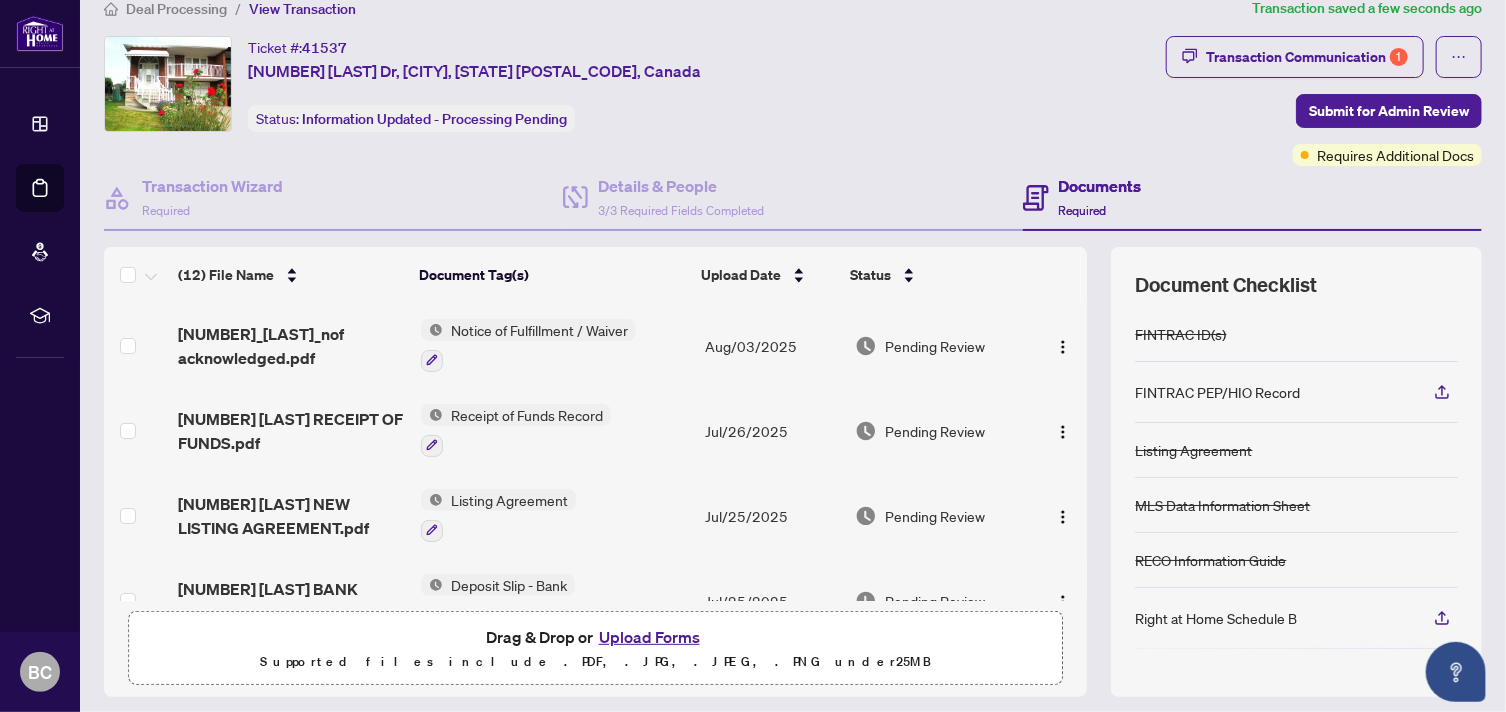 click on "Upload Forms" at bounding box center (649, 637) 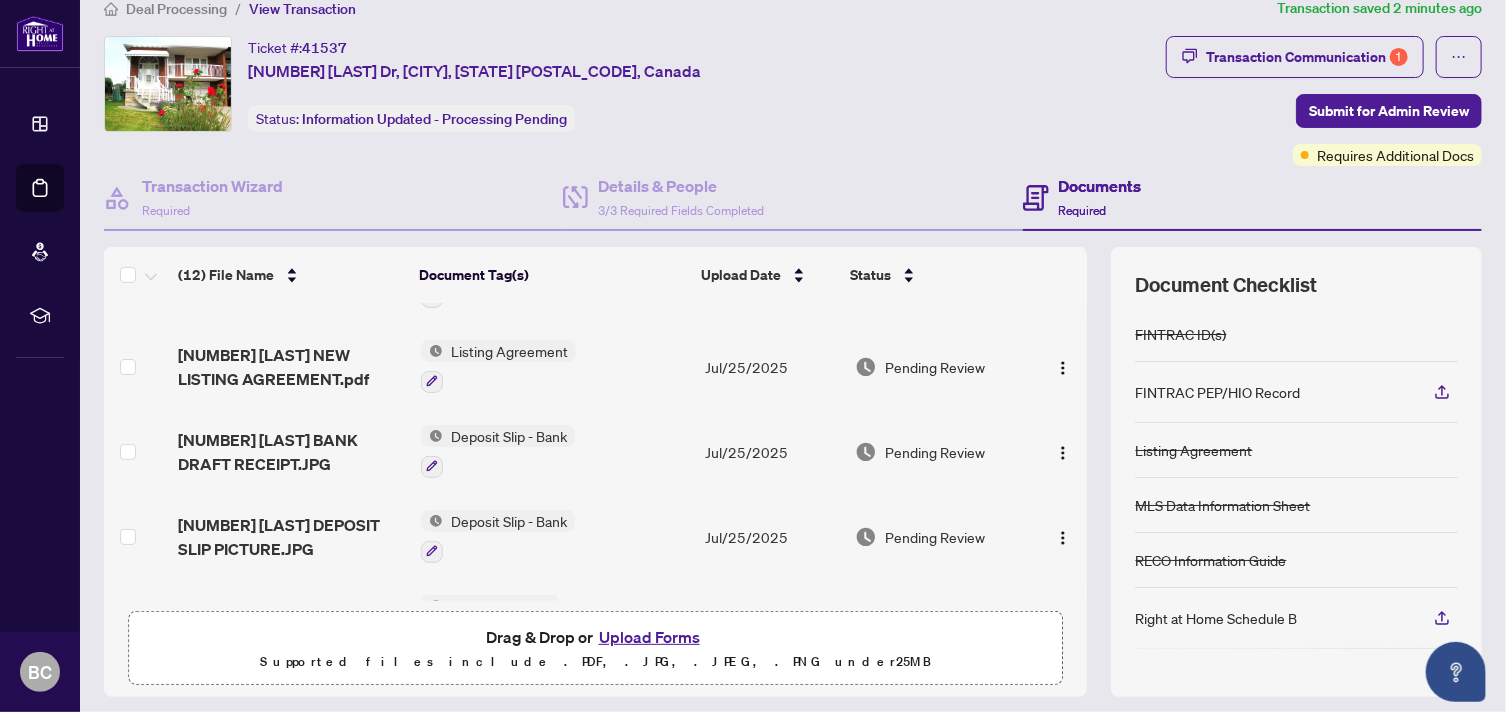 scroll, scrollTop: 138, scrollLeft: 0, axis: vertical 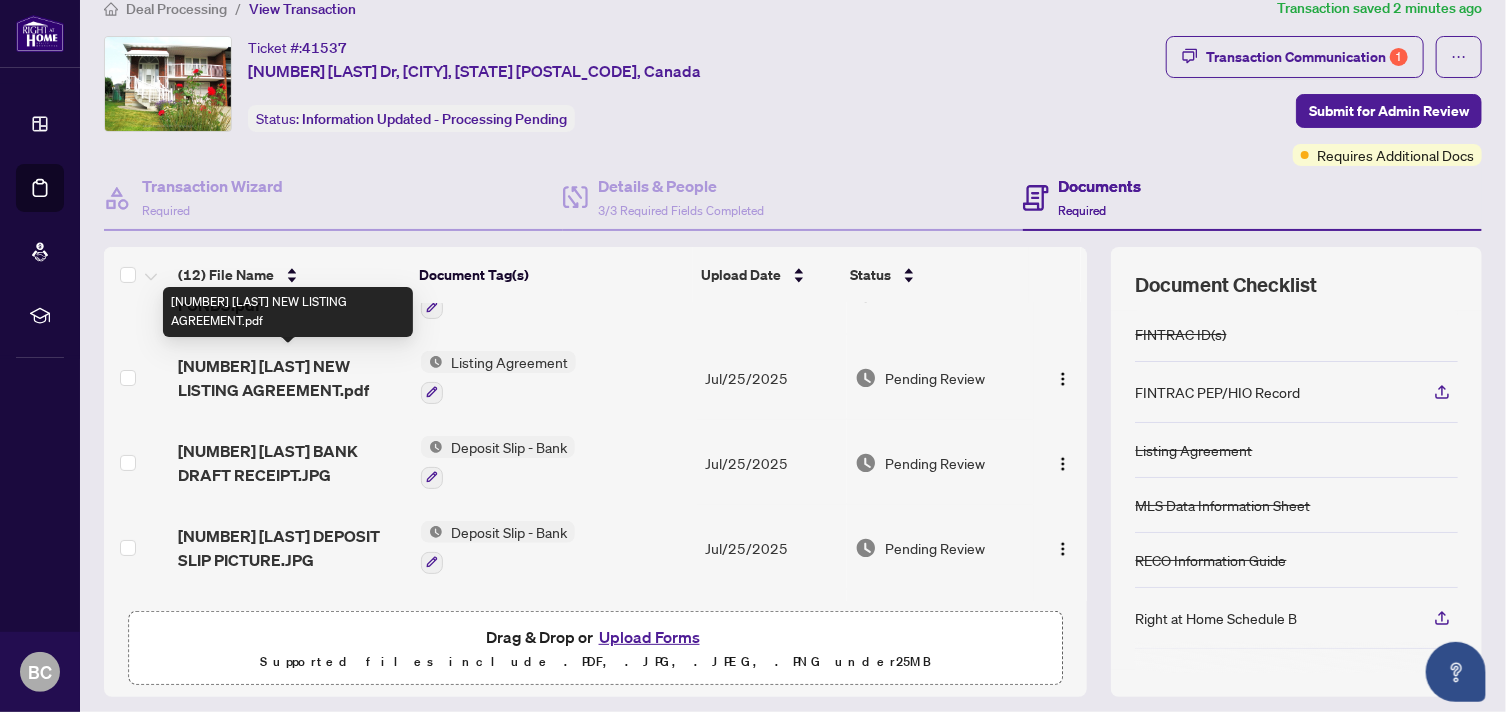 click on "65 ARTHUR GRIFFITH NEW LISTING AGREEMENT.pdf" at bounding box center [291, 378] 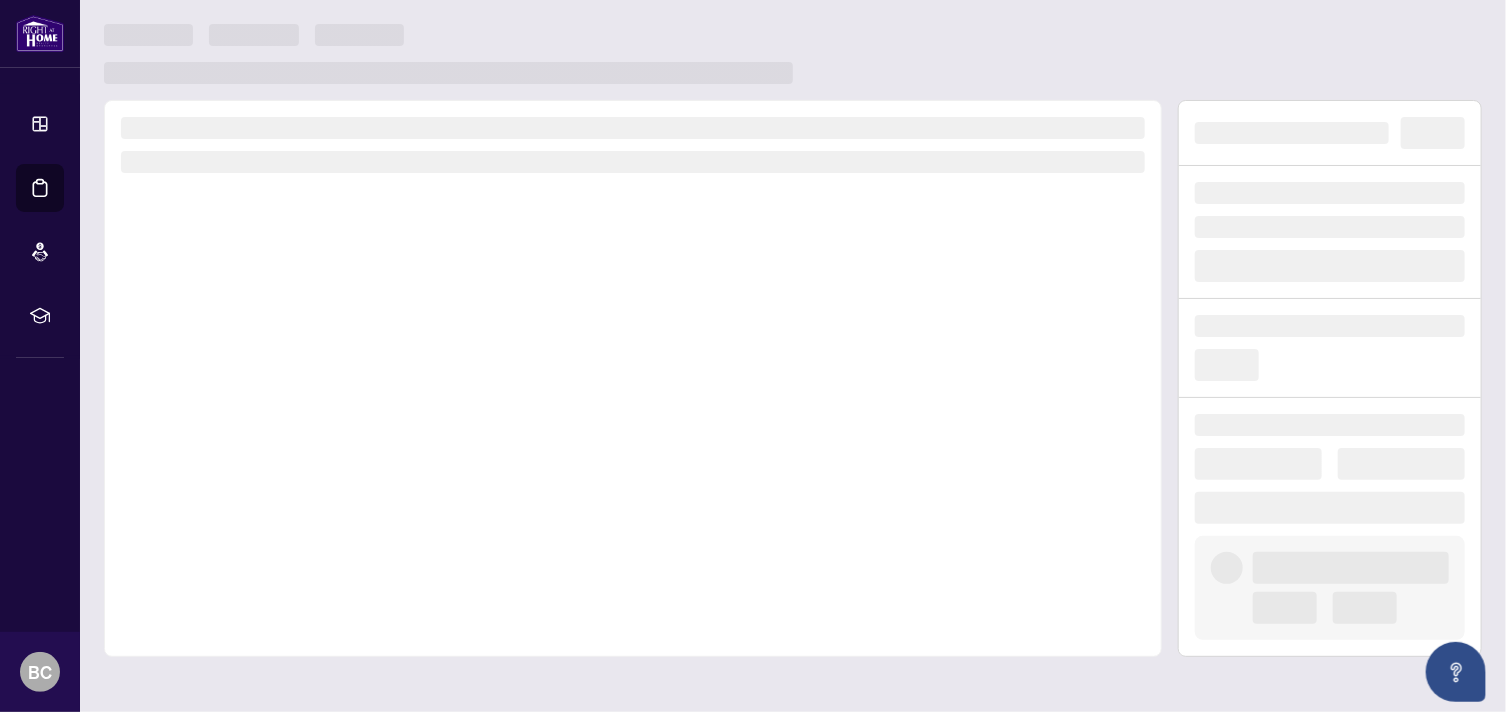 scroll, scrollTop: 0, scrollLeft: 0, axis: both 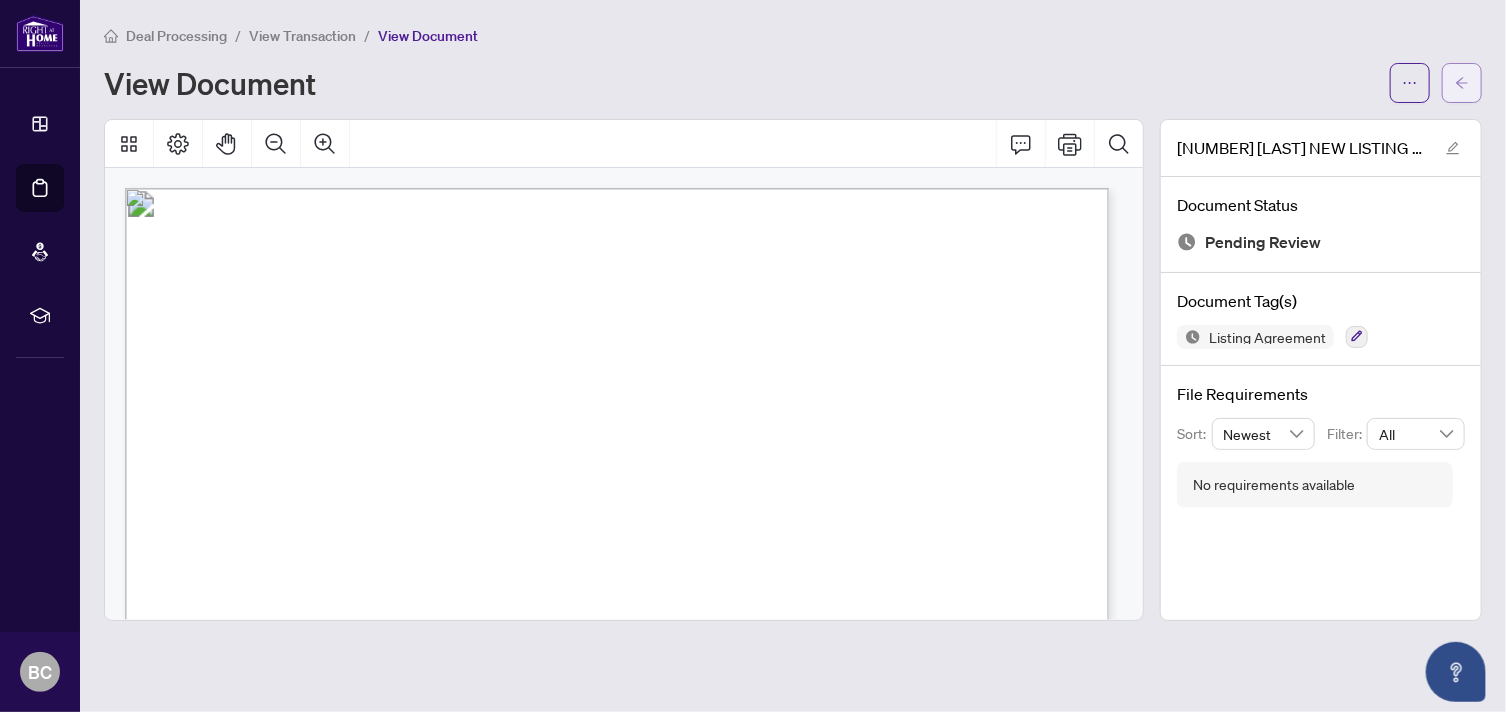click 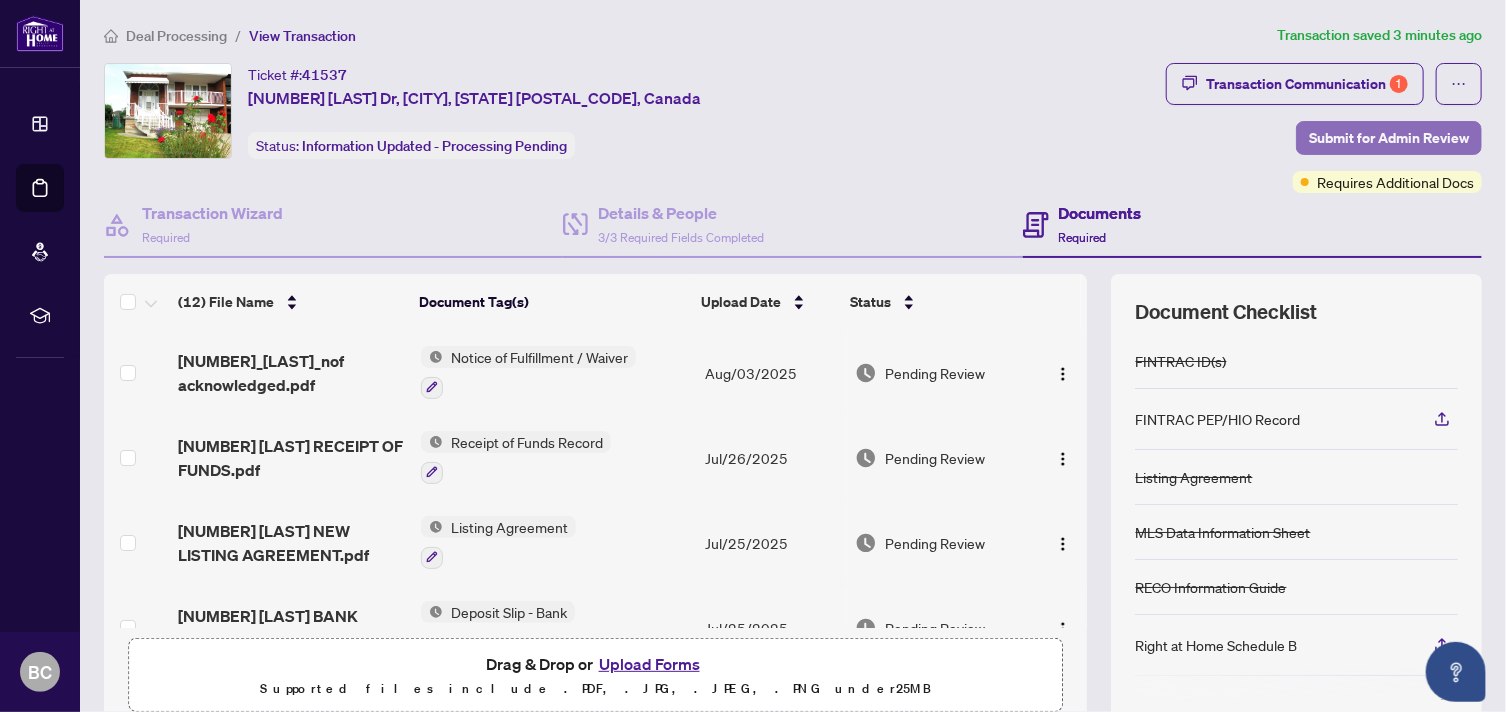 click on "Submit for Admin Review" at bounding box center (1389, 138) 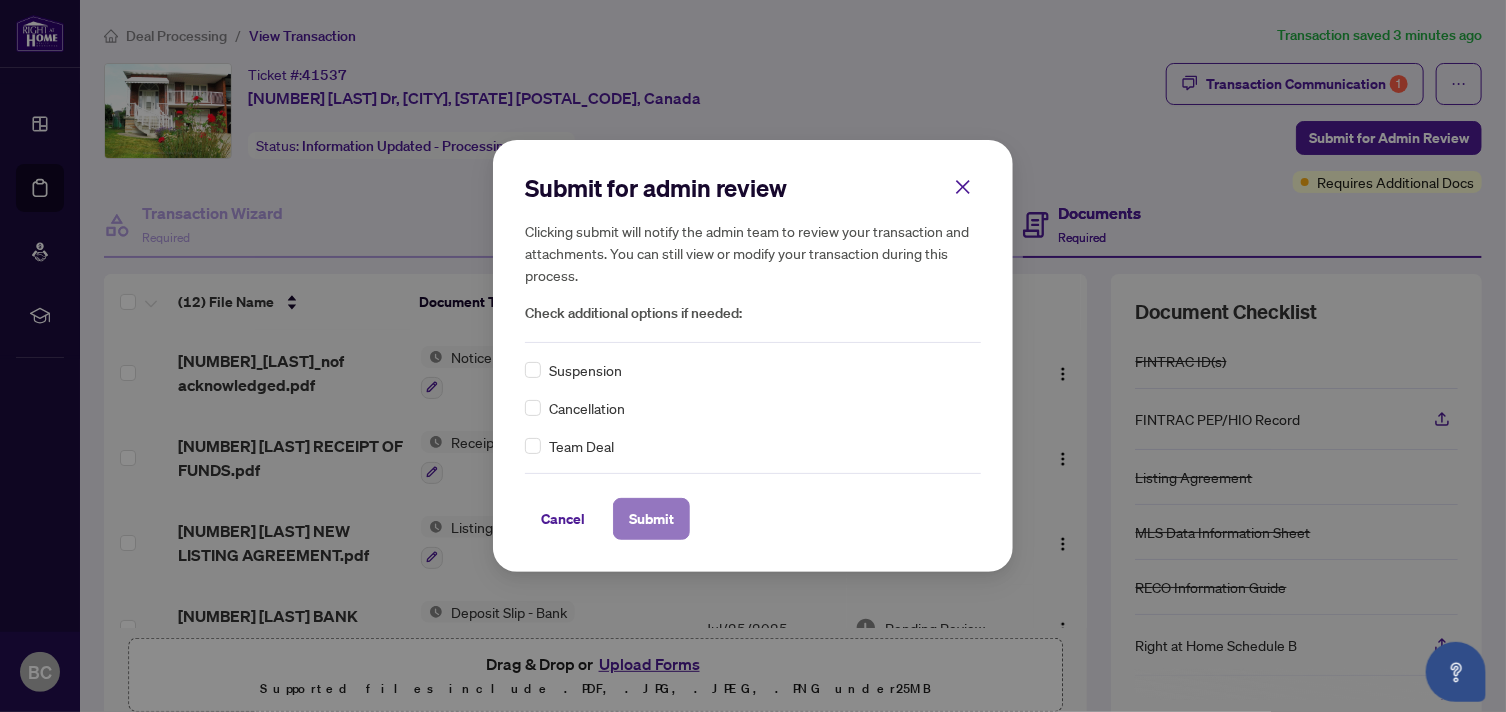 click on "Submit" at bounding box center [651, 519] 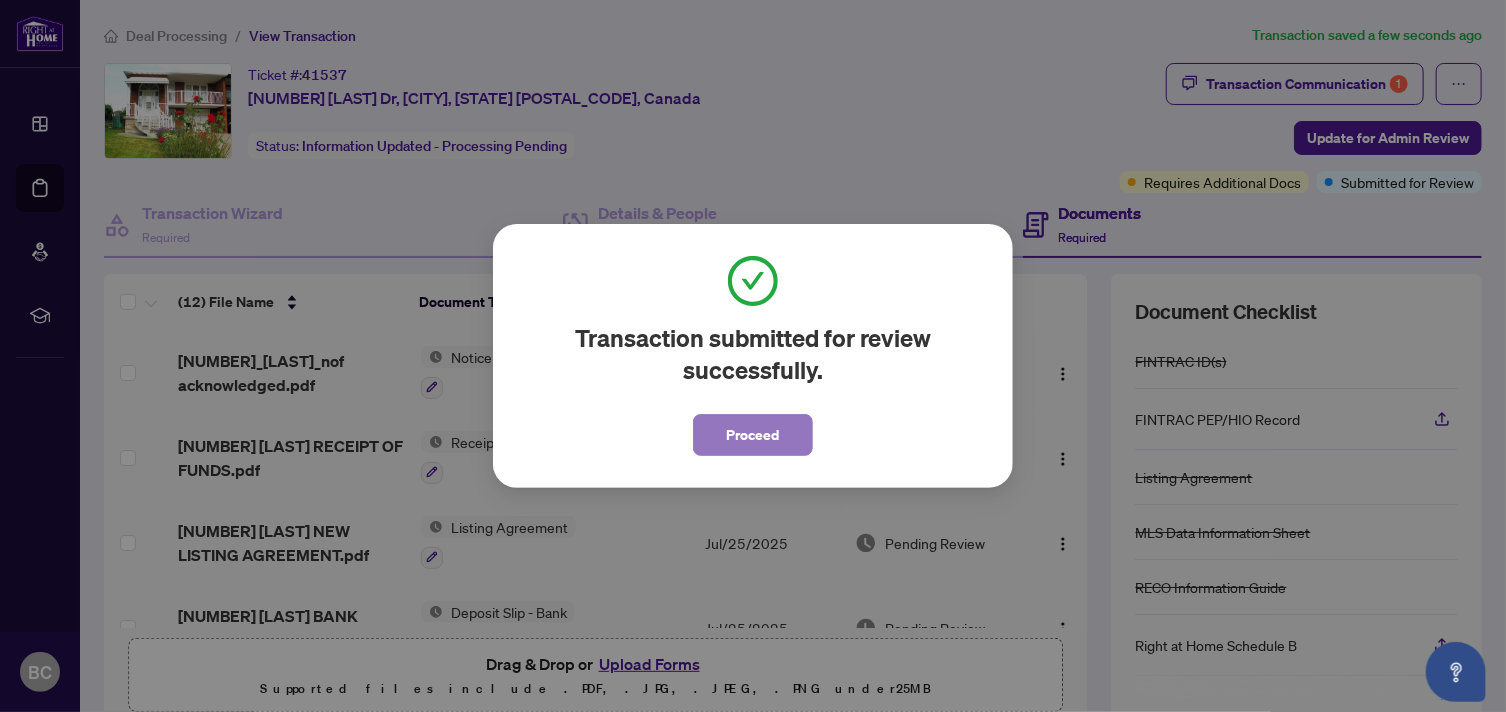 click on "Proceed" at bounding box center (753, 435) 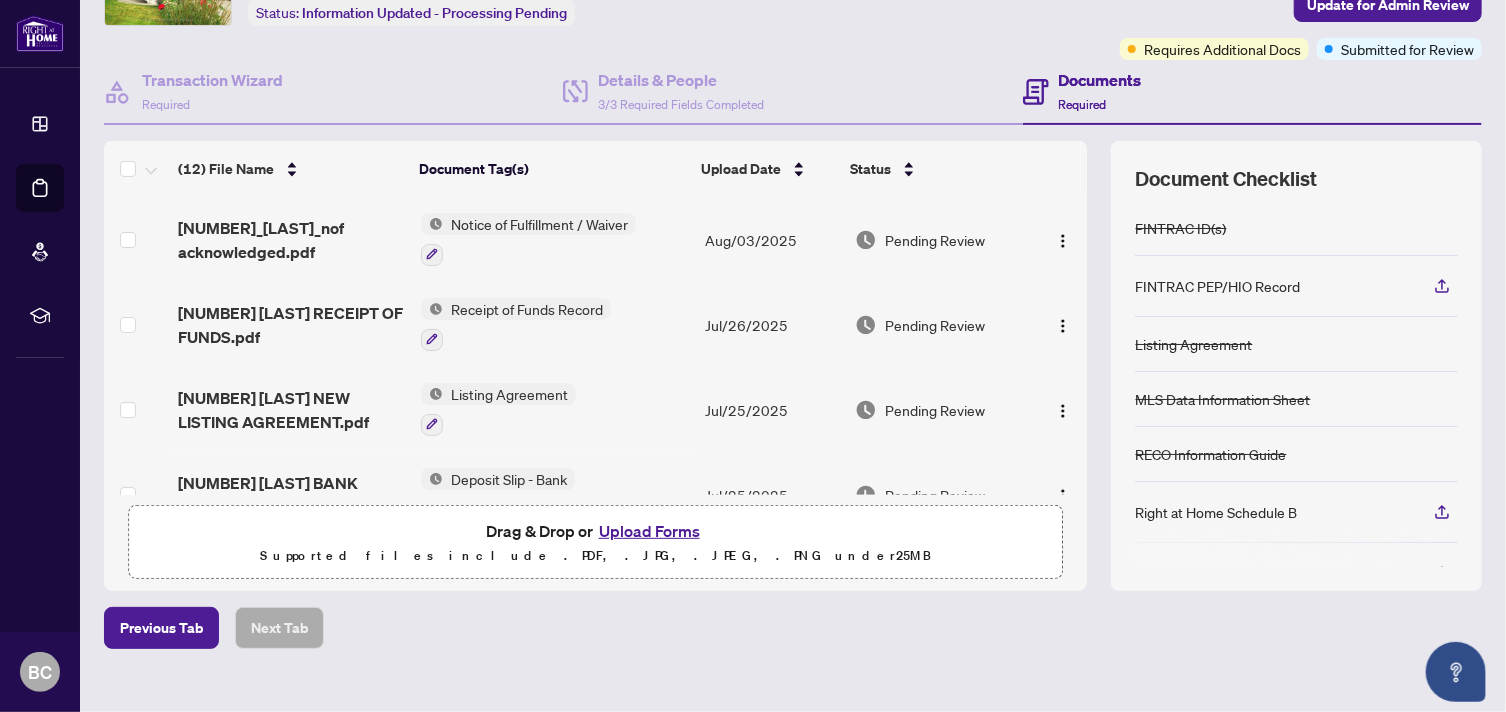 scroll, scrollTop: 160, scrollLeft: 0, axis: vertical 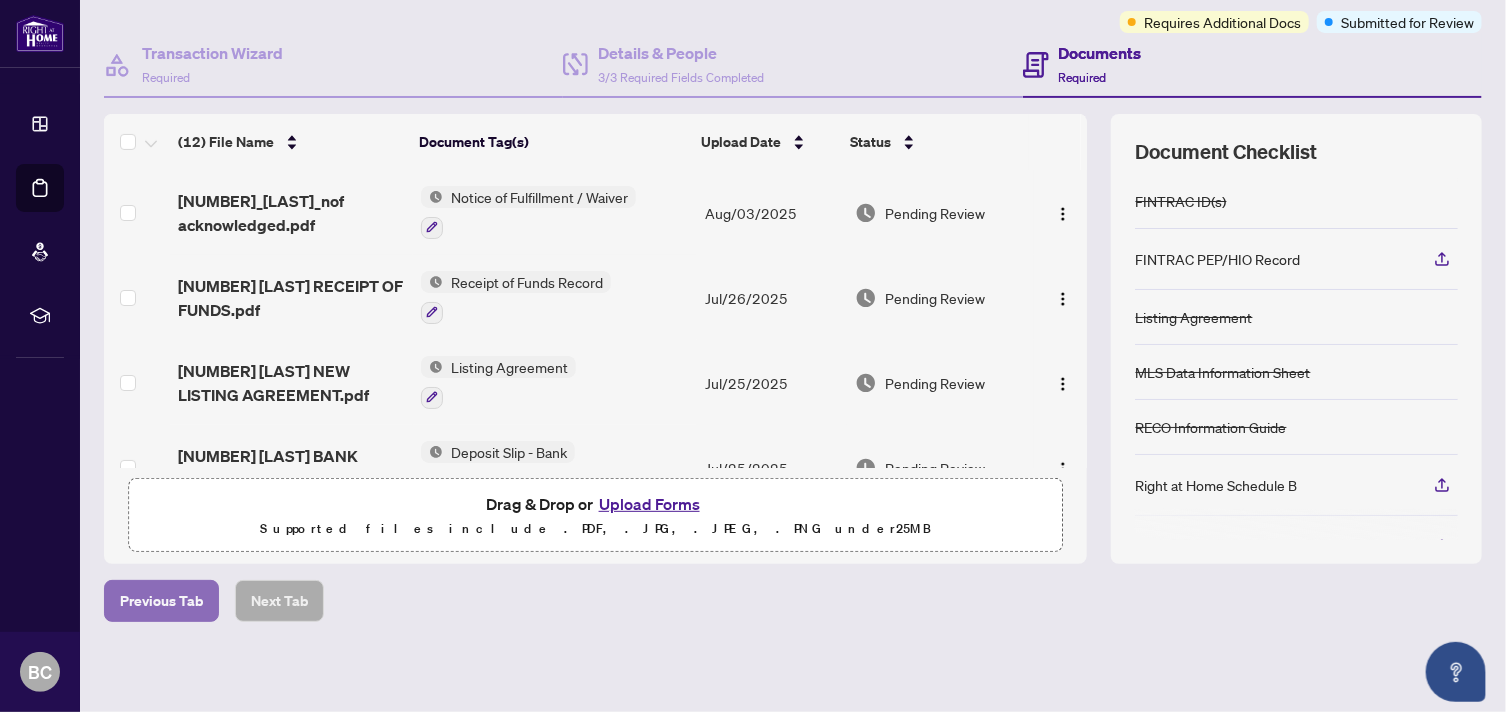click on "Previous Tab" at bounding box center (161, 601) 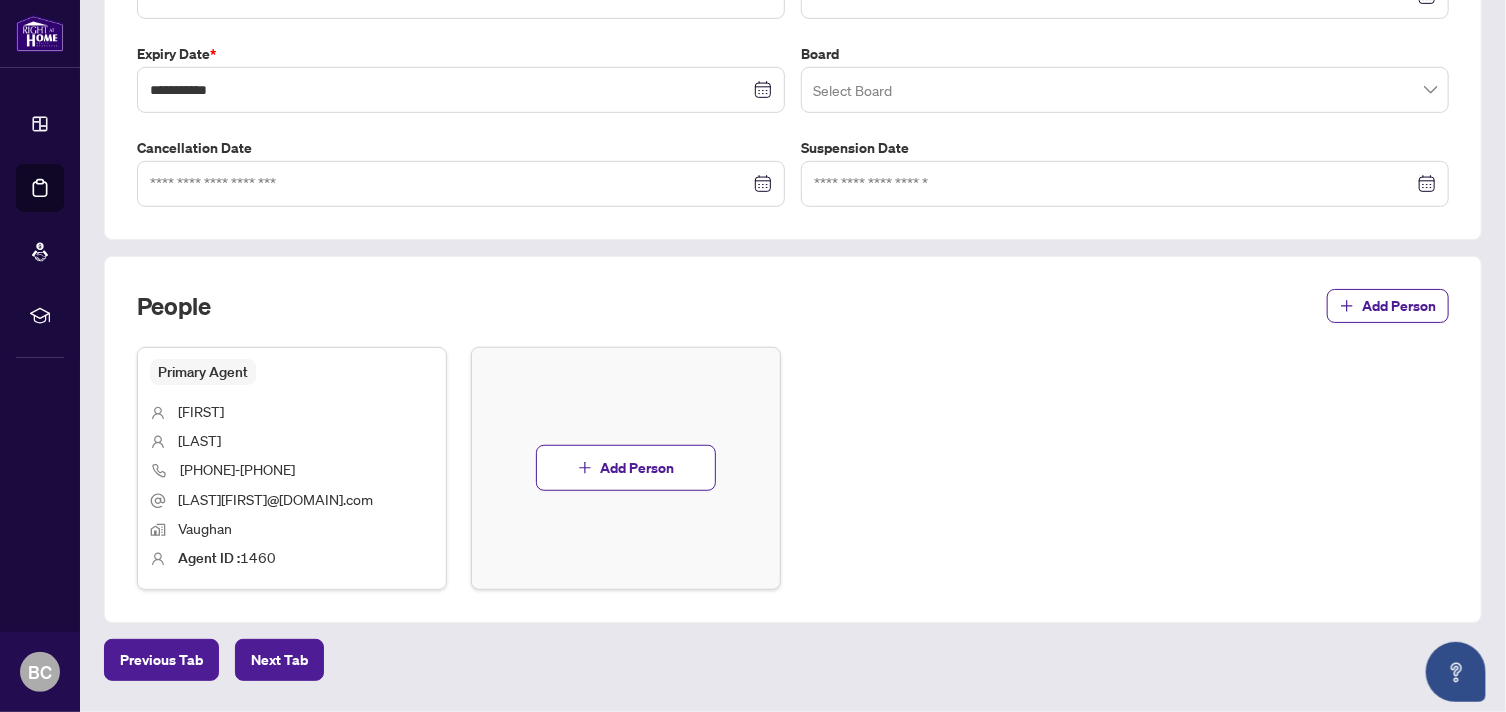 scroll, scrollTop: 564, scrollLeft: 0, axis: vertical 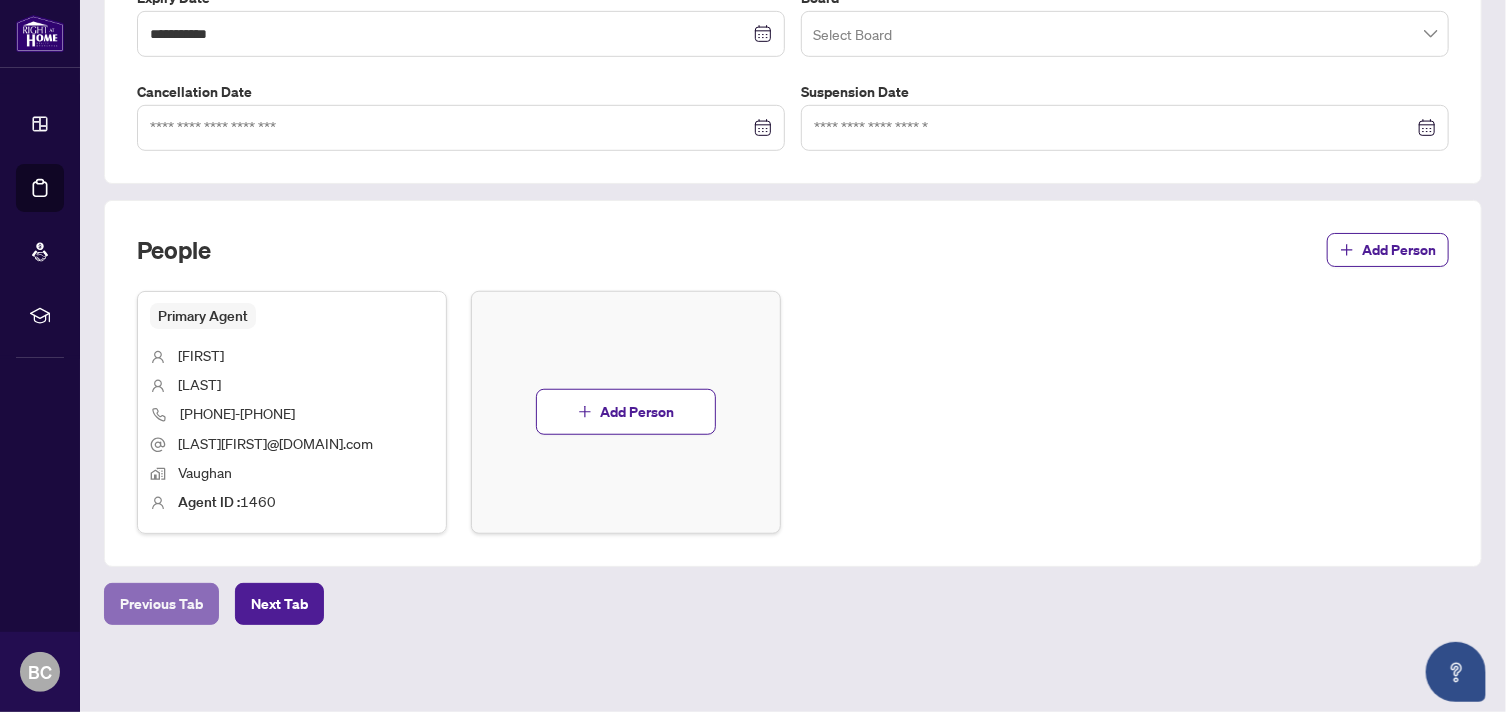 click on "Previous Tab" at bounding box center [161, 604] 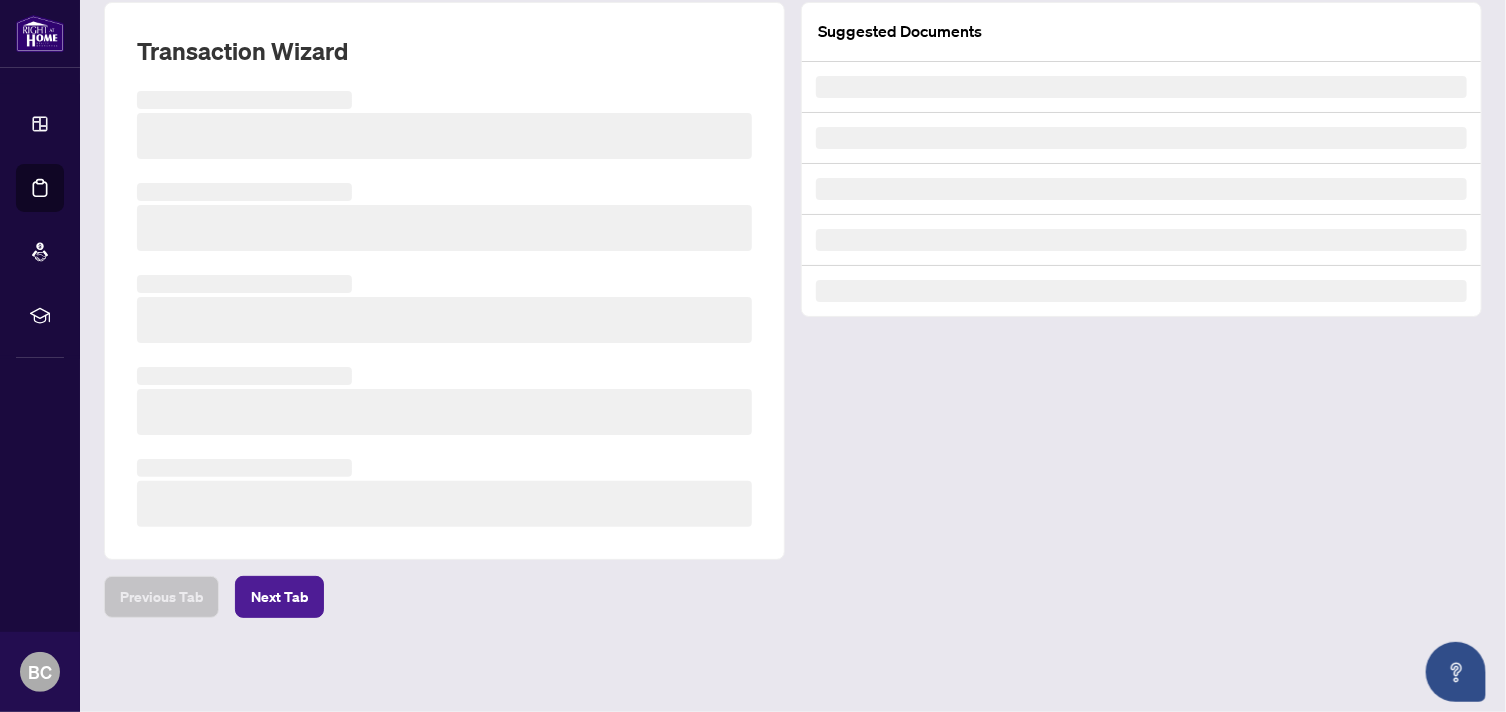 scroll, scrollTop: 0, scrollLeft: 0, axis: both 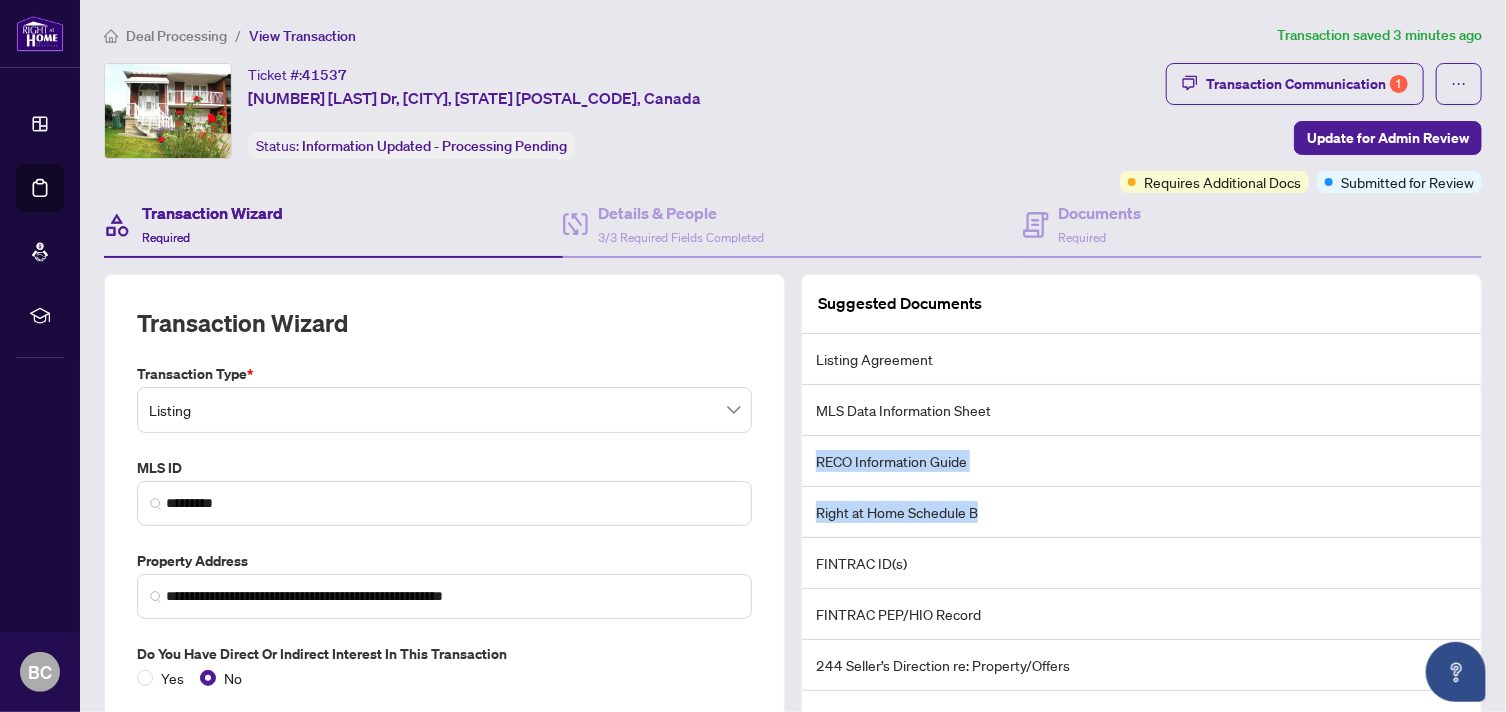 drag, startPoint x: 1128, startPoint y: 419, endPoint x: 1319, endPoint y: 514, distance: 213.32135 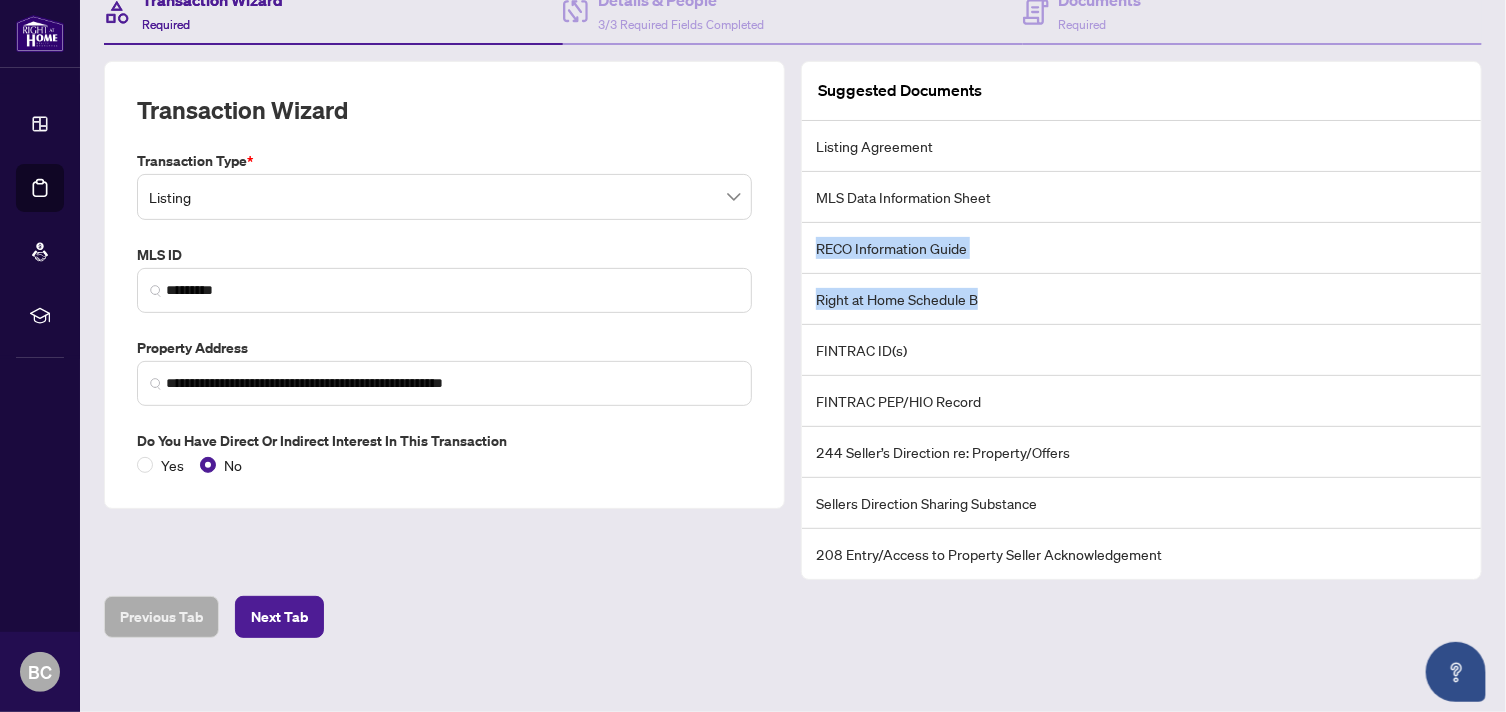 scroll, scrollTop: 226, scrollLeft: 0, axis: vertical 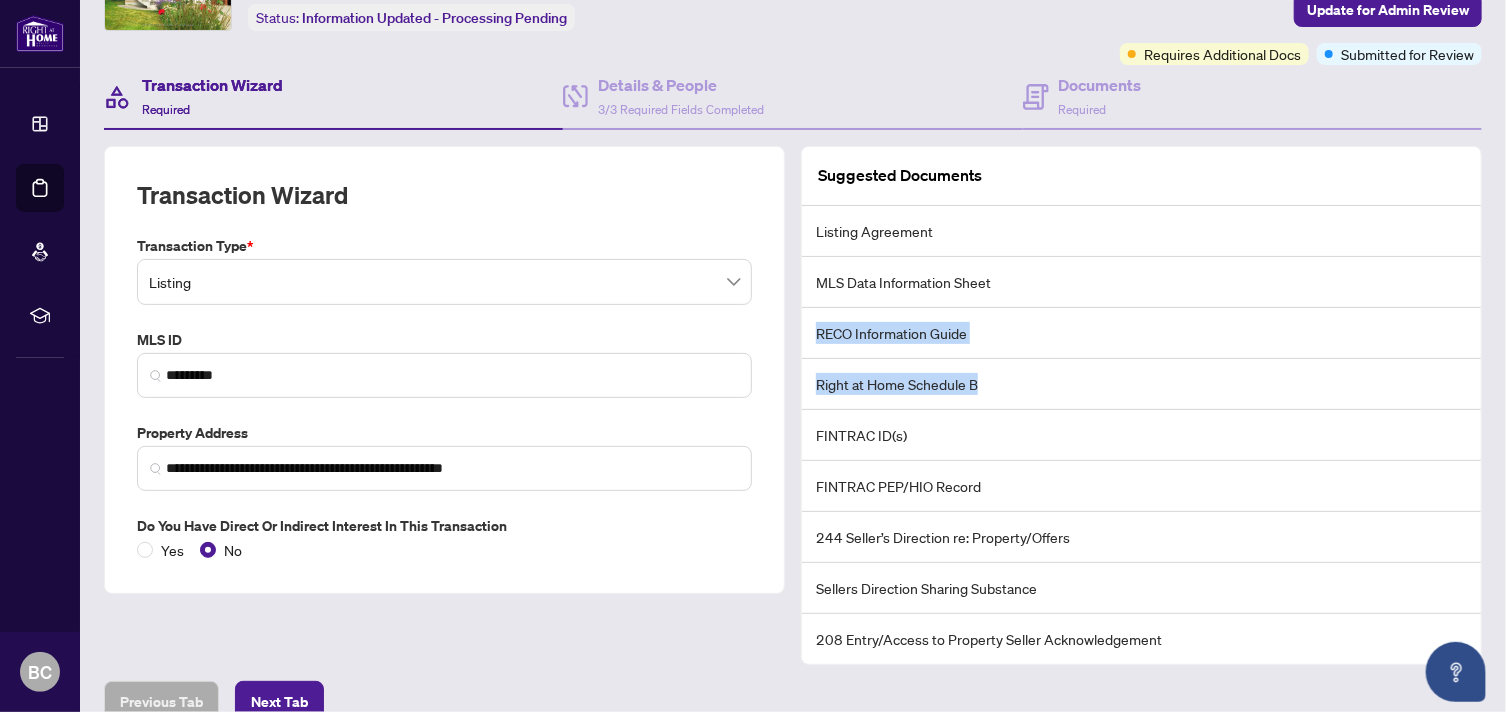 click on "Right at Home Schedule B" at bounding box center [1141, 384] 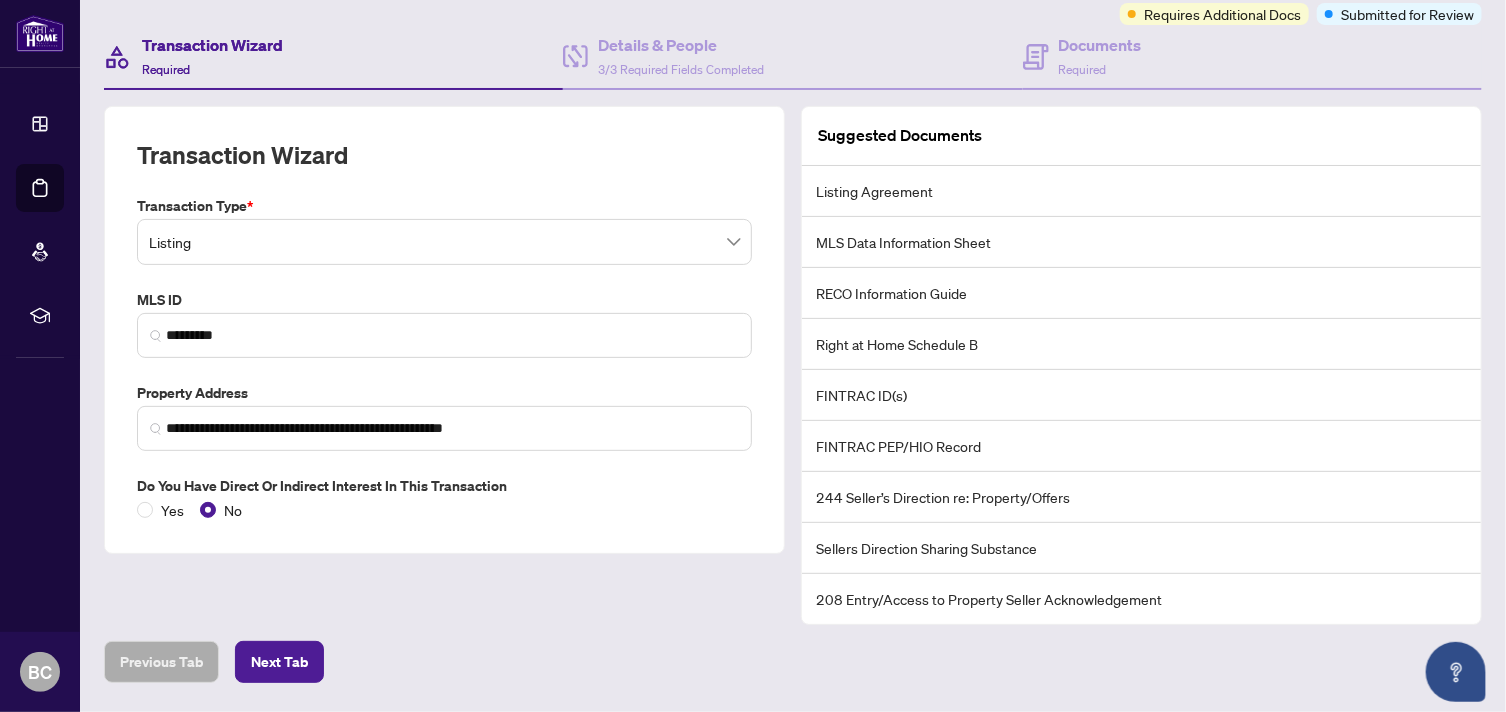 scroll, scrollTop: 226, scrollLeft: 0, axis: vertical 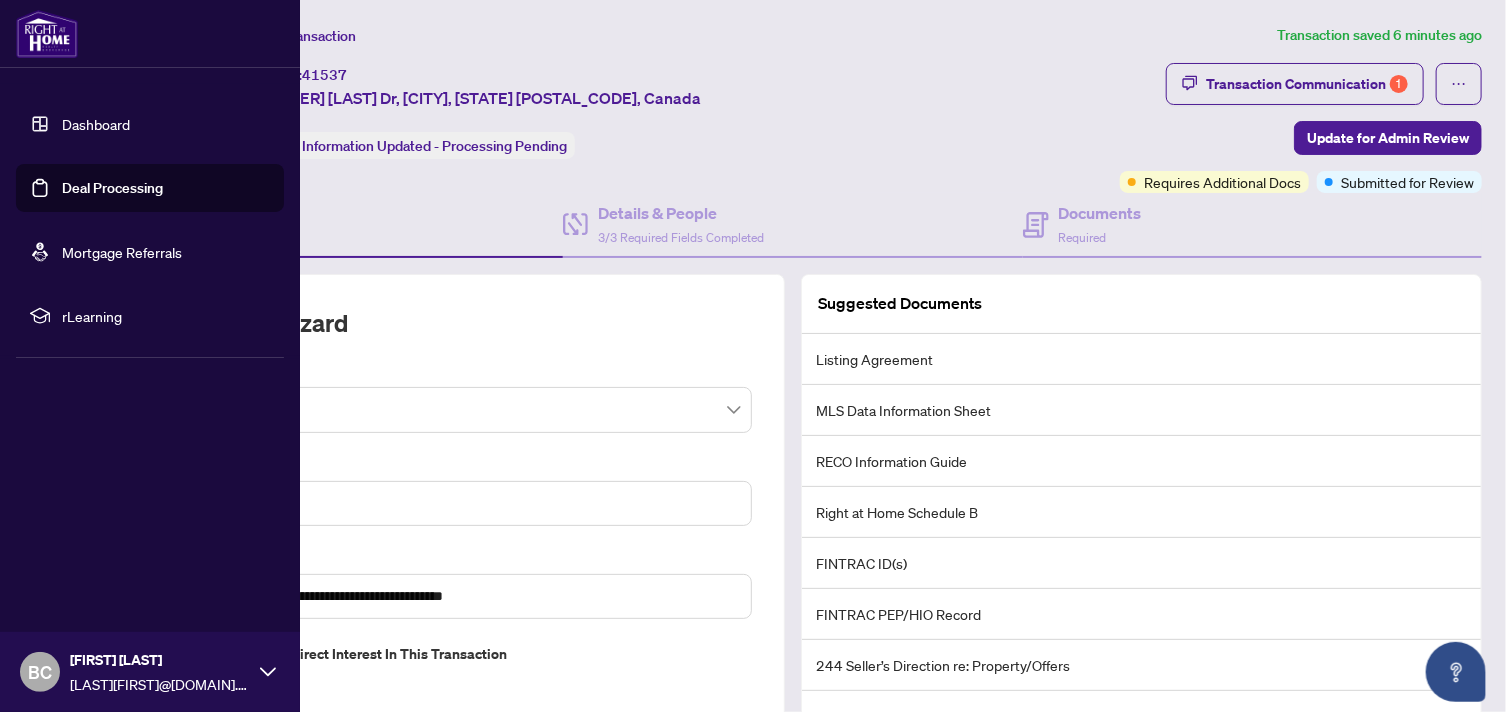 click on "Deal Processing" at bounding box center (112, 188) 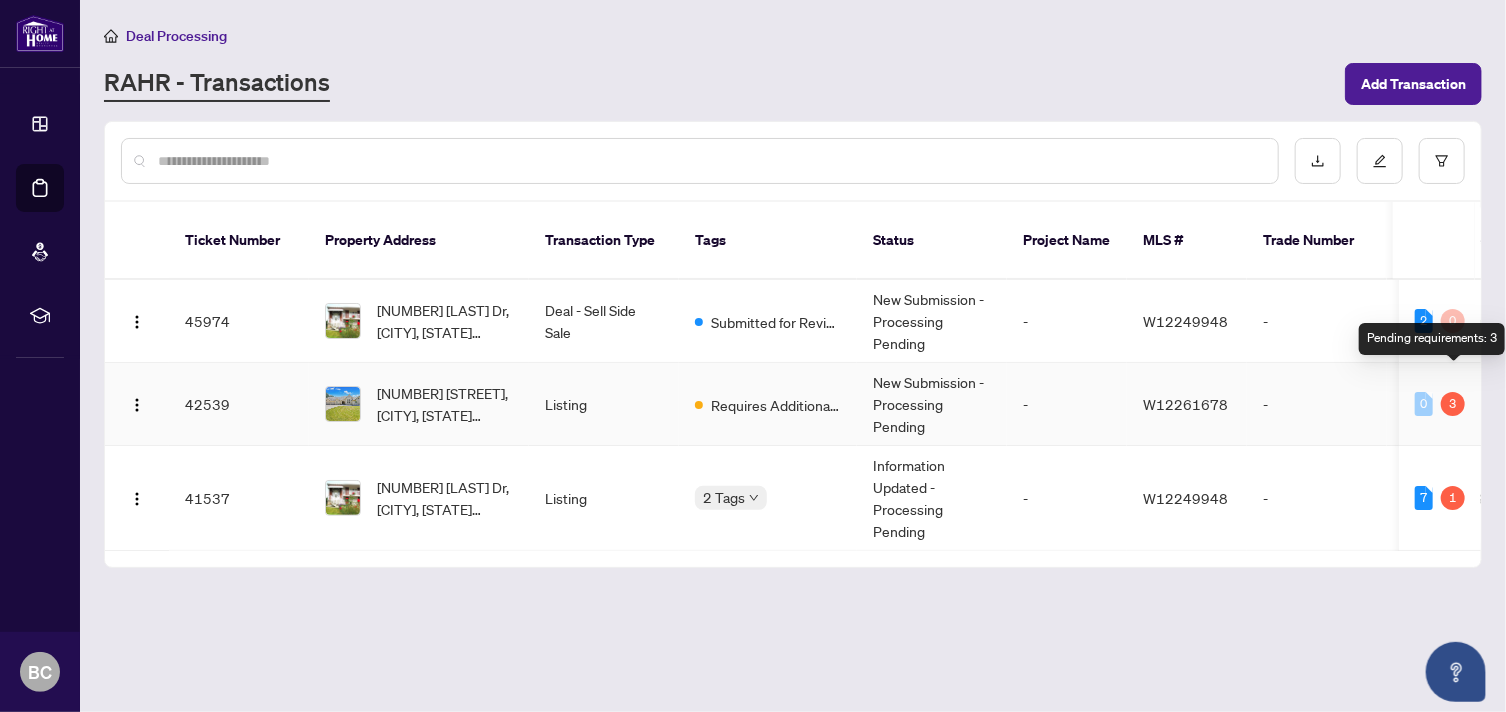 click on "3" at bounding box center [1453, 404] 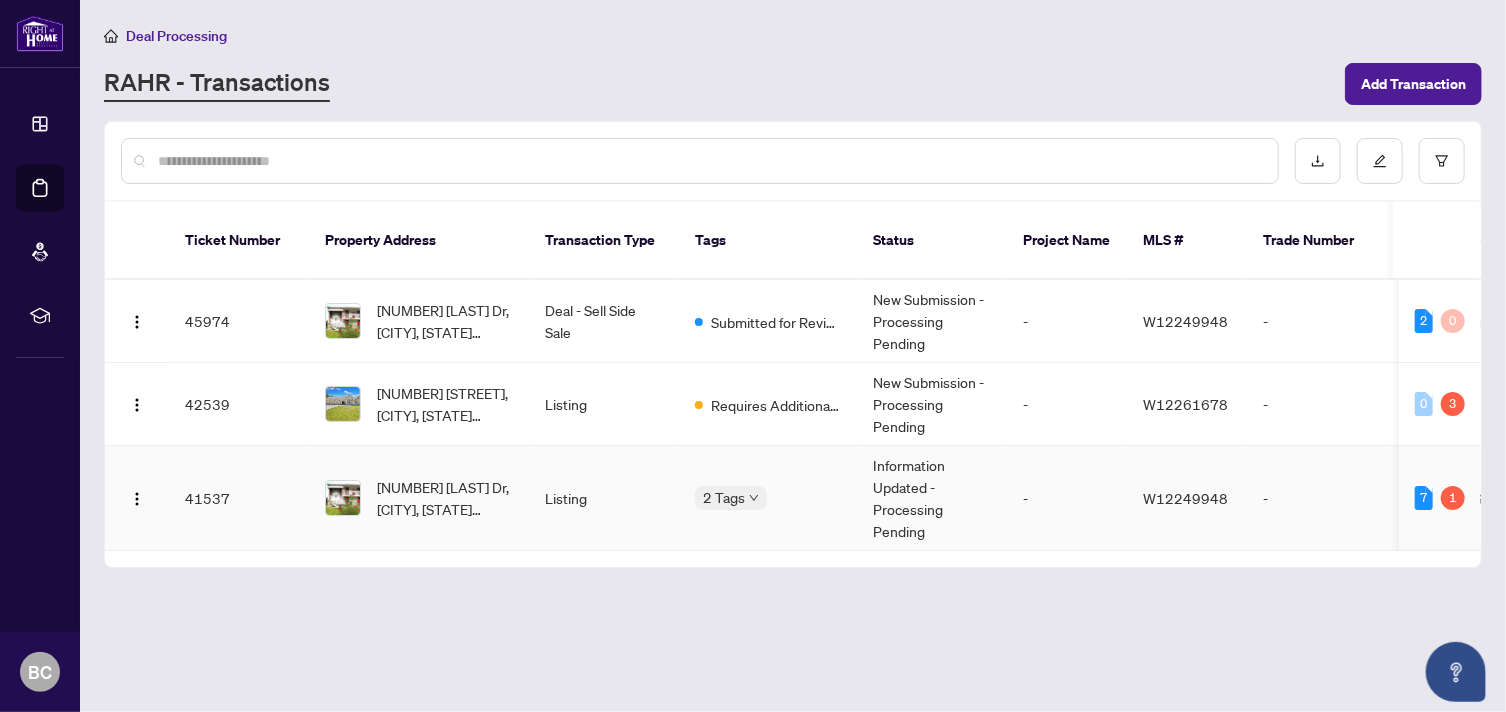 click at bounding box center [343, 498] 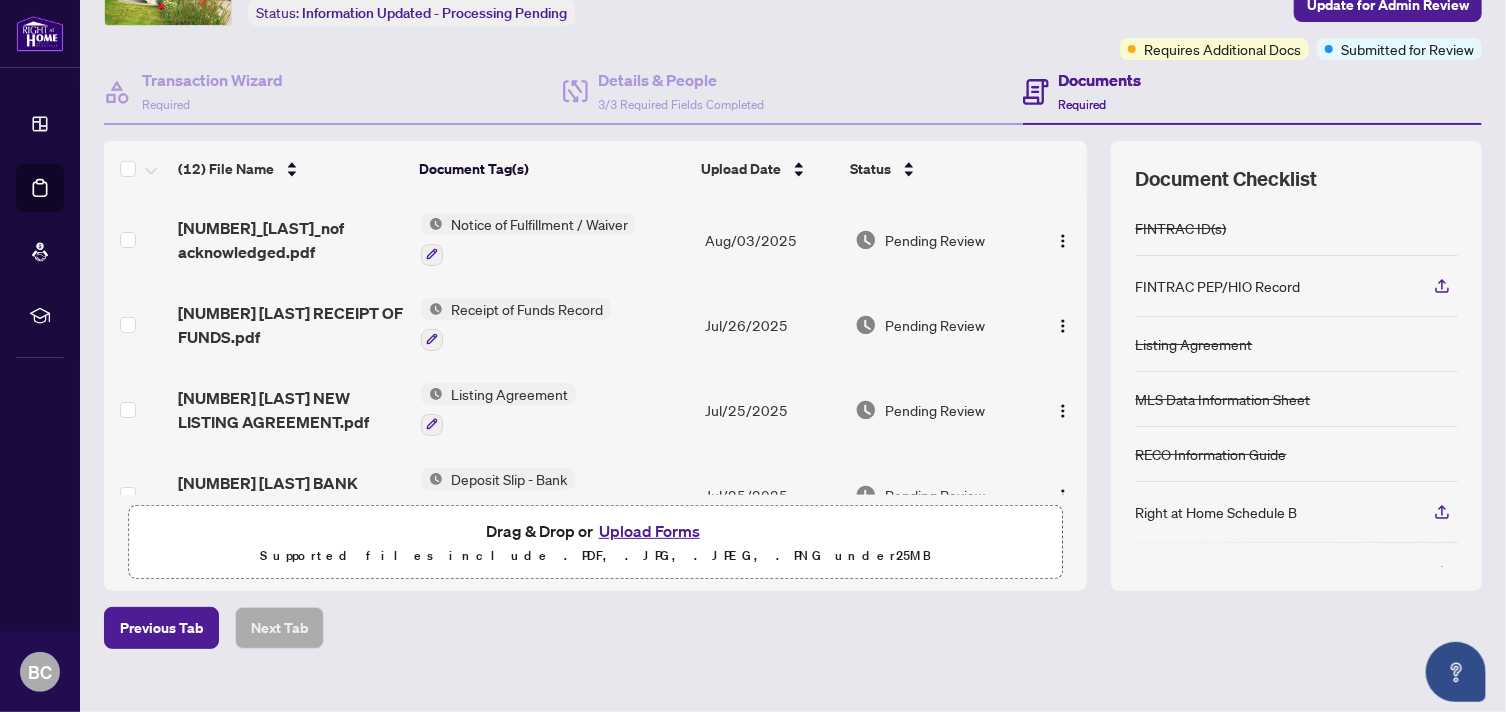 scroll, scrollTop: 160, scrollLeft: 0, axis: vertical 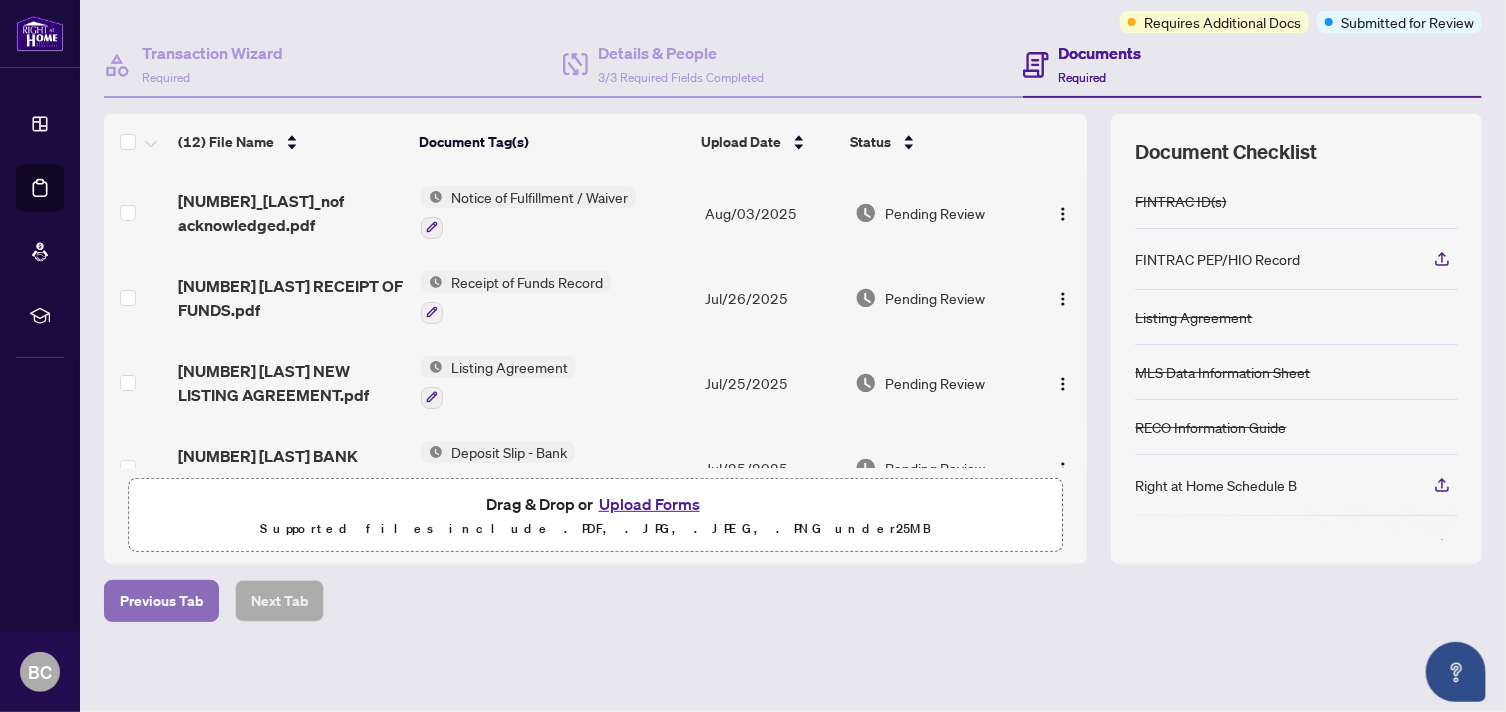 click on "Previous Tab" at bounding box center [161, 601] 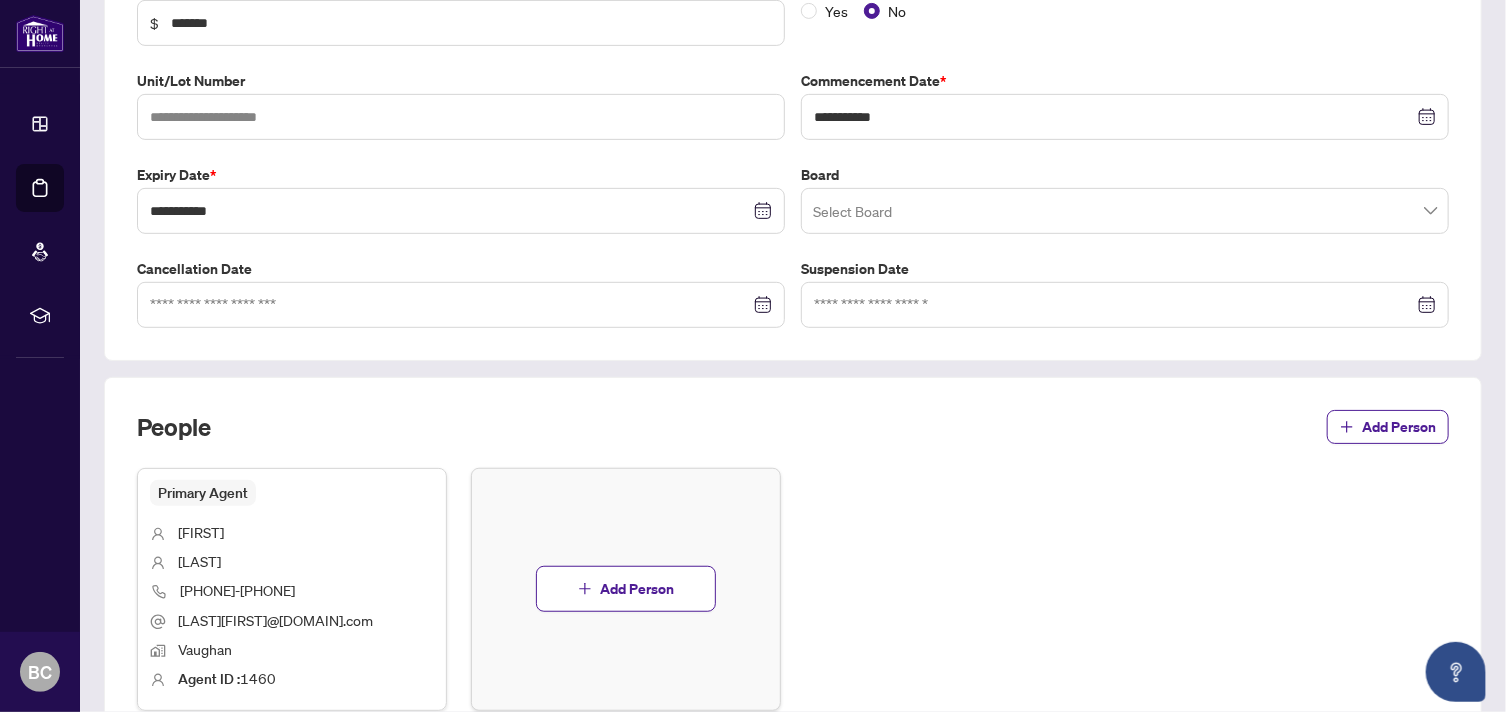 scroll, scrollTop: 564, scrollLeft: 0, axis: vertical 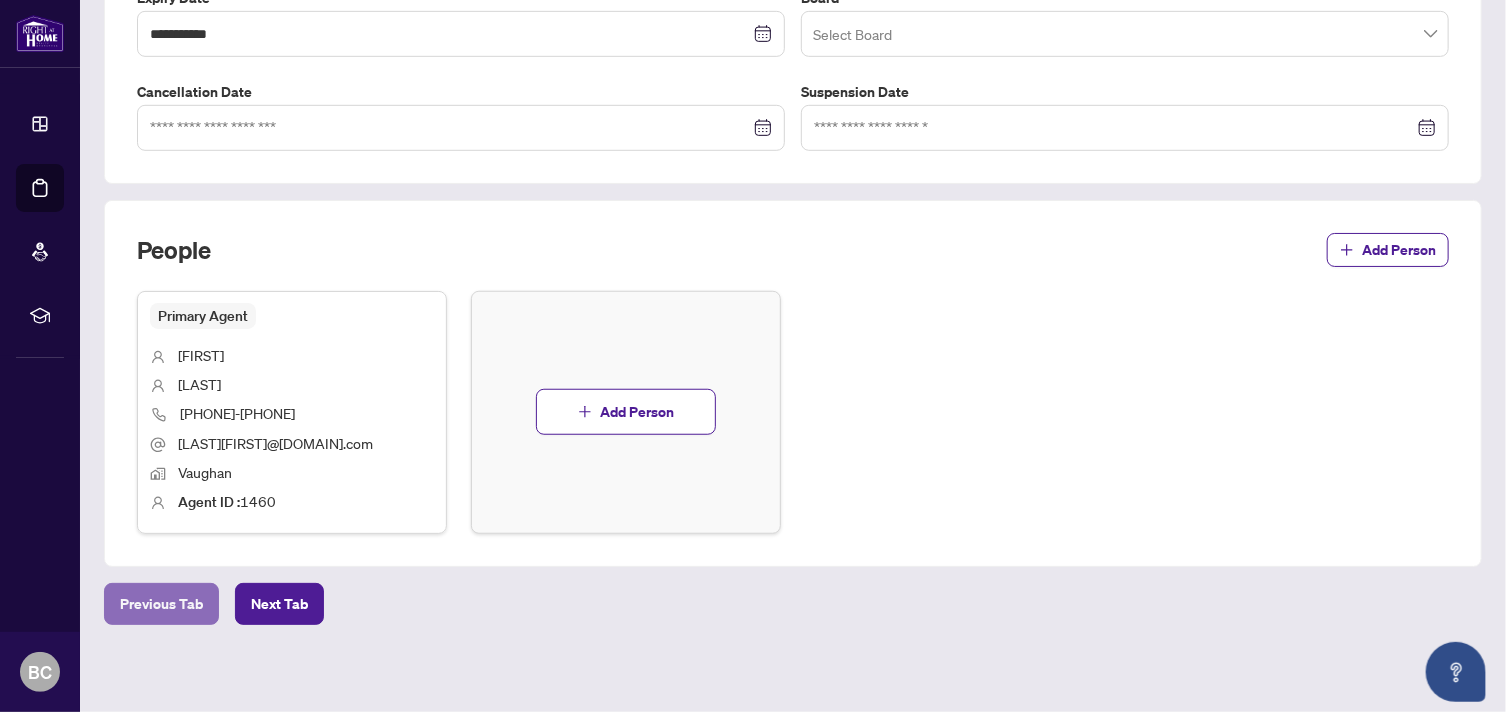 click on "Previous Tab" at bounding box center (161, 604) 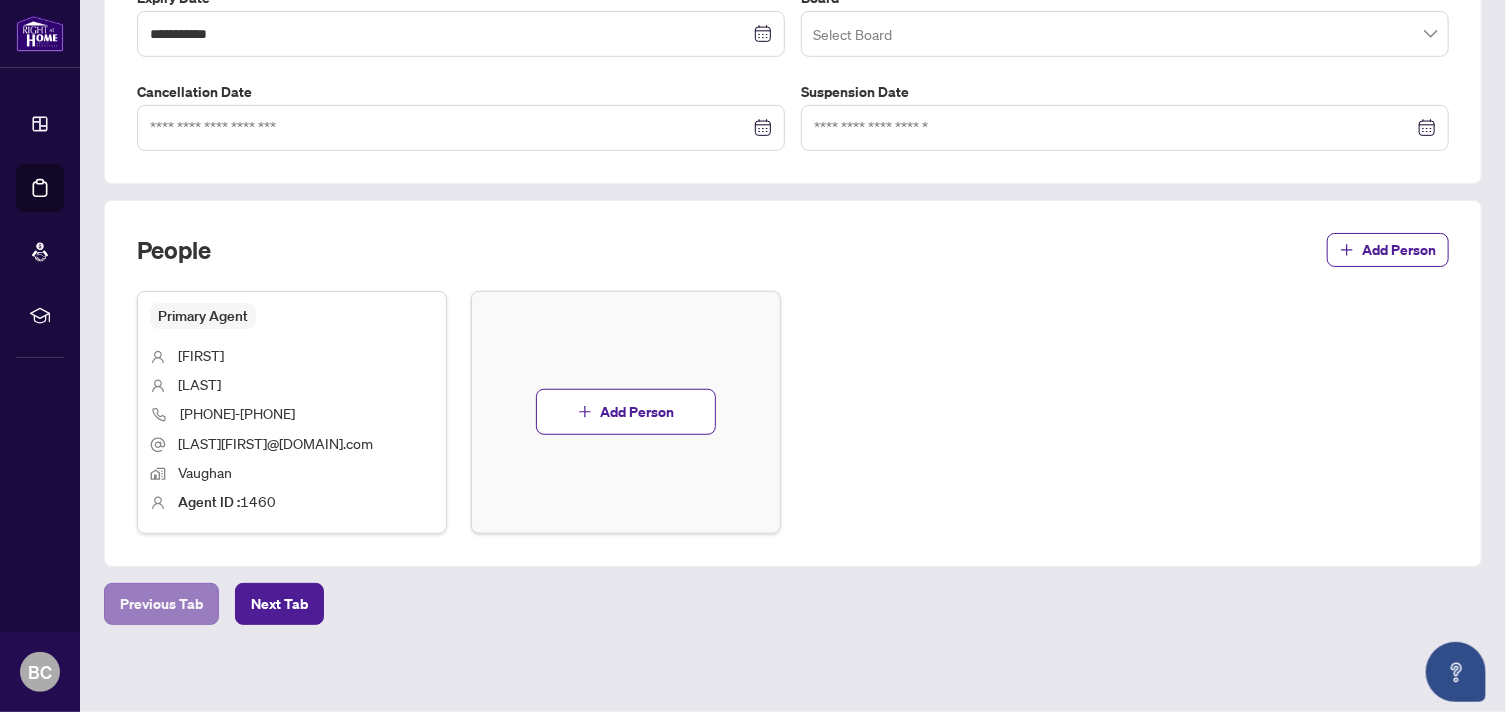 scroll, scrollTop: 0, scrollLeft: 0, axis: both 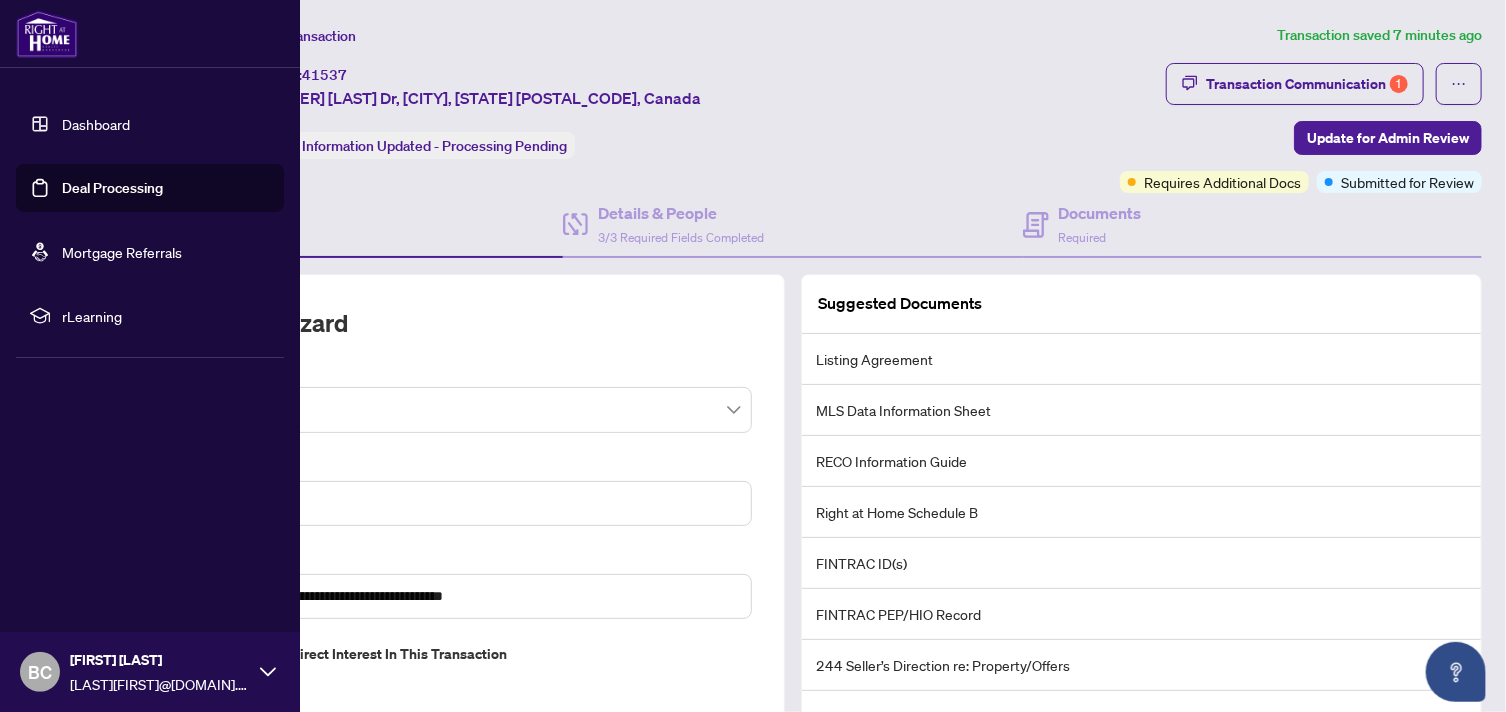 click on "Dashboard" at bounding box center (96, 124) 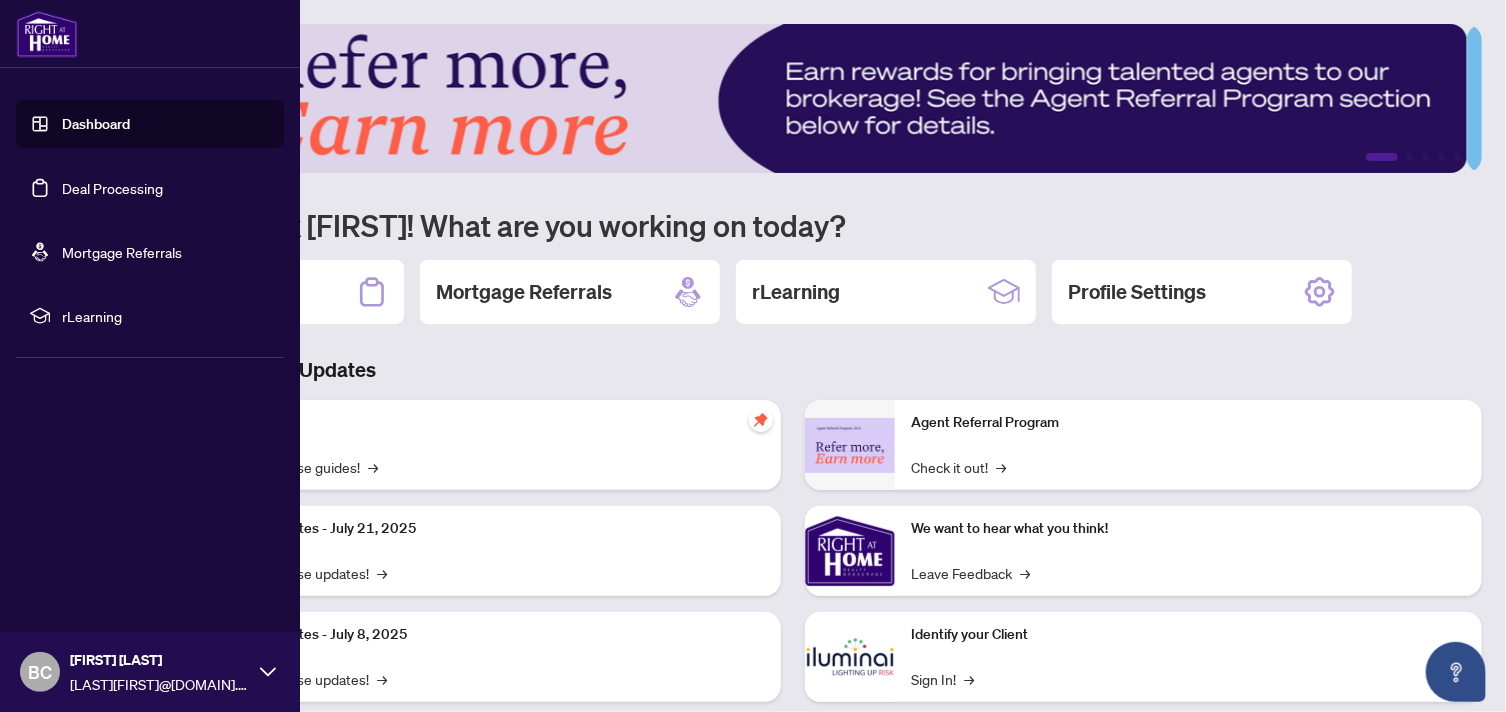 click on "Deal Processing" at bounding box center (112, 188) 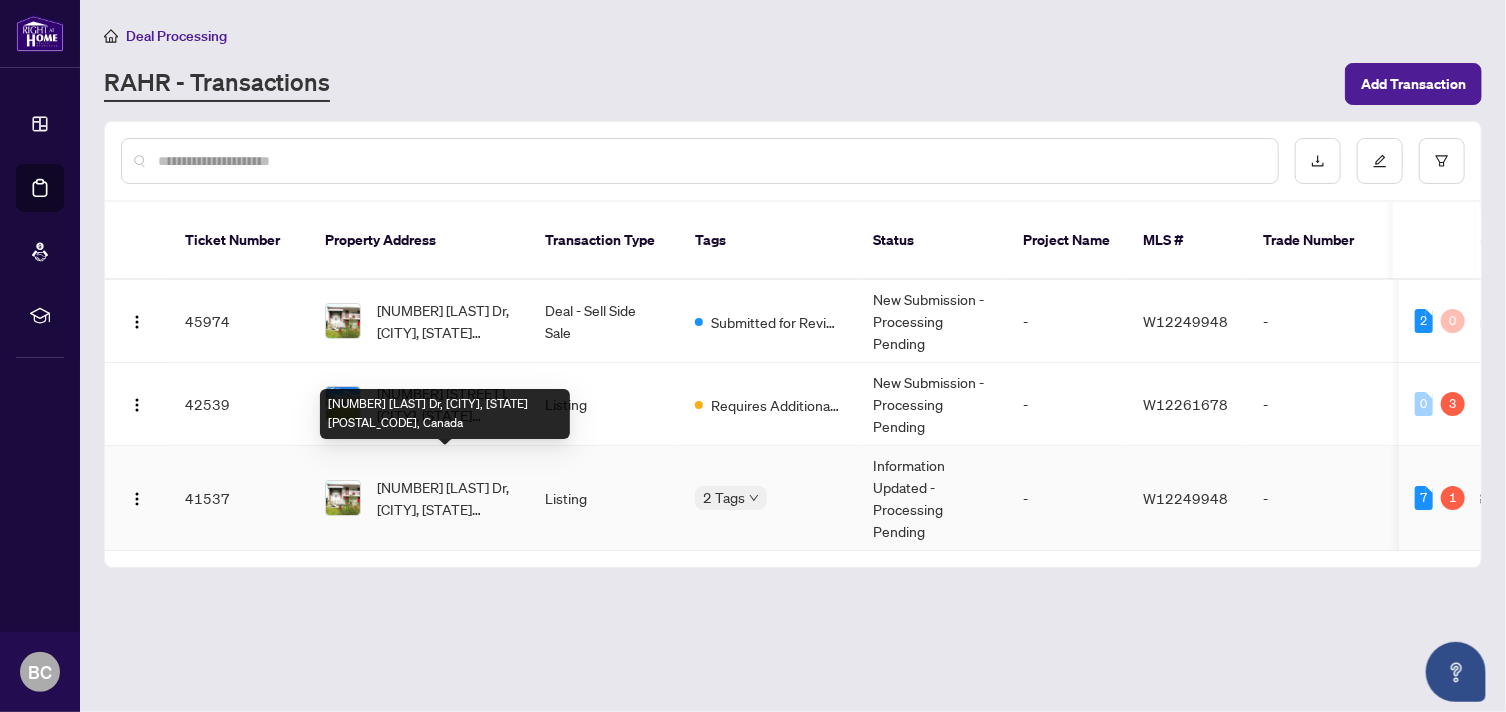 click on "[NUMBER] [STREET], [CITY], [STATE] [POSTAL_CODE], [COUNTRY]" at bounding box center [445, 498] 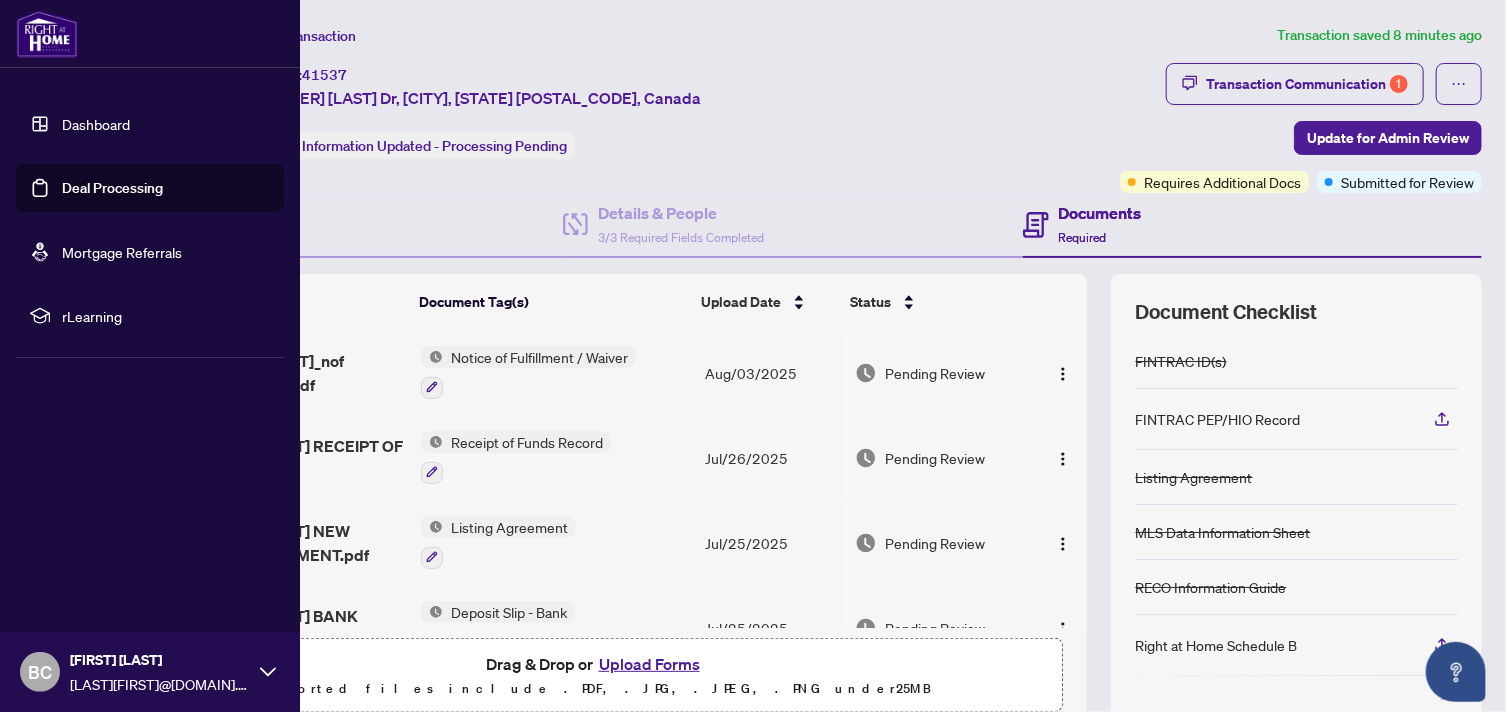 click on "Dashboard" at bounding box center [96, 124] 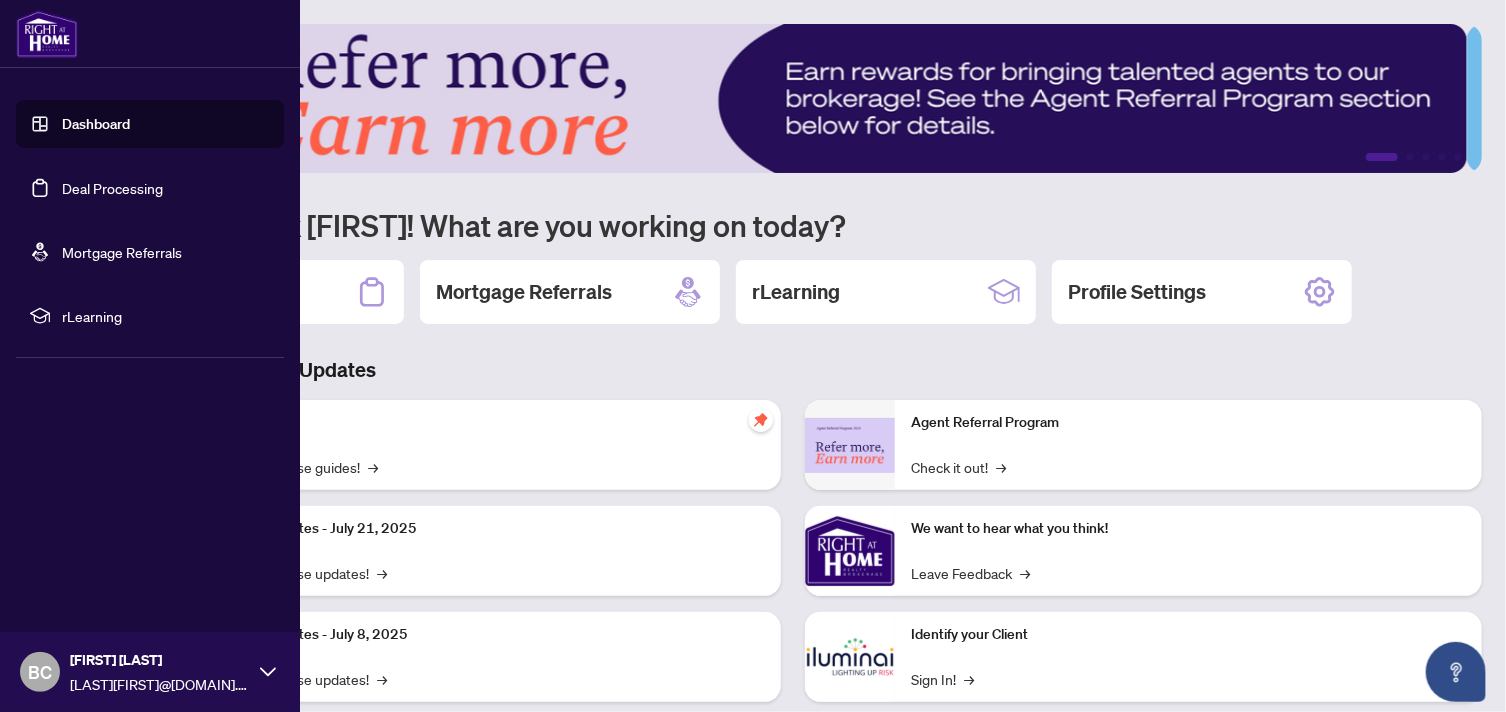 click on "Deal Processing" at bounding box center [112, 188] 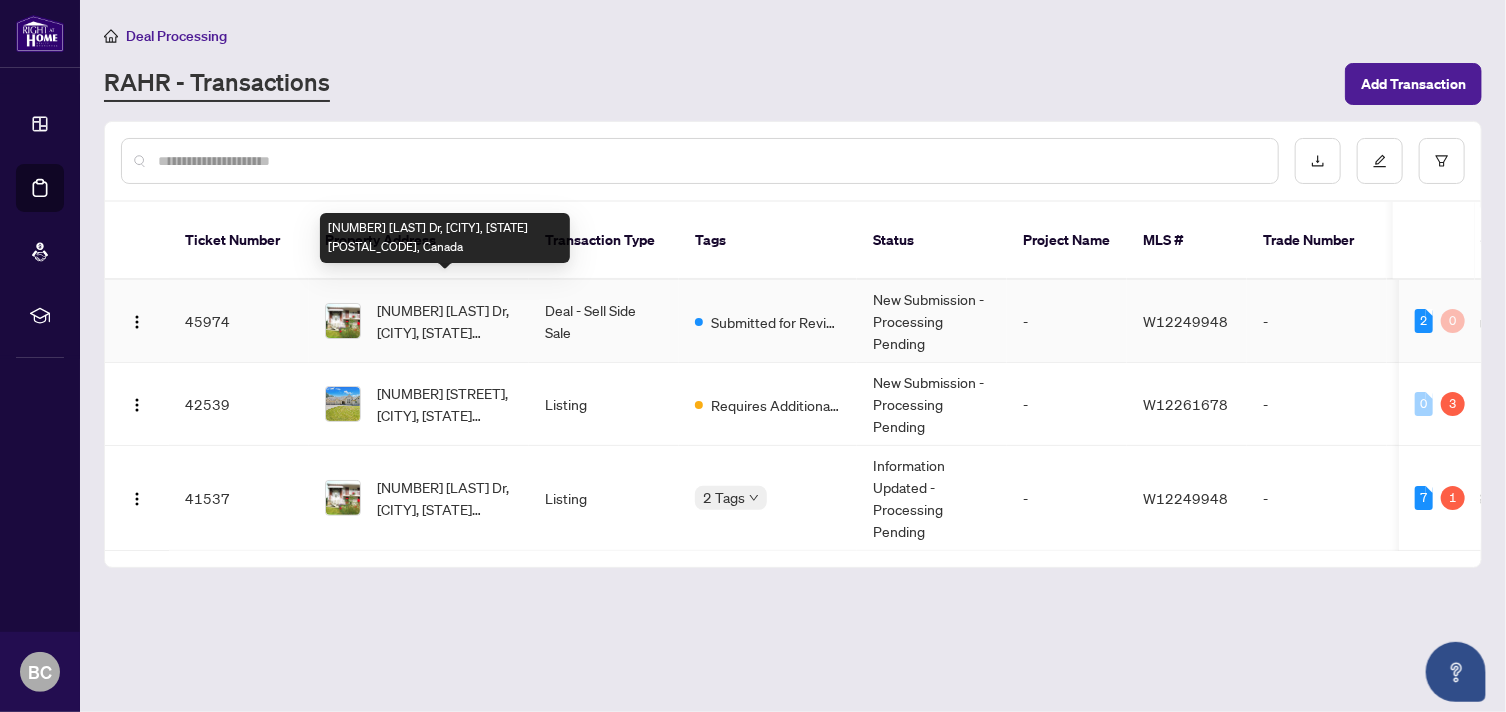 click on "[NUMBER] [STREET], [CITY], [STATE] [POSTAL_CODE], [COUNTRY]" at bounding box center [445, 321] 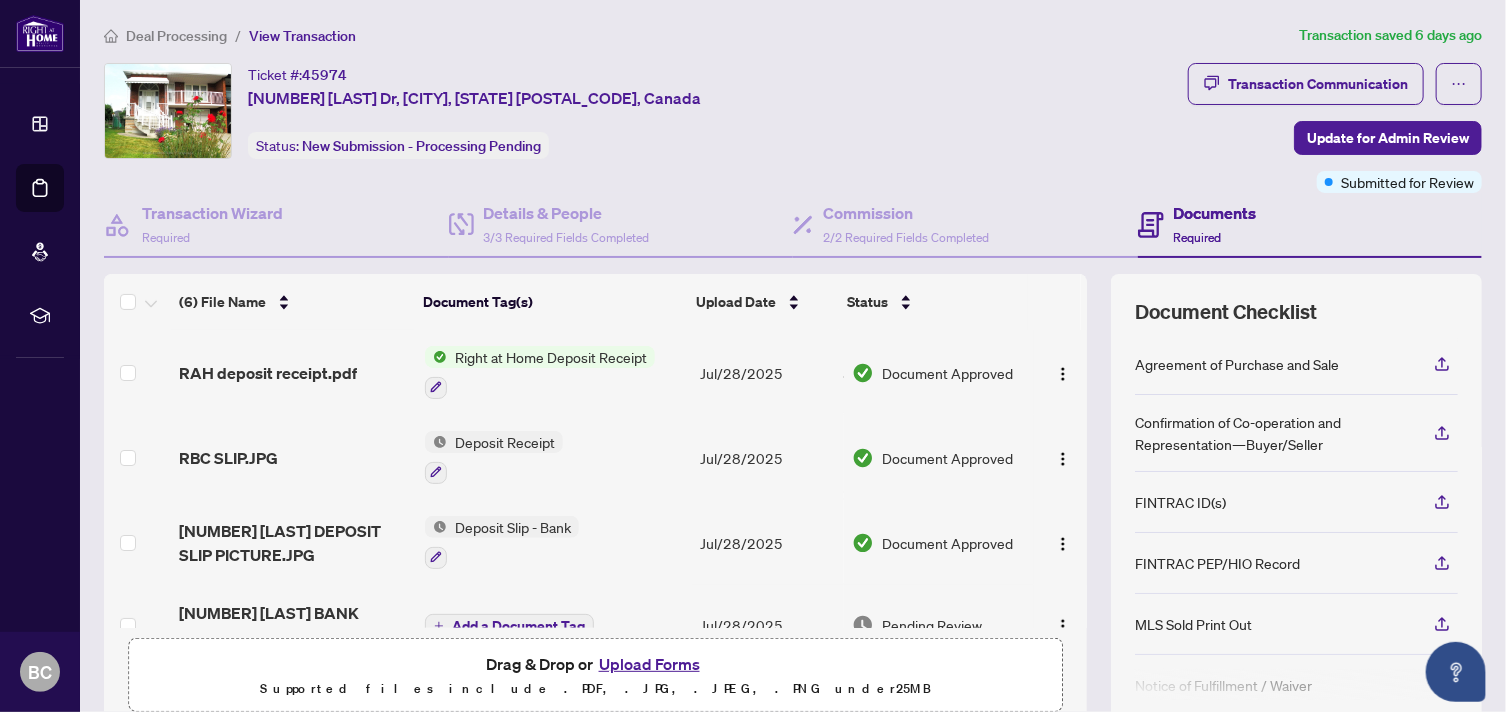 click on "(6) File Name Document Tag(s) Upload Date Status             RAH deposit receipt.pdf Right at Home Deposit Receipt Jul/28/2025 Document Approved RBC SLIP.JPG Deposit Receipt Jul/28/2025 Document Approved 65 ARTHUR GRIFFITH DEPOSIT SLIP PICTURE.JPG Deposit Slip - Bank Jul/28/2025 Document Approved 65 ARTHUR GRIFFITH BANK DRAFT RECEIPT.JPG Add a Document Tag Jul/28/2025 Pending Review DEPOSIT DRAFT.JPG Deposit Cheque Jul/28/2025 Document Approved 65 ARTHUR GRIFFITH RECEIPT OF FUNDS.pdf Receipt of Funds Record Form Jul/28/2025 Pending Review Drag & Drop or Upload Forms Supported files include   .PDF, .JPG, .JPEG, .PNG   under  25 MB Document Checklist Agreement of Purchase and Sale Confirmation of Co-operation and Representation—Buyer/Seller FINTRAC ID(s) FINTRAC PEP/HIO Record MLS Sold Print Out Notice of Fulfillment / Waiver Offer Summary Document RECO Information Guide Right at Home Schedule B" at bounding box center (793, 499) 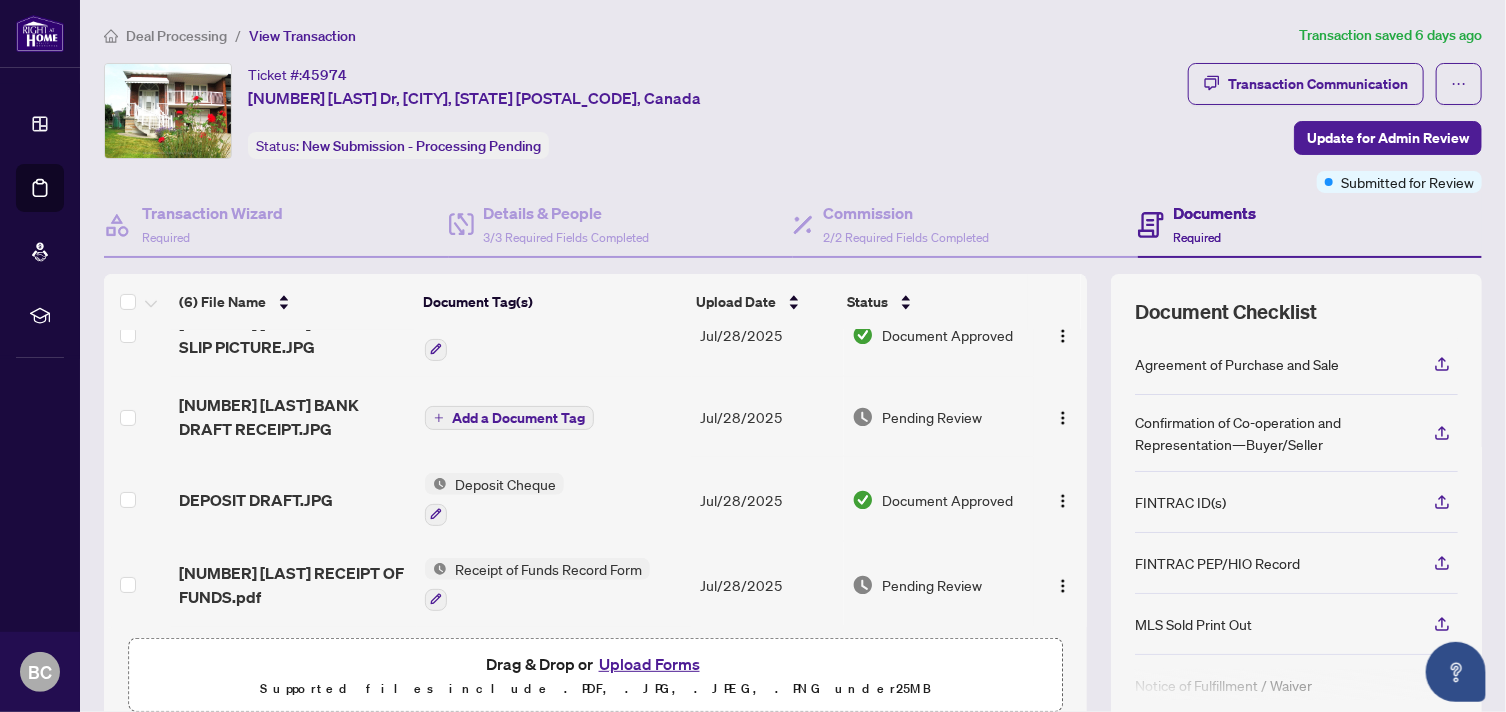 scroll, scrollTop: 210, scrollLeft: 0, axis: vertical 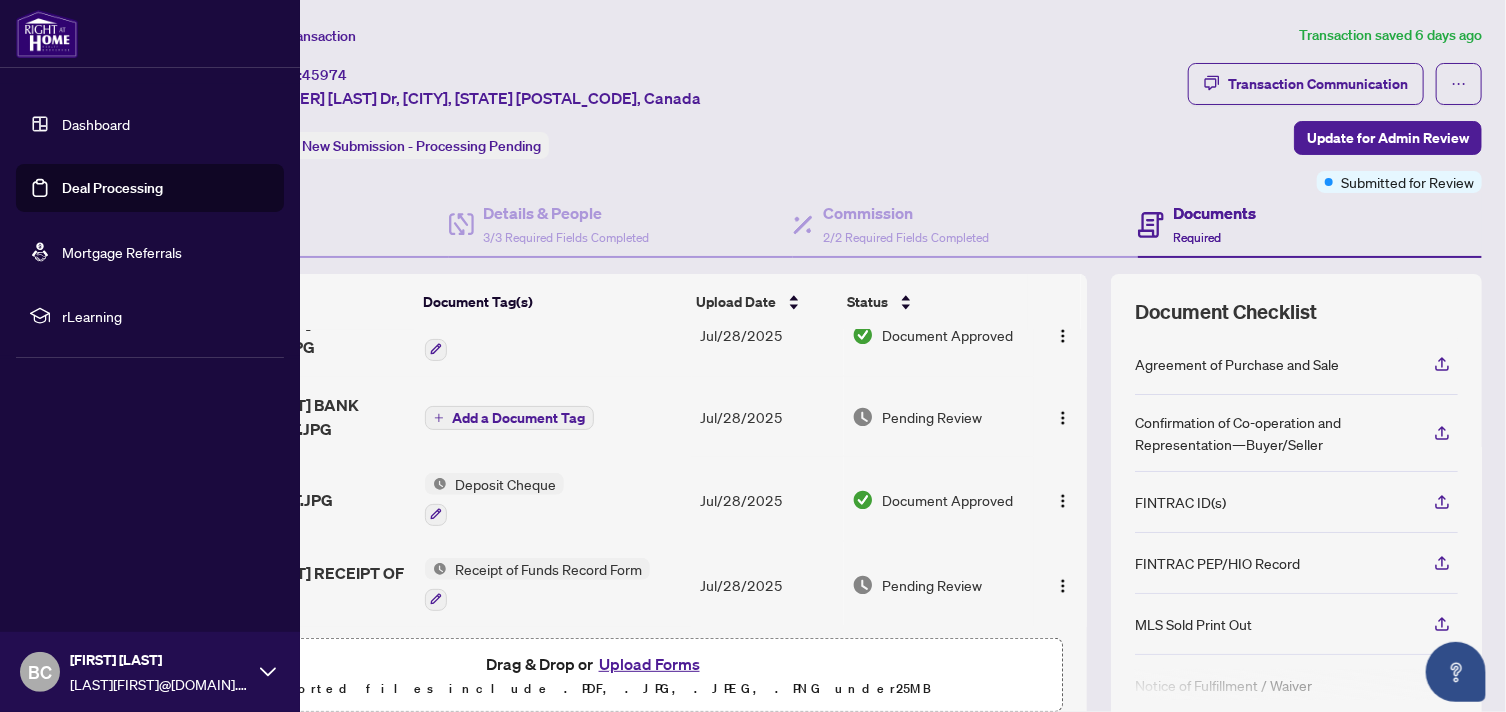 click on "Deal Processing" at bounding box center (112, 188) 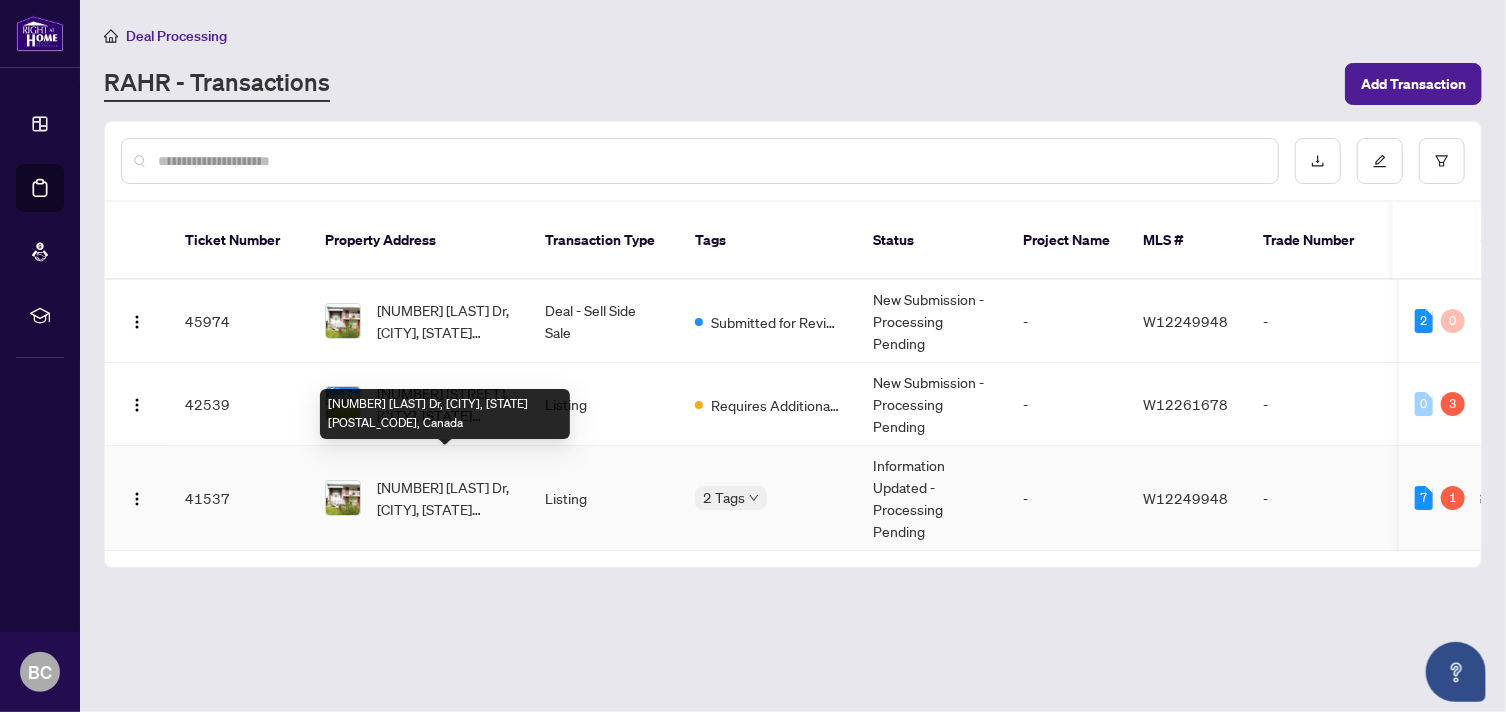 click on "[NUMBER] [STREET], [CITY], [STATE] [POSTAL_CODE], [COUNTRY]" at bounding box center (445, 498) 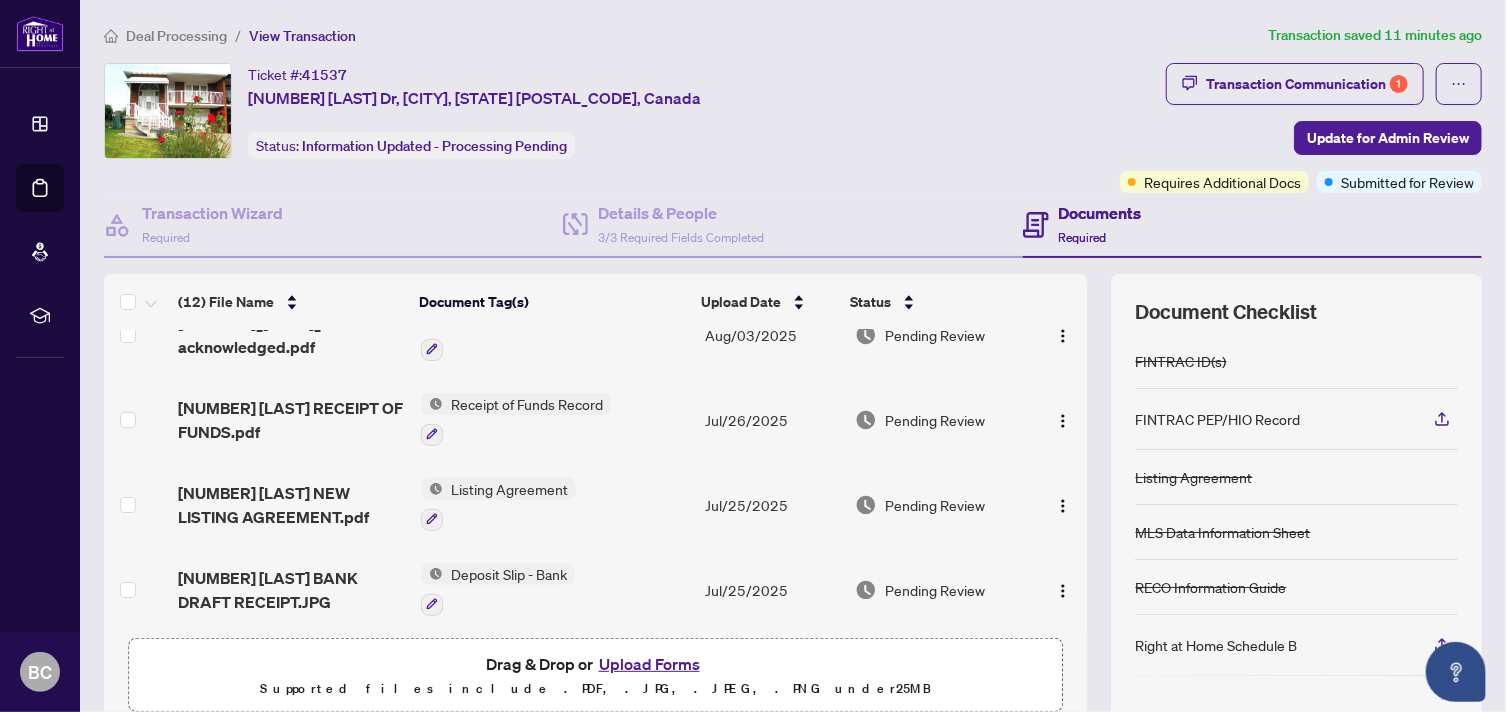 scroll, scrollTop: 0, scrollLeft: 0, axis: both 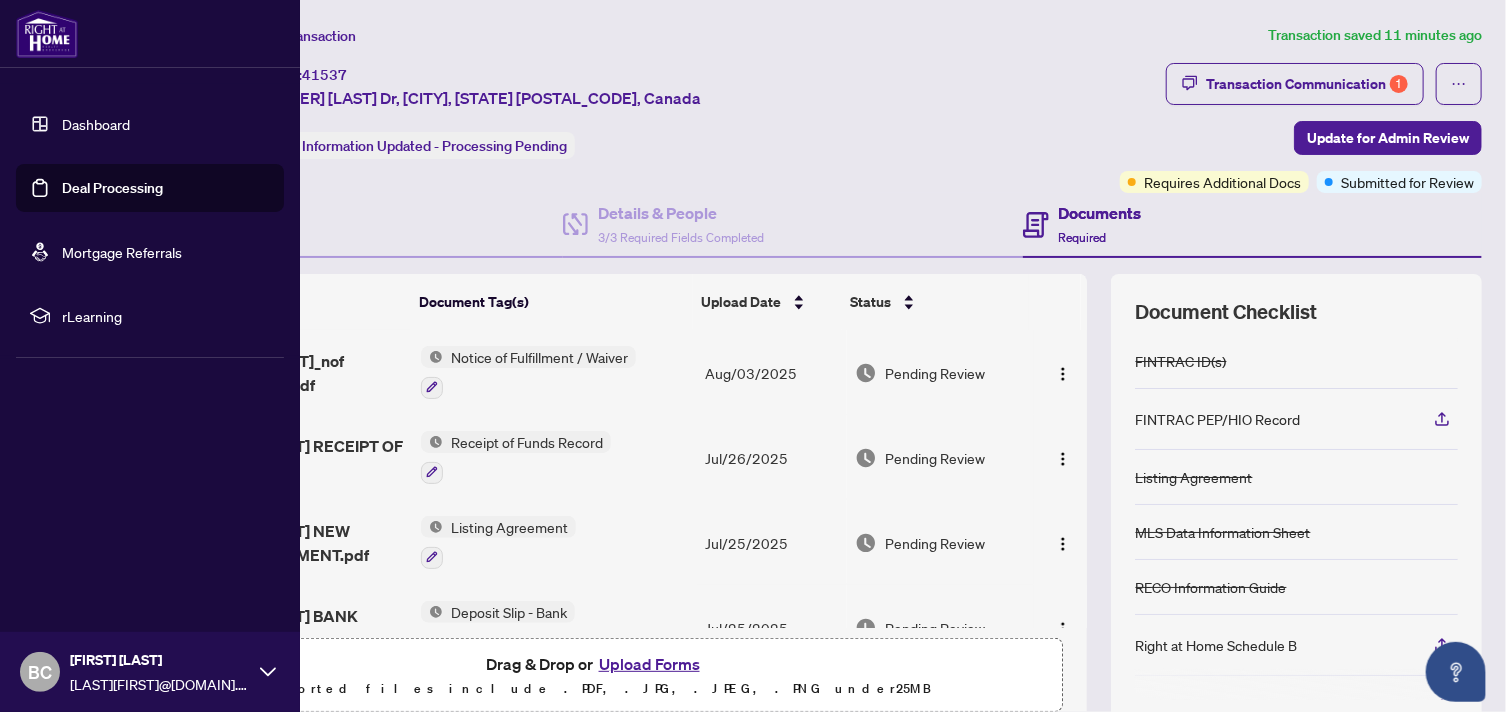 click on "Deal Processing" at bounding box center [112, 188] 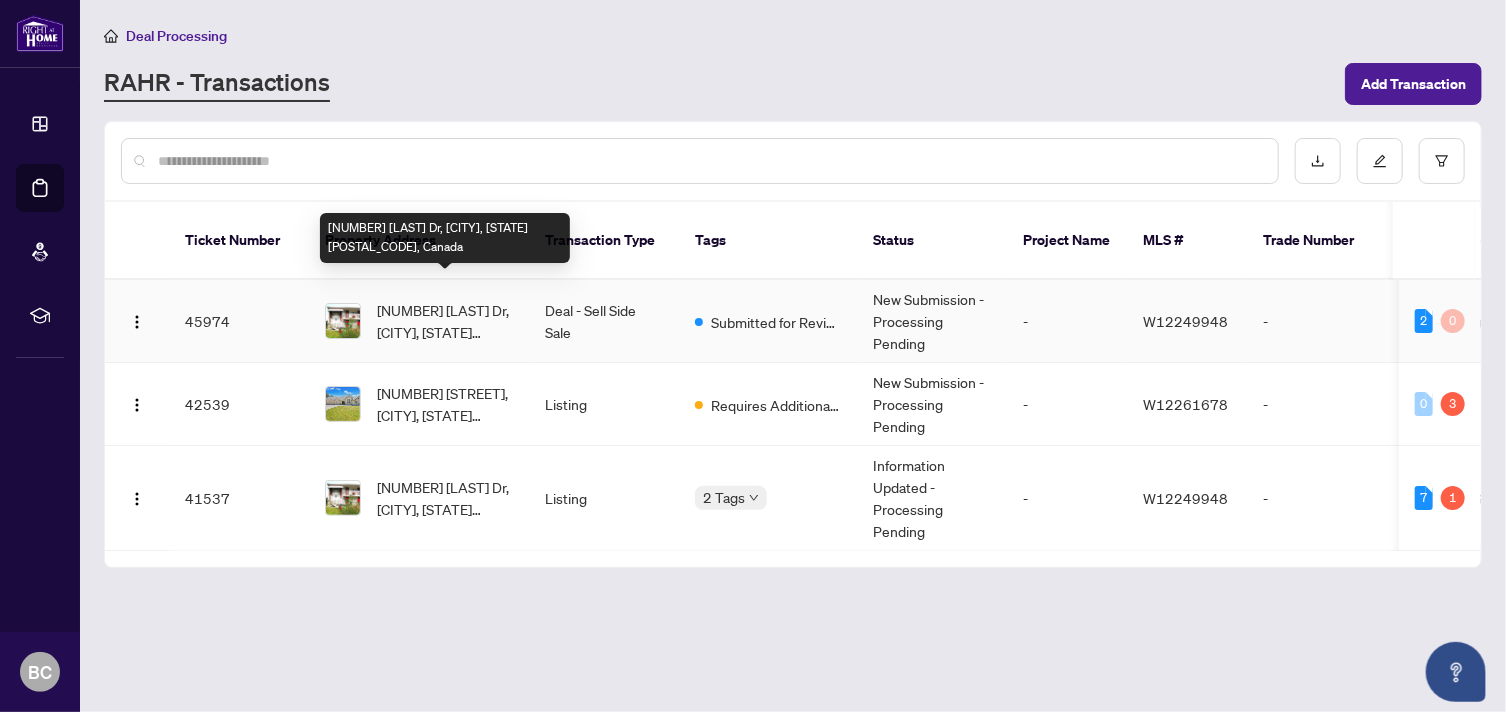 click on "[NUMBER] [STREET], [CITY], [STATE] [POSTAL_CODE], [COUNTRY]" at bounding box center (445, 321) 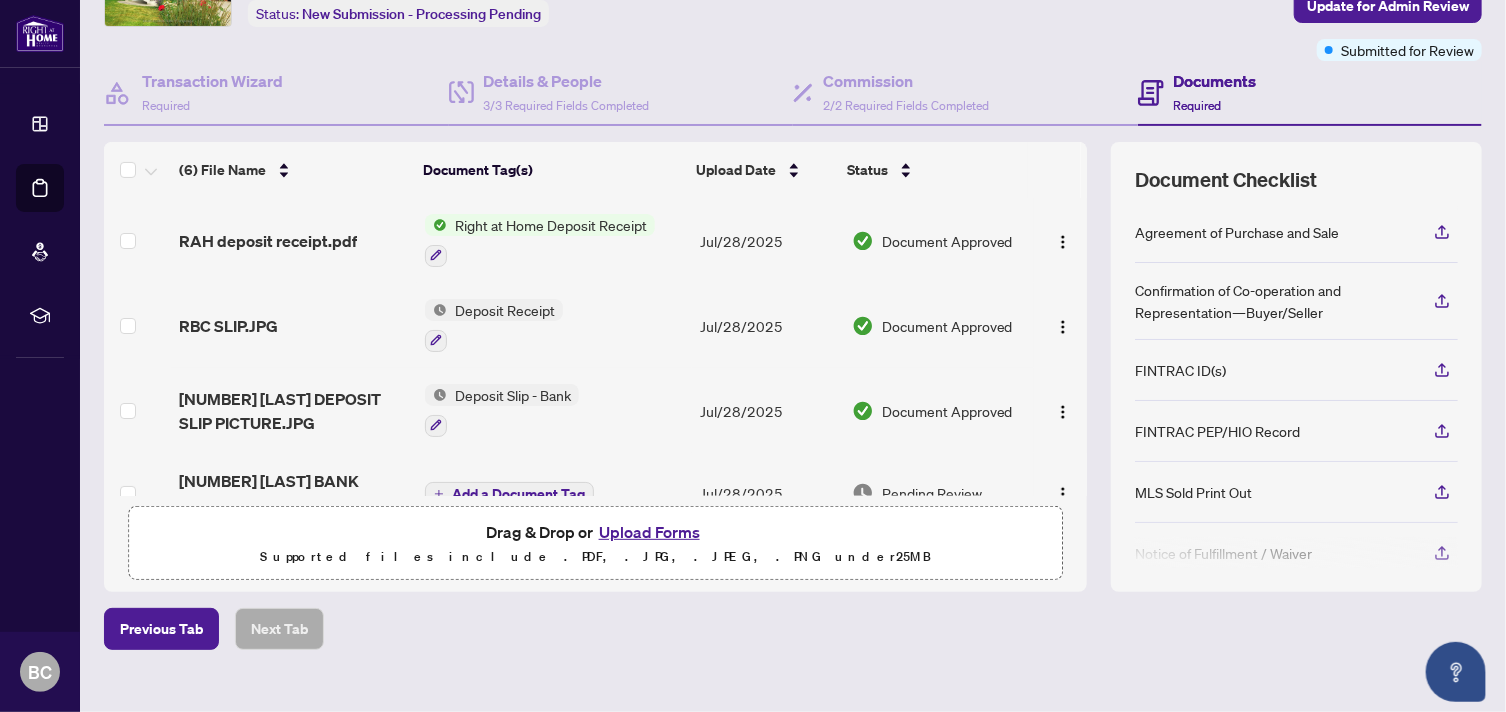 scroll, scrollTop: 160, scrollLeft: 0, axis: vertical 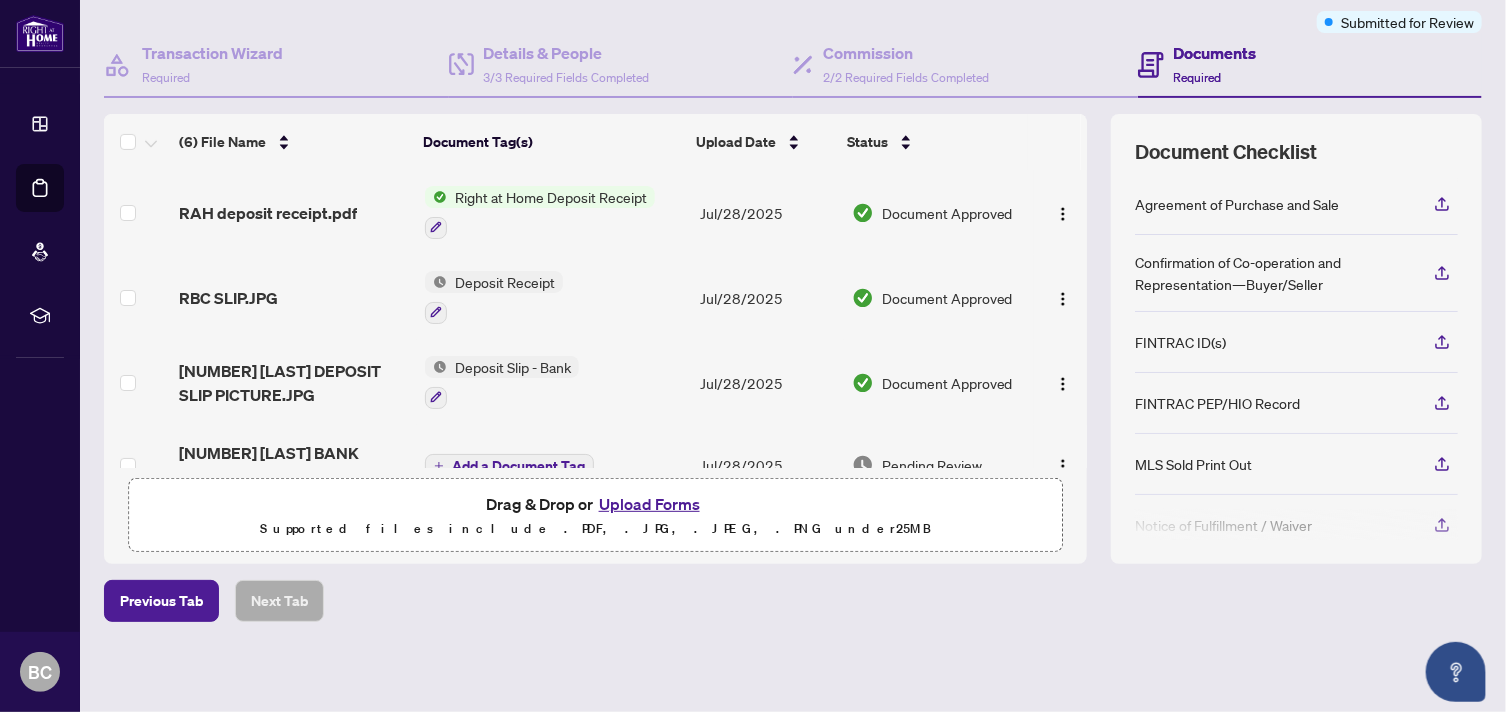 click on "Upload Forms" at bounding box center [649, 504] 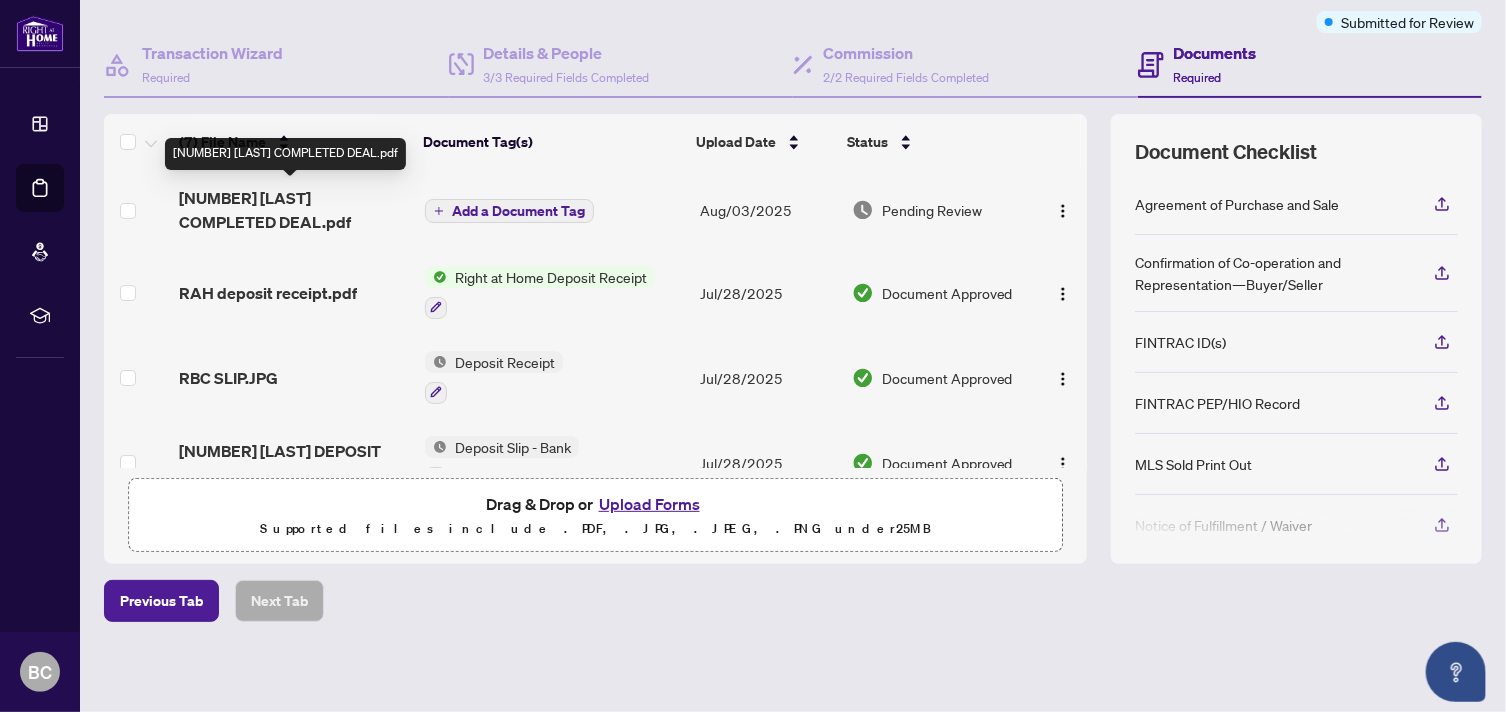 click on "[NUMBER] [STREET] [LAST_NAME] COMPLETED DEAL.pdf" at bounding box center [294, 210] 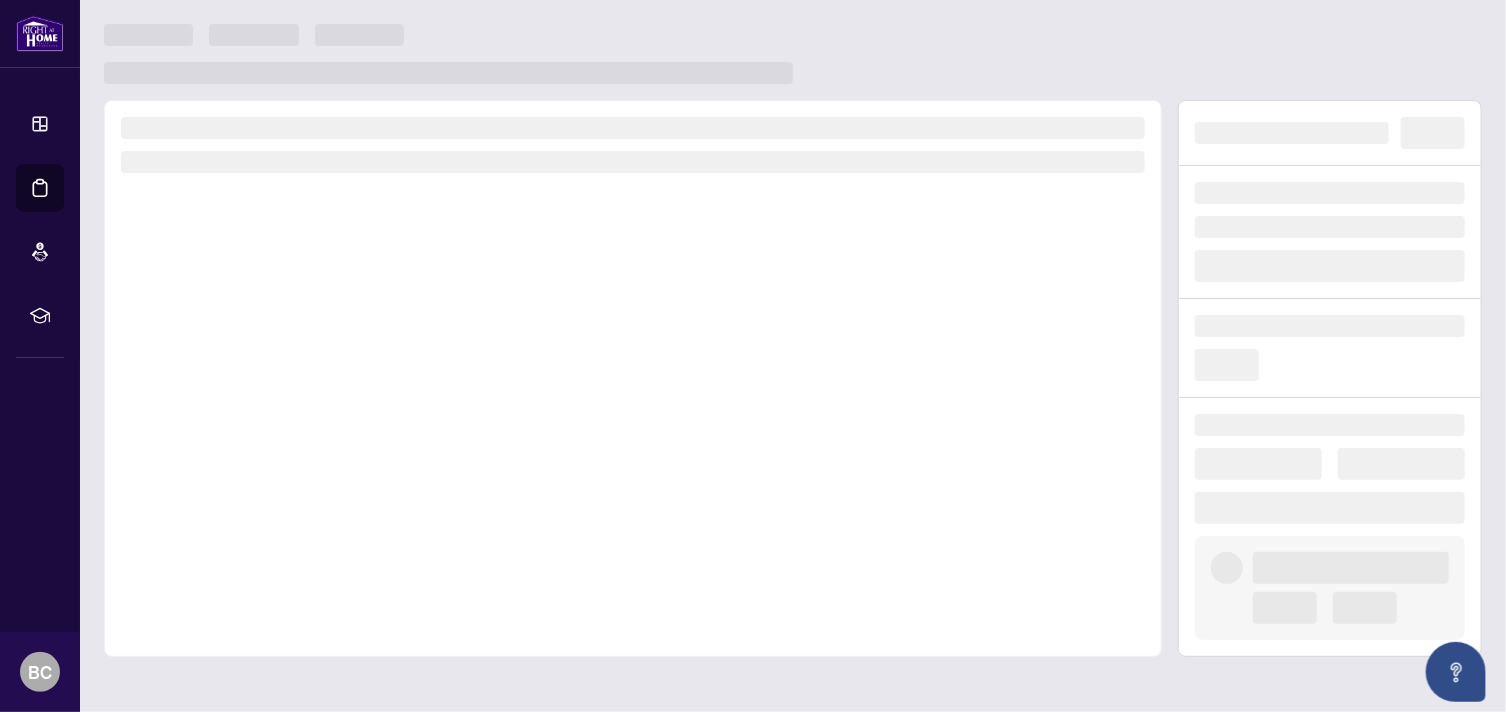 scroll, scrollTop: 0, scrollLeft: 0, axis: both 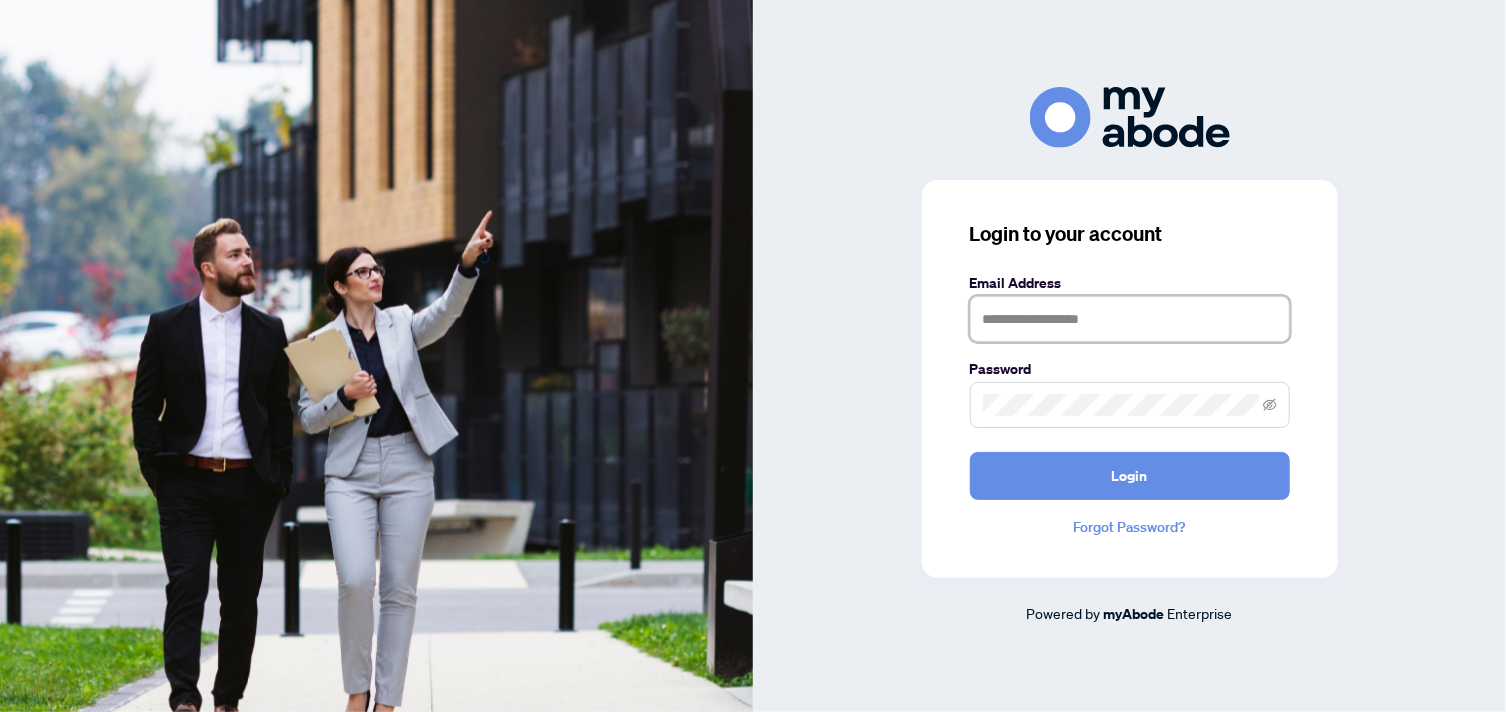 click at bounding box center (1130, 319) 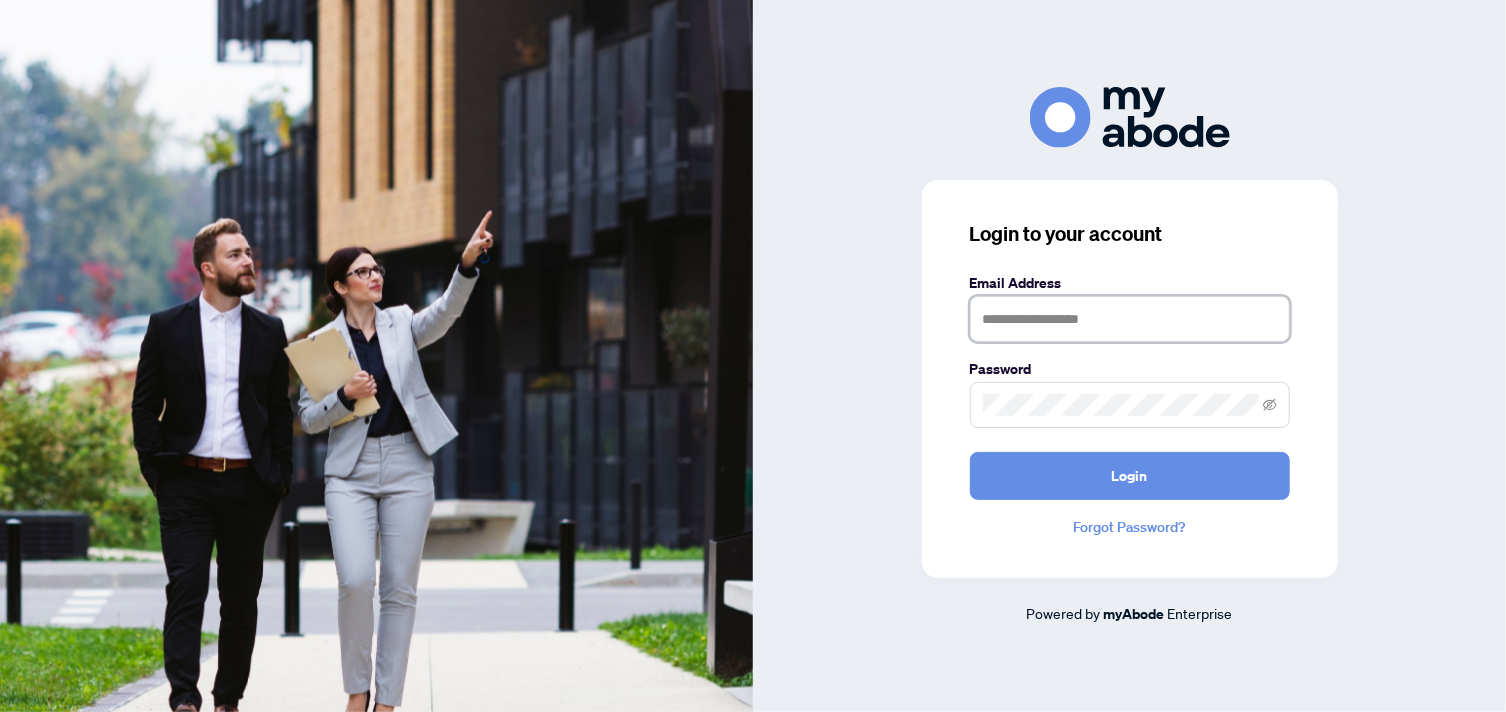 type on "**********" 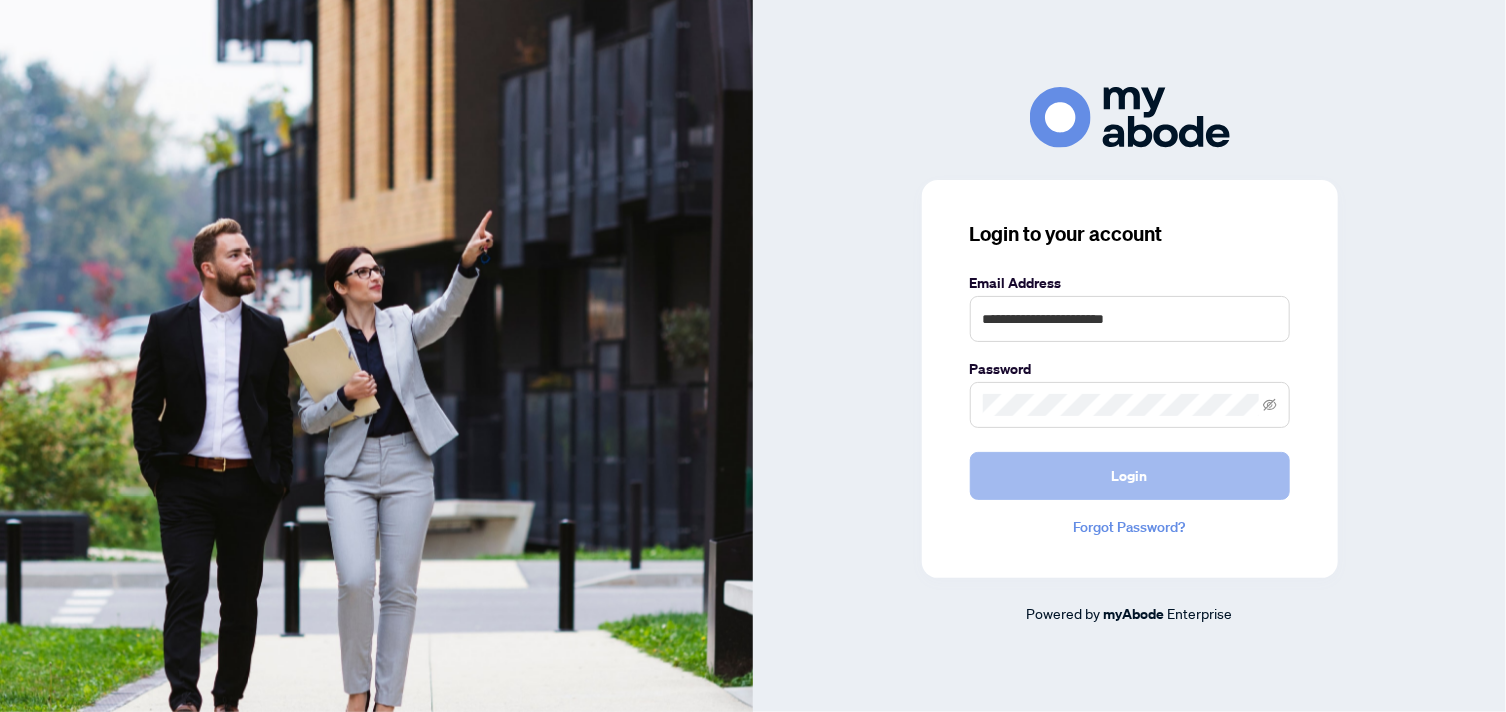click on "Login" at bounding box center [1130, 476] 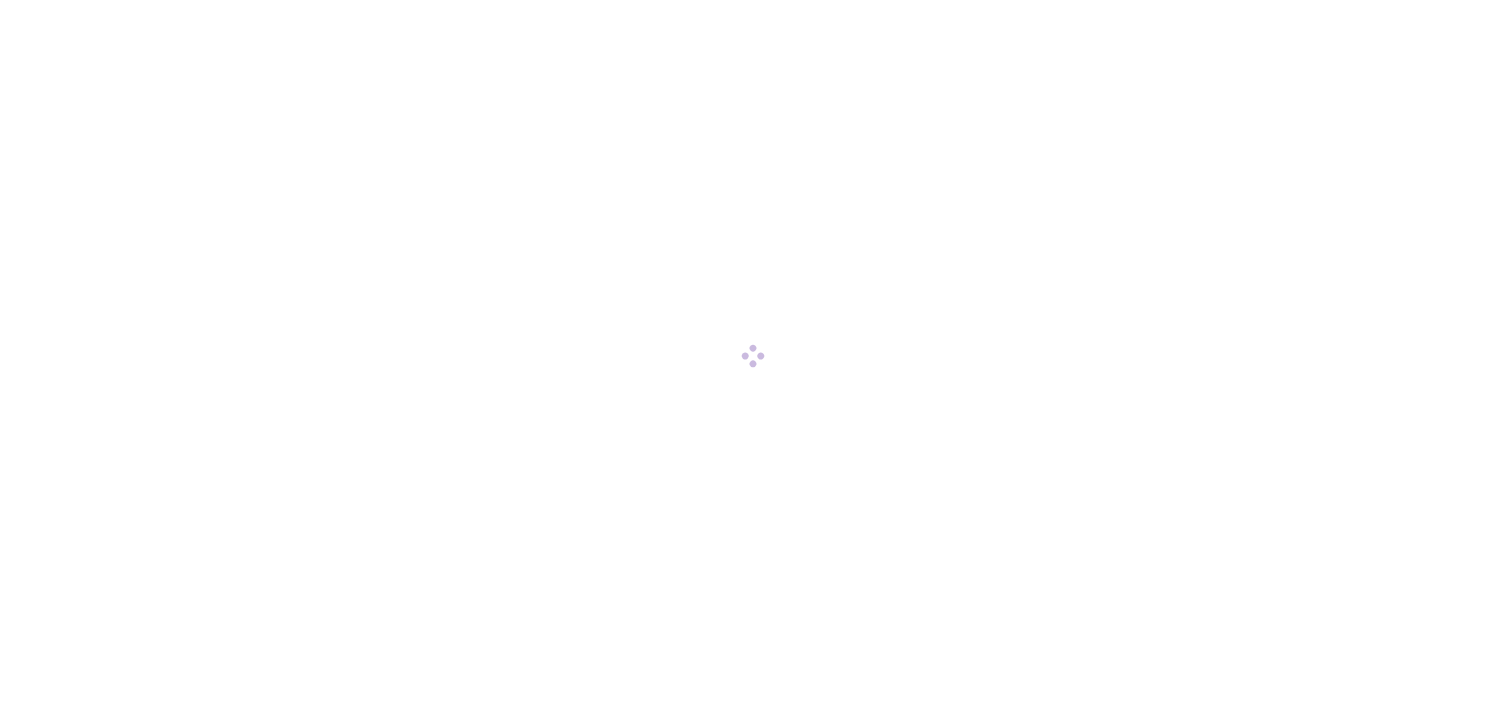 scroll, scrollTop: 0, scrollLeft: 0, axis: both 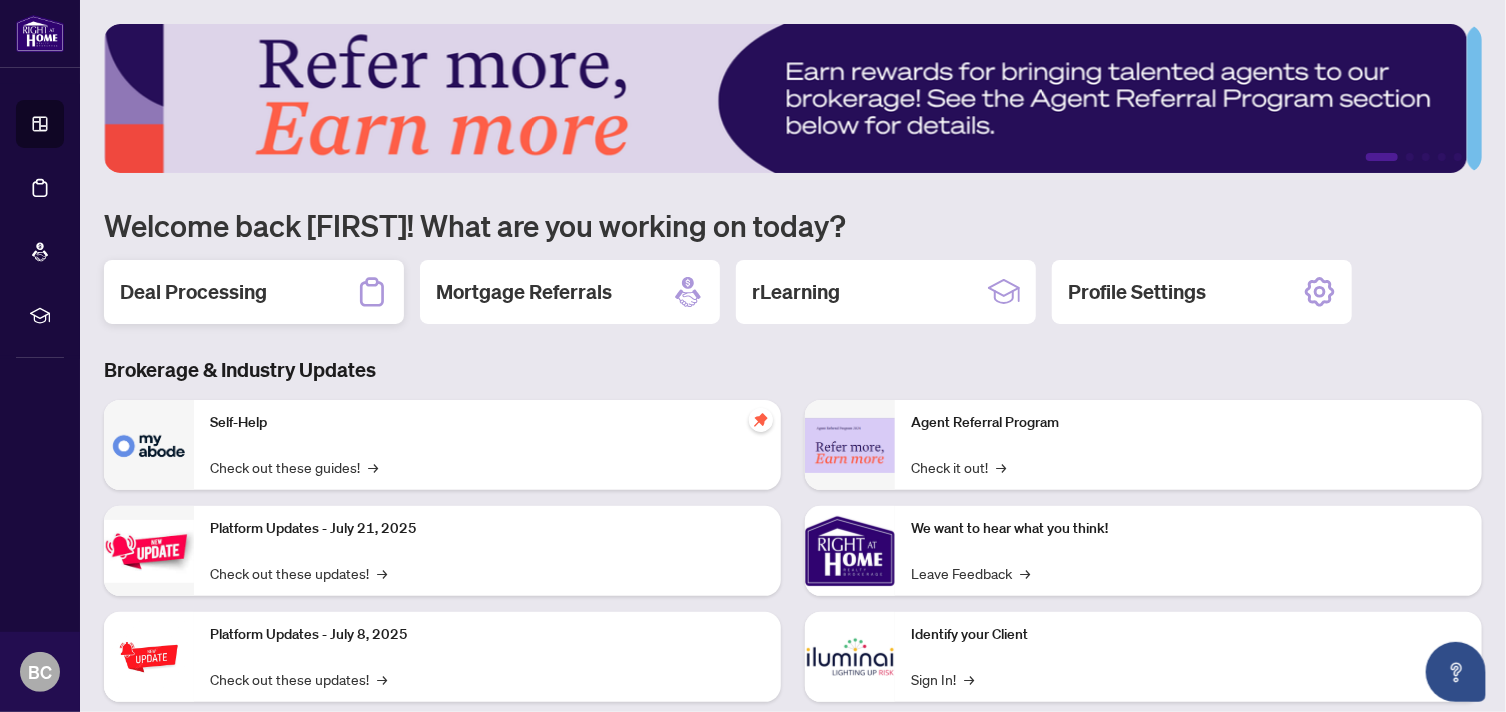 click on "Deal Processing" at bounding box center (254, 292) 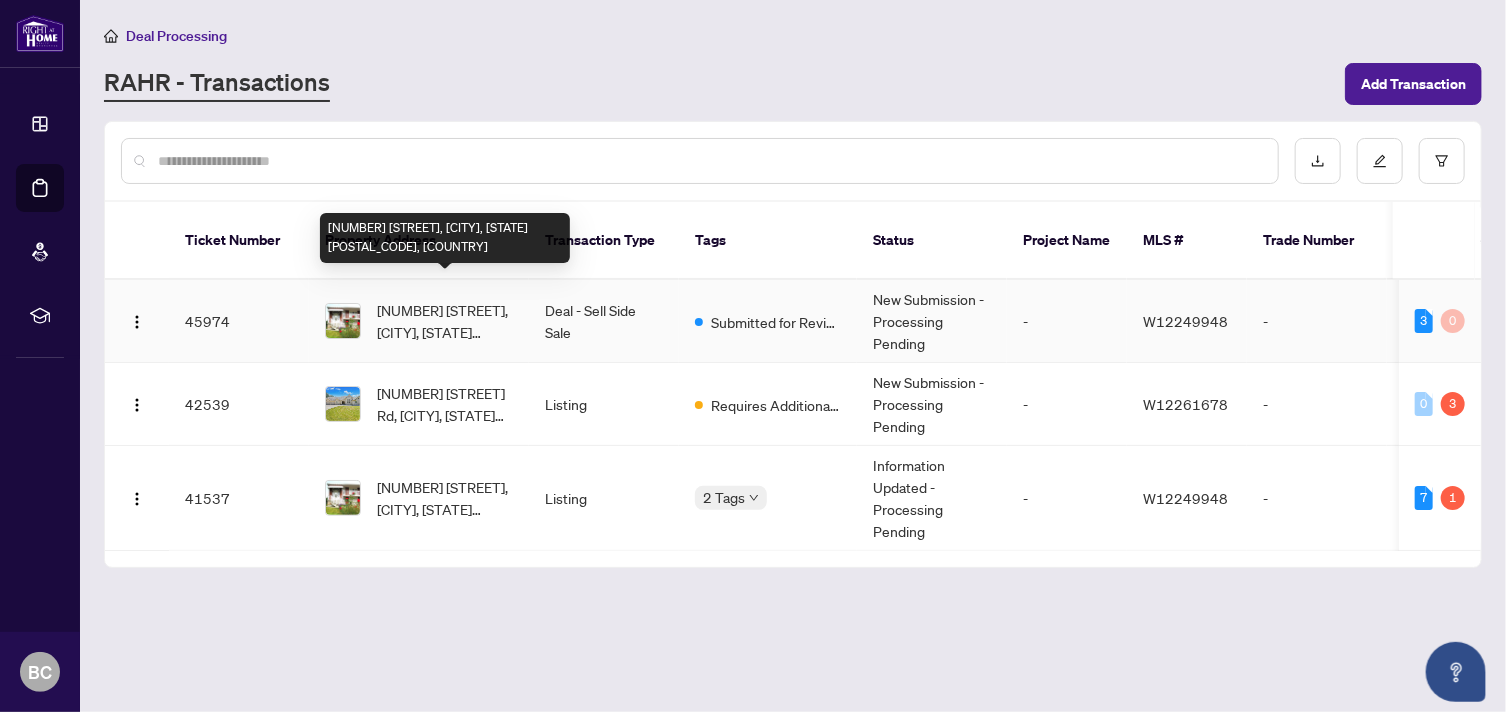 click on "[NUMBER] [STREET], [CITY], [STATE] [POSTAL_CODE], [COUNTRY]" at bounding box center [445, 321] 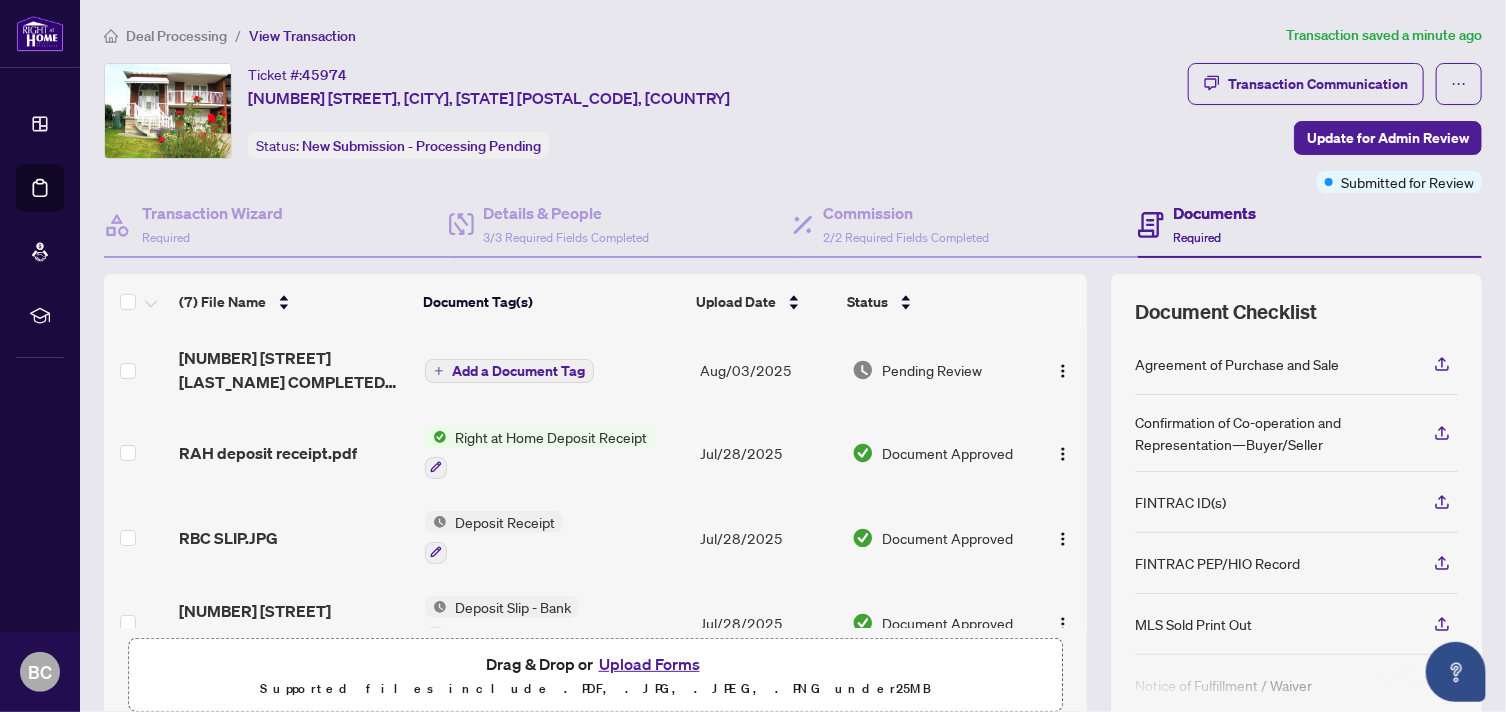 click on "Add a Document Tag" at bounding box center (518, 371) 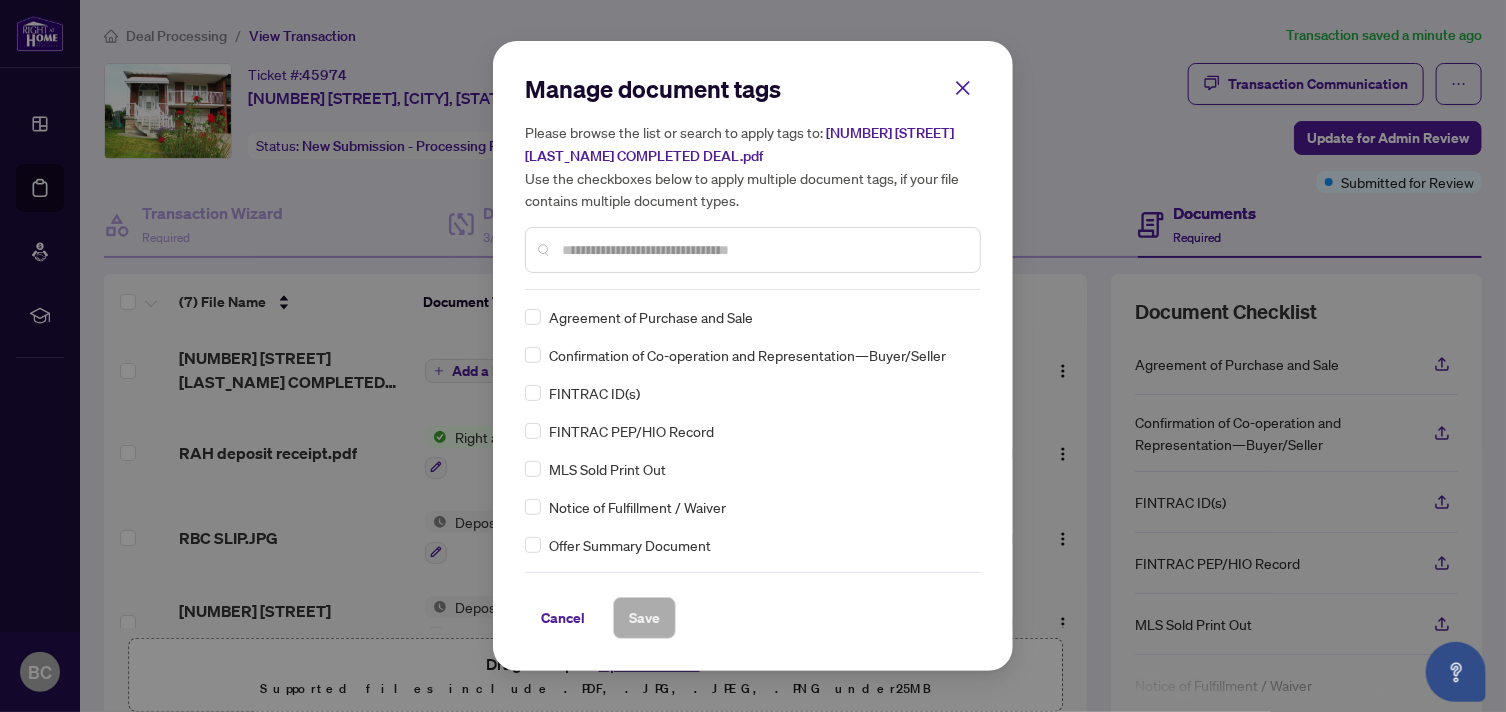 click on "Manage document tags Please browse the list or search to apply tags to:   65 ARTHUR GRIFFITH COMPLETED DEAL.pdf   Use the checkboxes below to apply multiple document tags, if your file contains multiple document types.   Agreement of Purchase and Sale Confirmation of Co-operation and Representation—Buyer/Seller FINTRAC ID(s) FINTRAC PEP/HIO Record MLS Sold Print Out Notice of Fulfillment / Waiver Offer Summary Document RECO Information Guide Right at Home Schedule B 1st Page of the APS Advance Paperwork Agent Correspondence Agreement of Assignment of Purchase and Sale Agreement to Cooperate /Broker Referral Agreement to Lease Articles of Incorporation Back to Vendor Letter Belongs to Another Transaction Builder's Consent Buyer Designated Representation Agreement Buyer Designated Representation Agreement Buyers Lawyer Information Certificate of Estate Trustee(s) Client Refused to Sign Closing Date Change Co-op Brokerage Commission Statement Co-op EFT Co-operating Indemnity Agreement Commission Adjustment EFT" at bounding box center [753, 356] 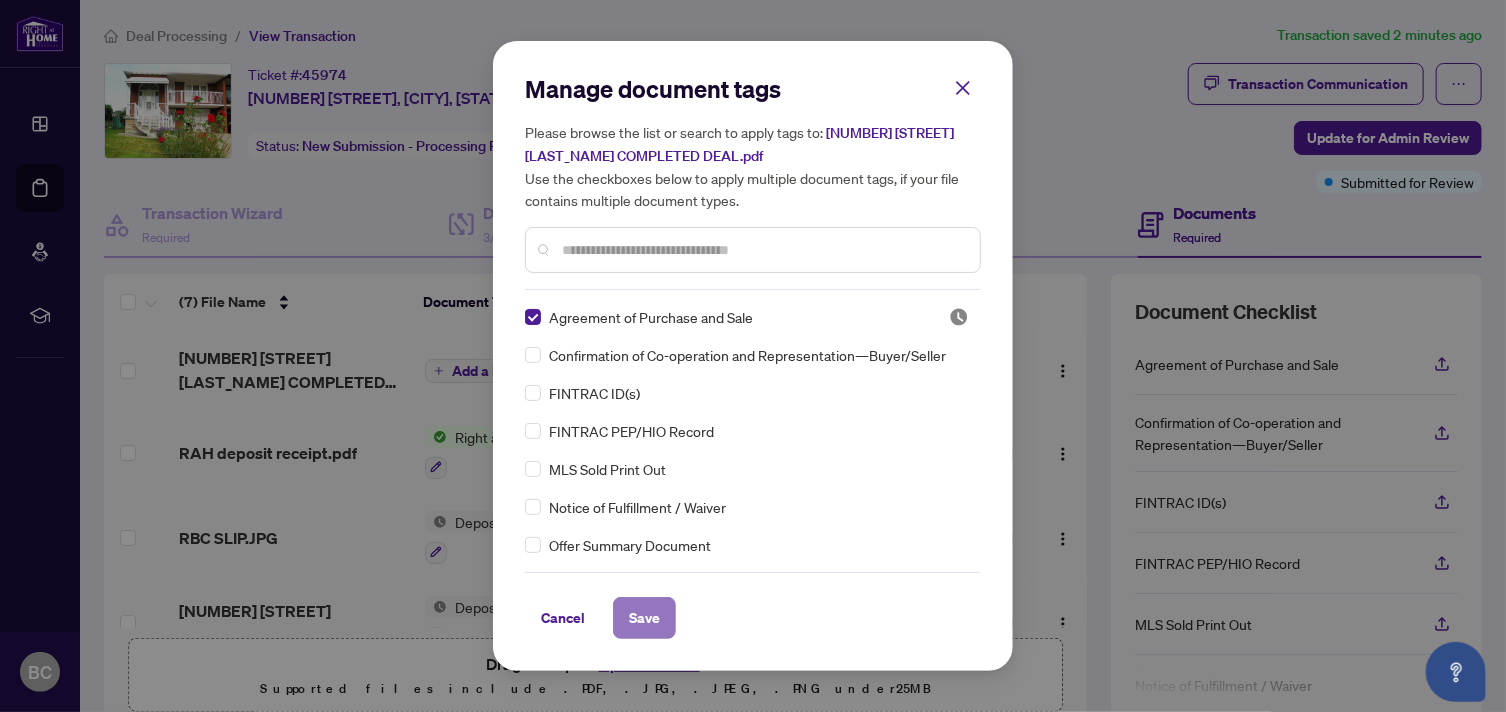 click on "Save" at bounding box center [644, 618] 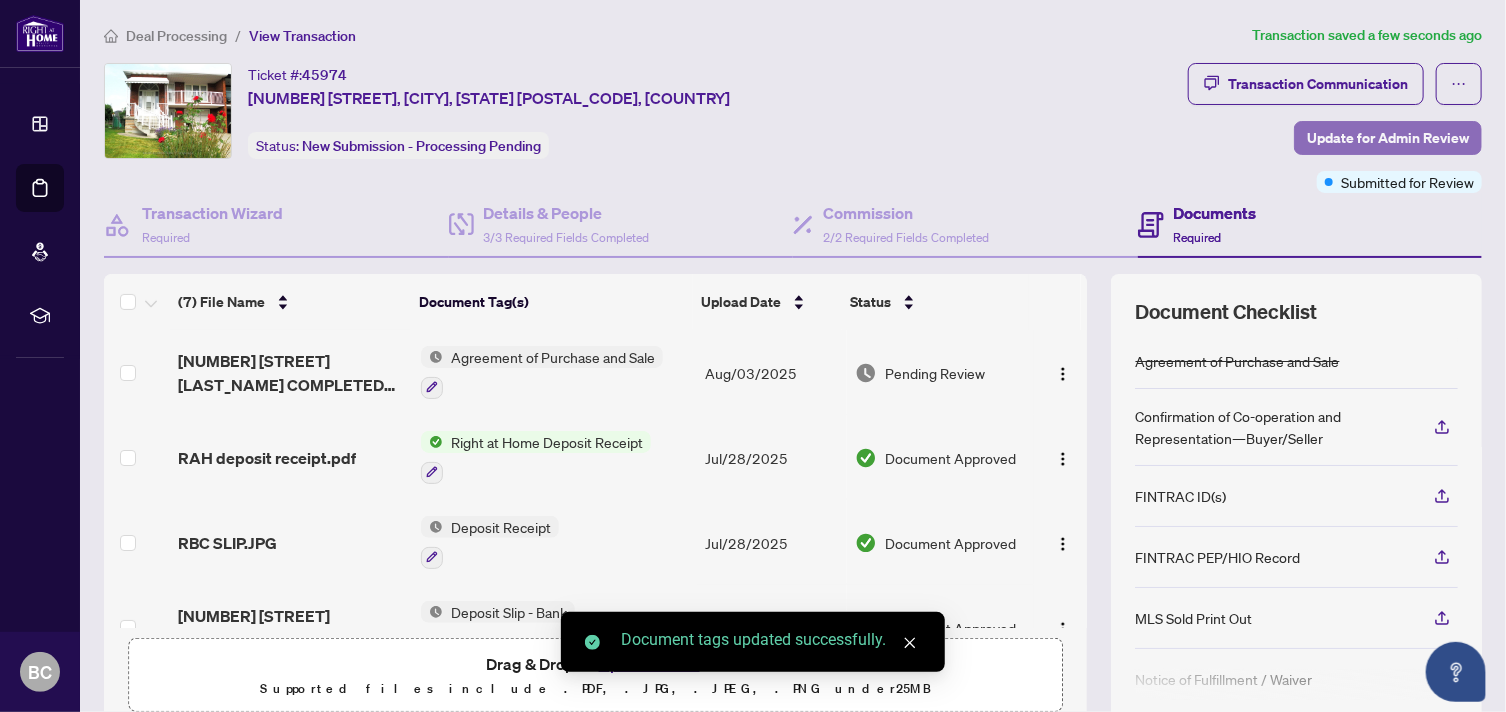 click on "Update for Admin Review" at bounding box center [1388, 138] 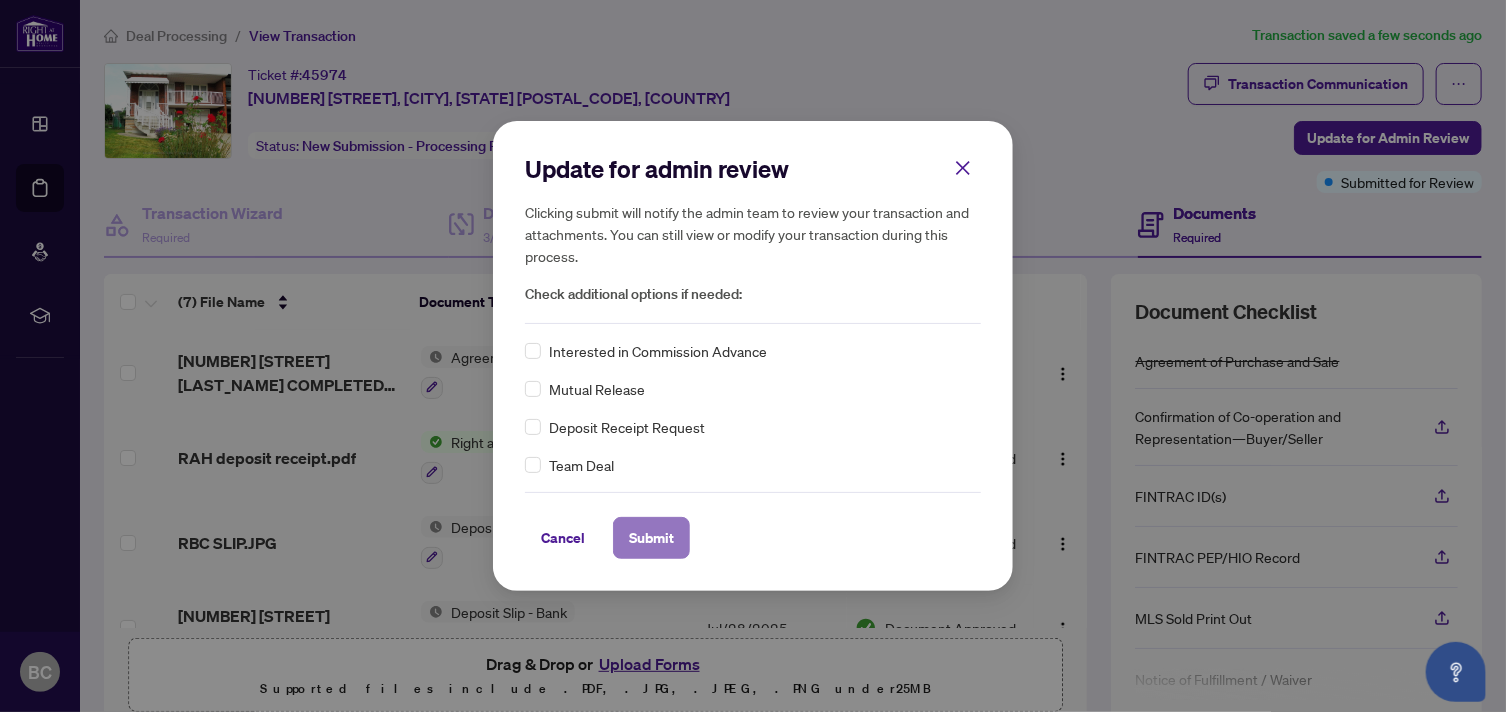 click on "Submit" at bounding box center [651, 538] 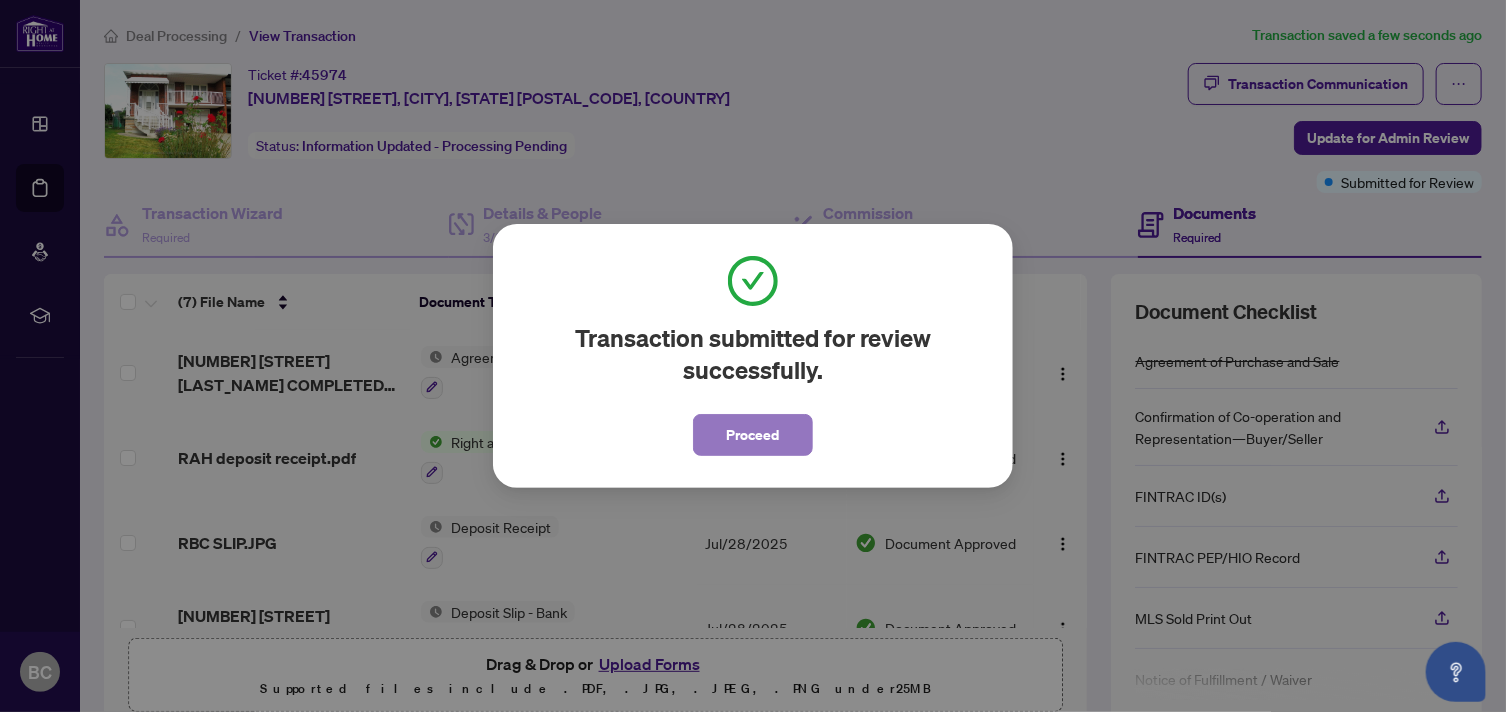 click on "Proceed" at bounding box center [753, 435] 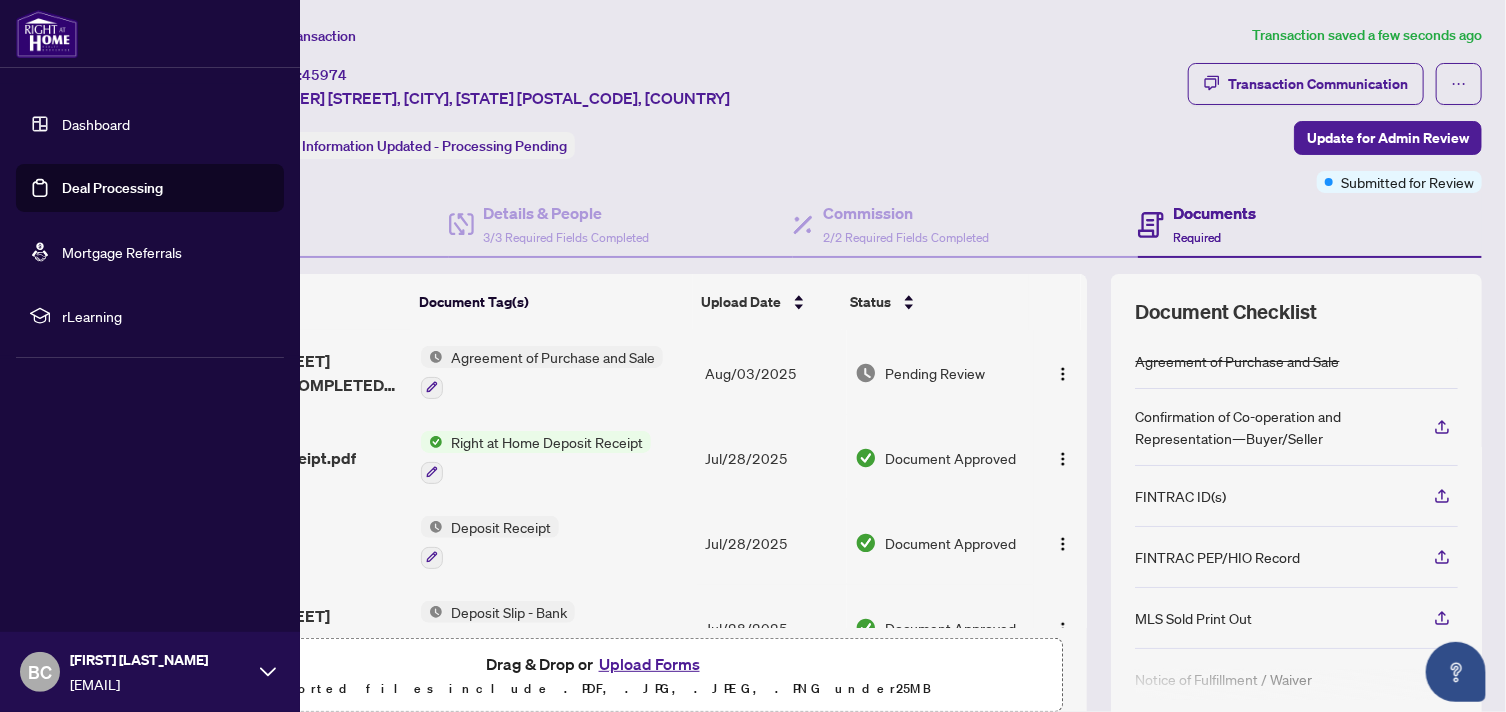 click on "BC" at bounding box center [40, 672] 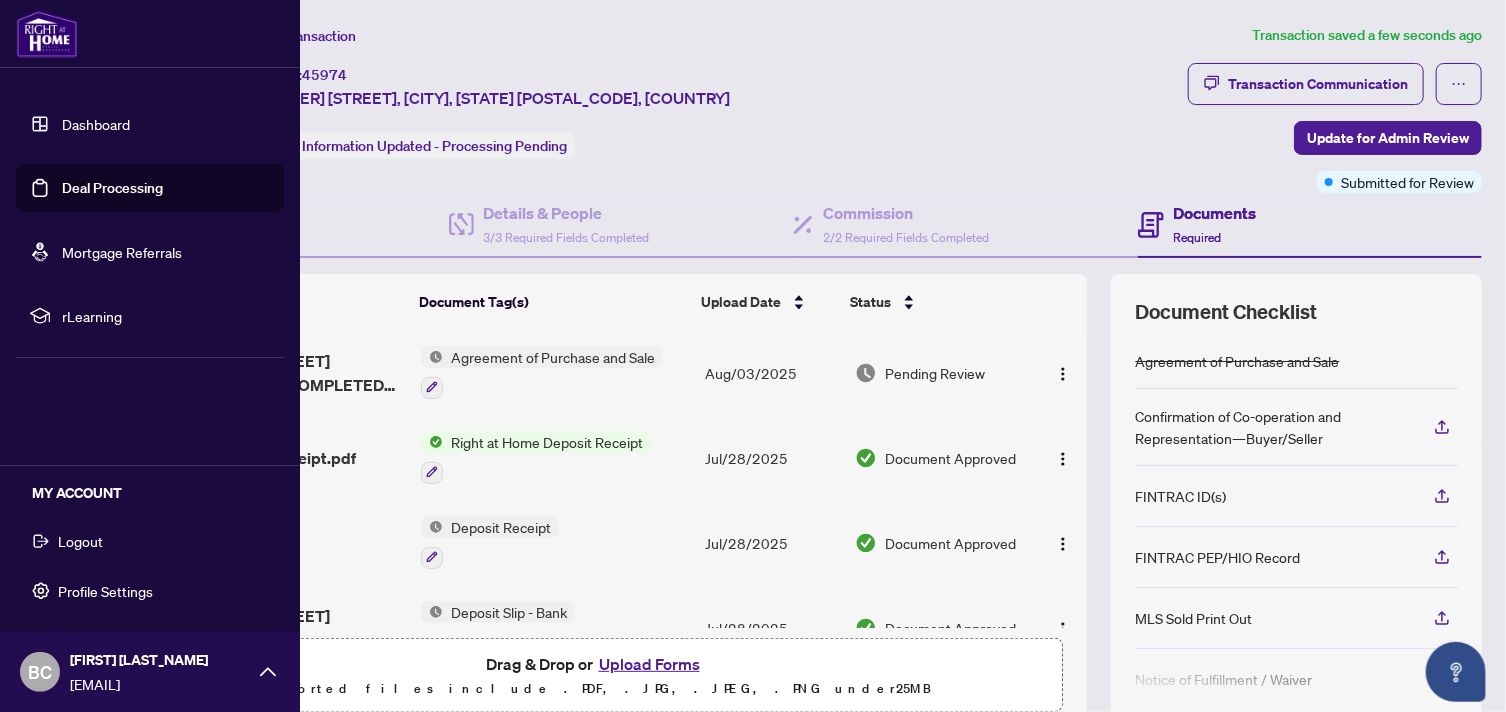 click on "Logout" at bounding box center (80, 541) 